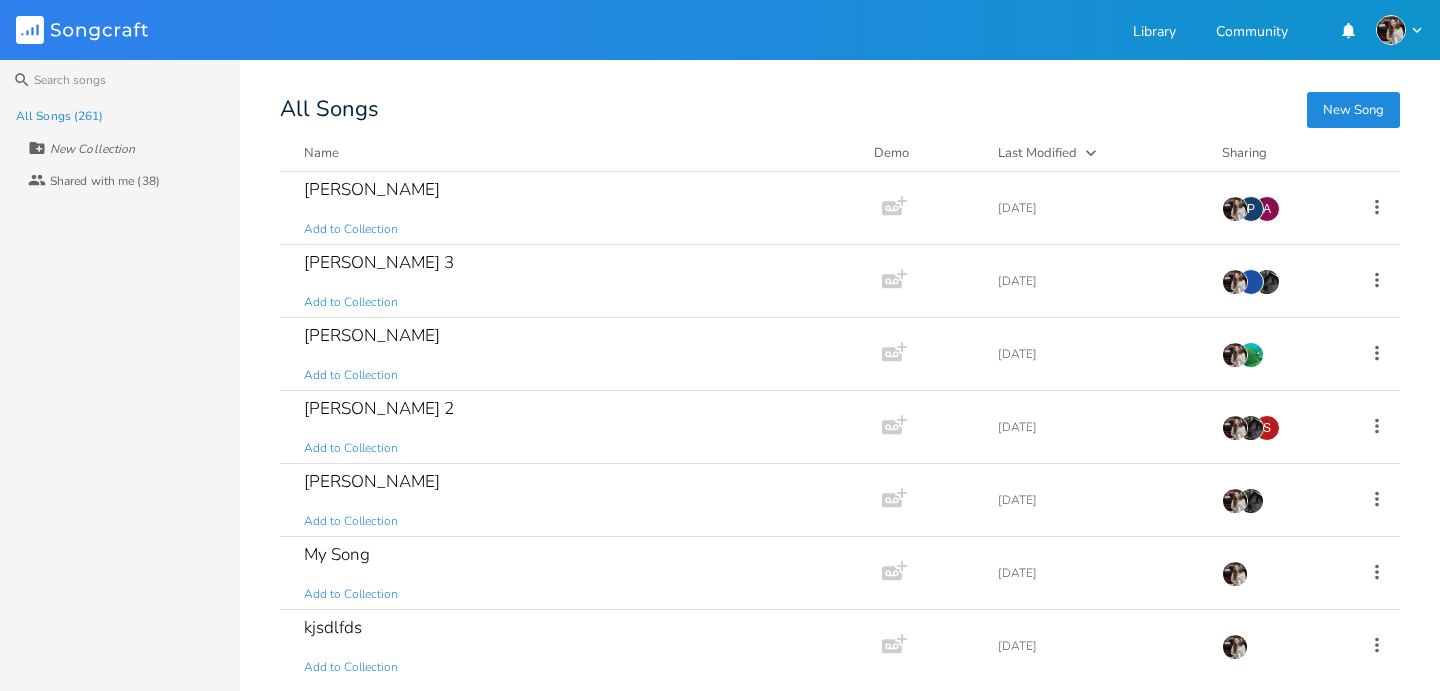 scroll, scrollTop: 0, scrollLeft: 0, axis: both 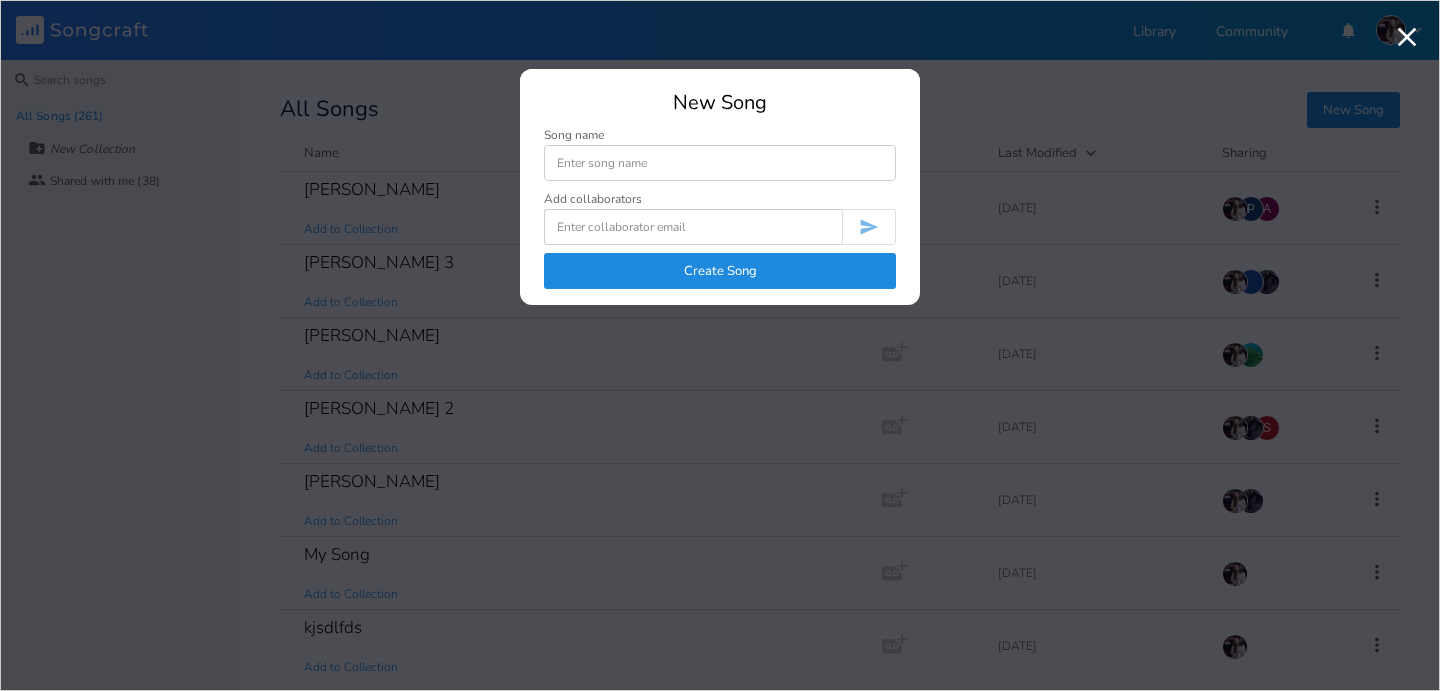 click at bounding box center [720, 163] 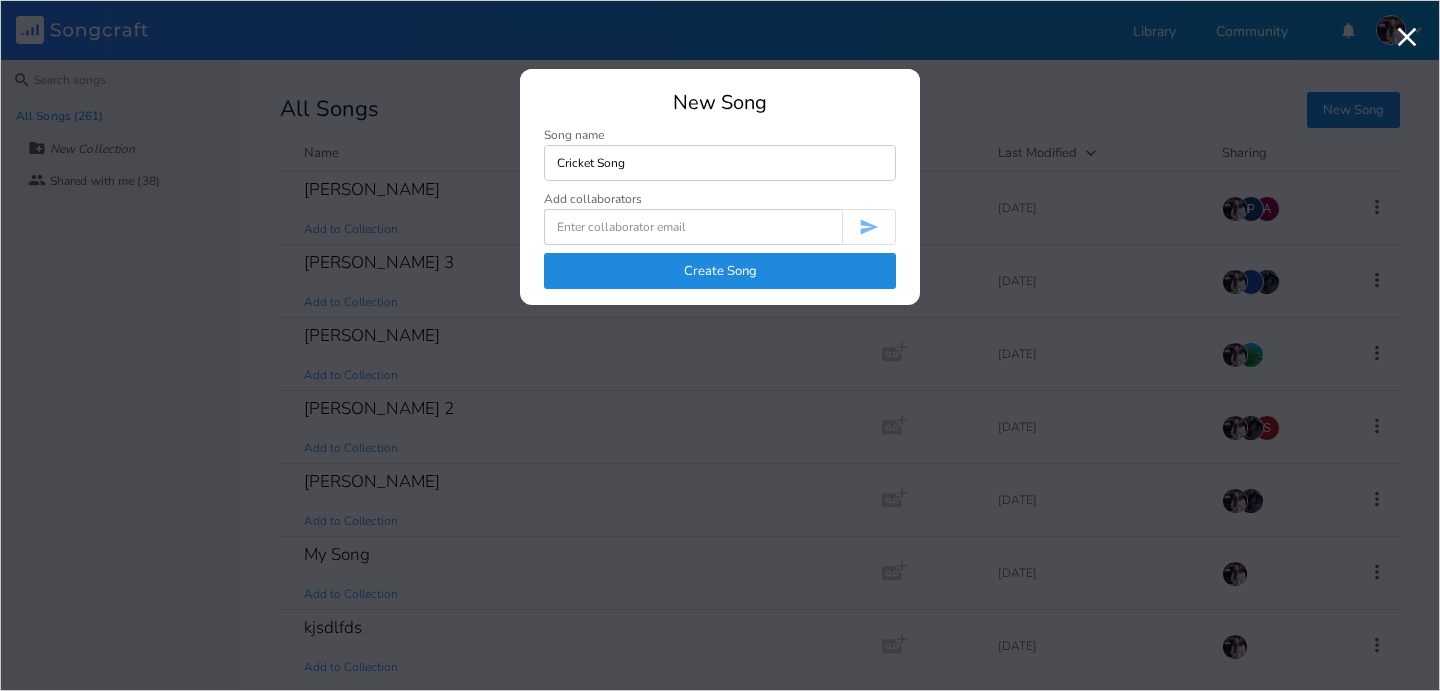 type on "Cricket Song" 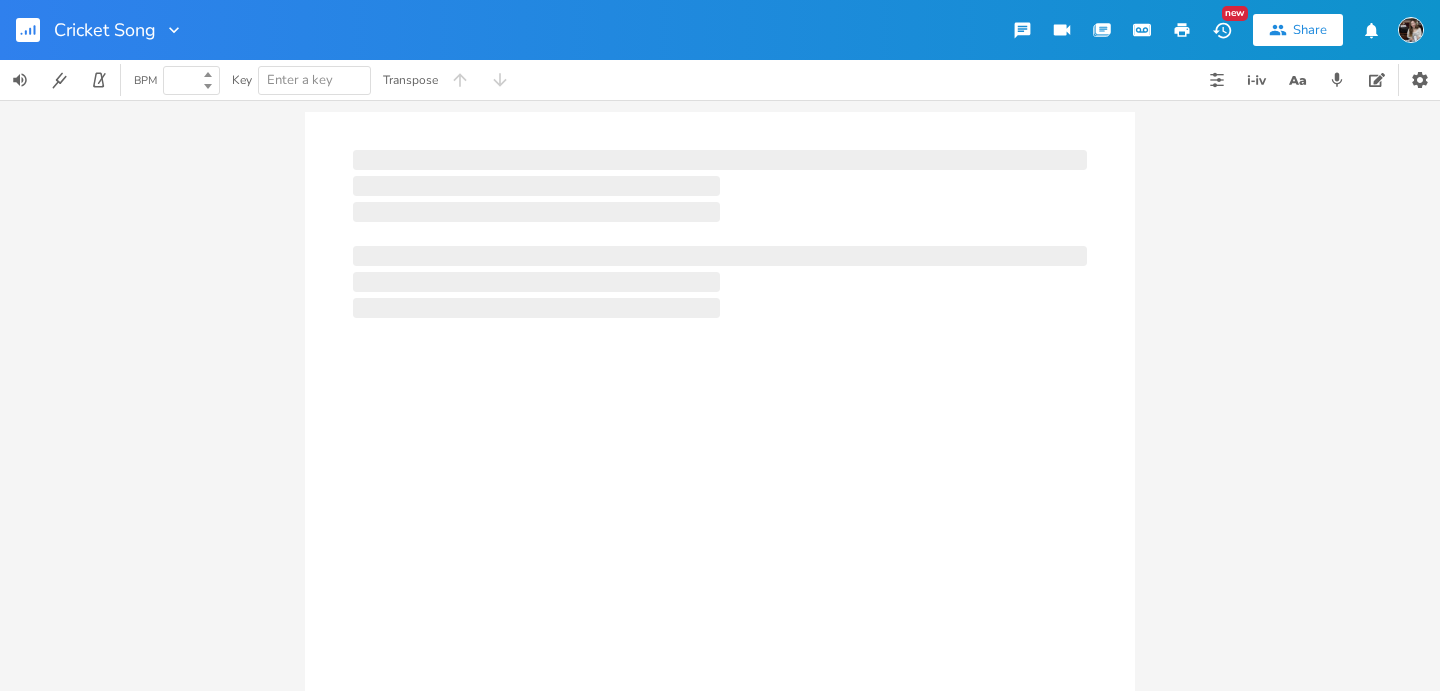 type on "100" 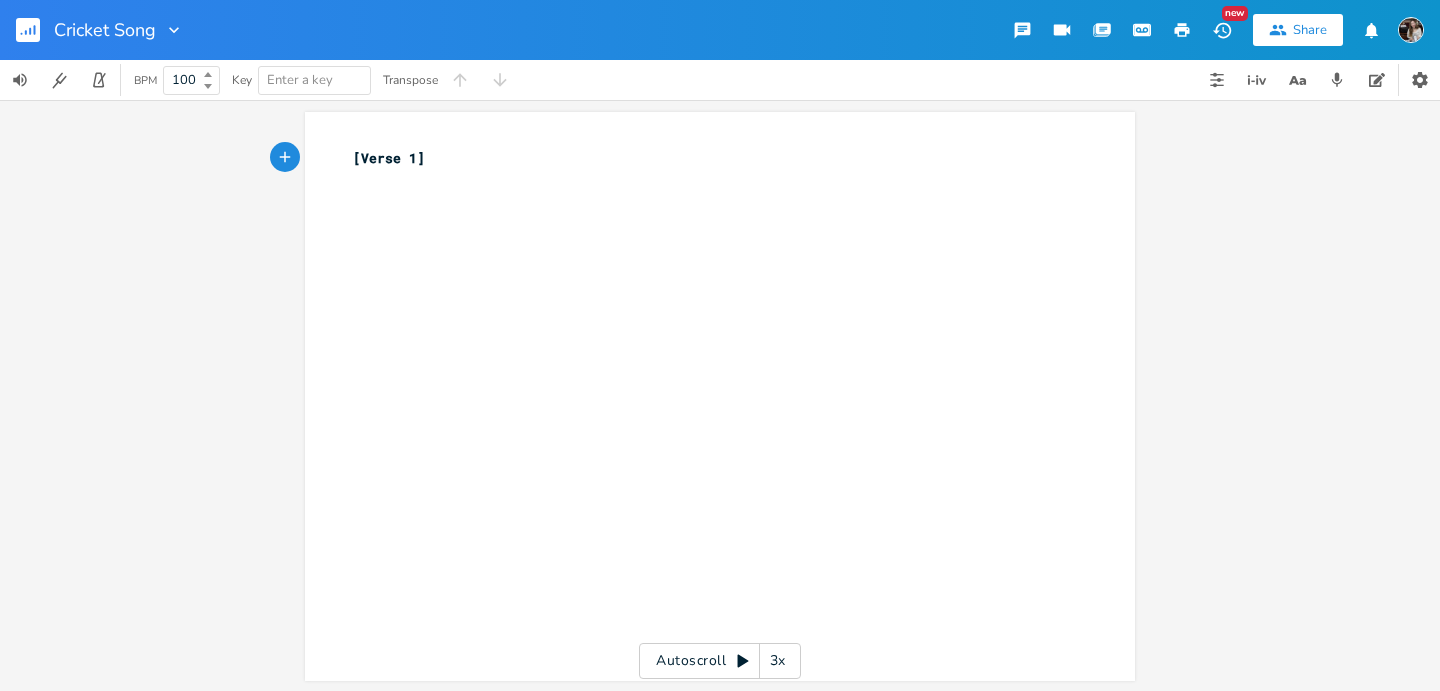 click on "xxxxxxxxxx   [Verse 1] ​" at bounding box center [735, 415] 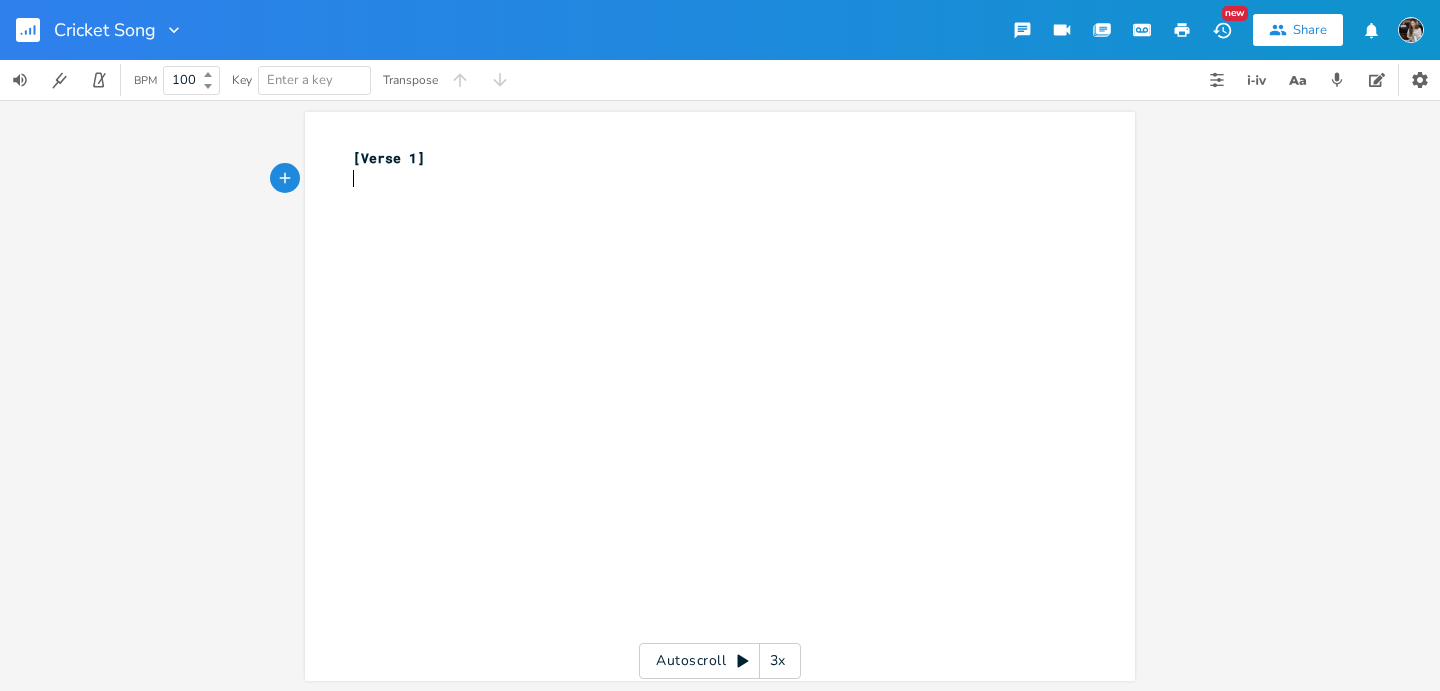 click on "xxxxxxxxxx   [Verse 1] ​" at bounding box center [735, 415] 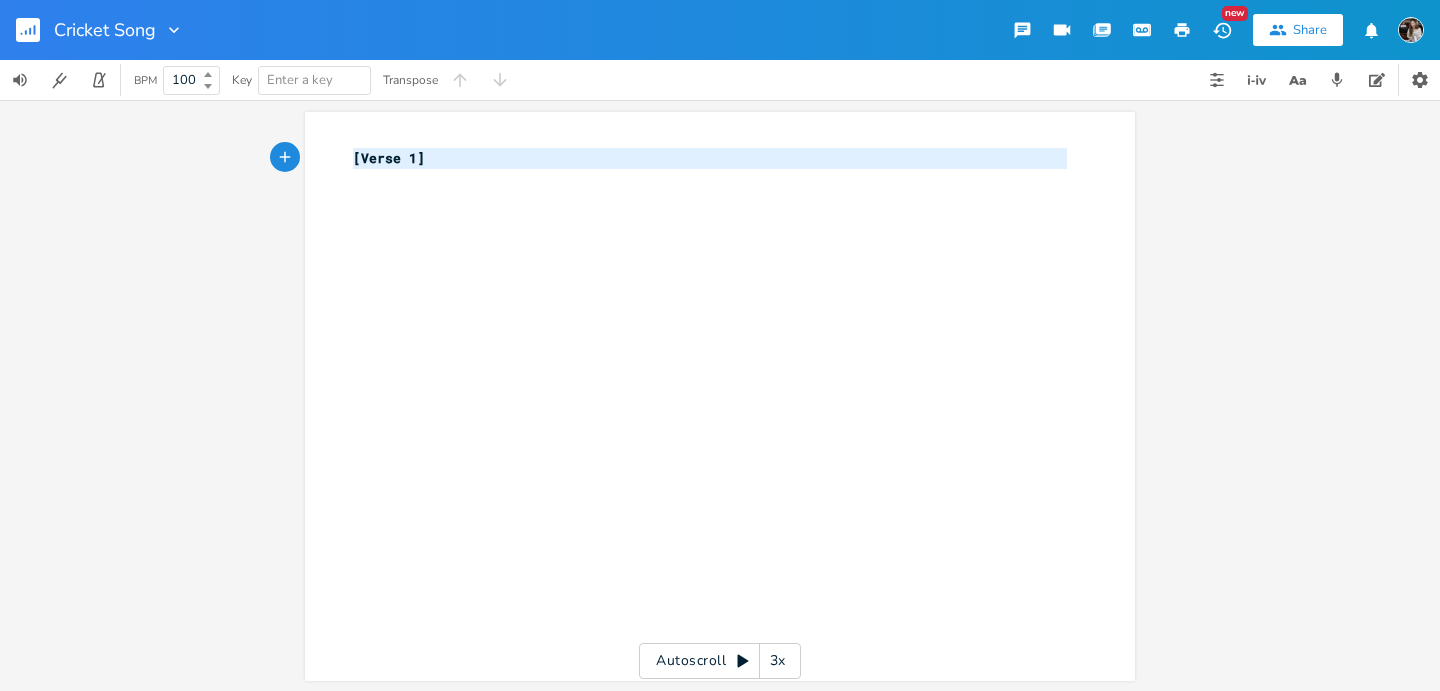 drag, startPoint x: 417, startPoint y: 239, endPoint x: 335, endPoint y: 150, distance: 121.016525 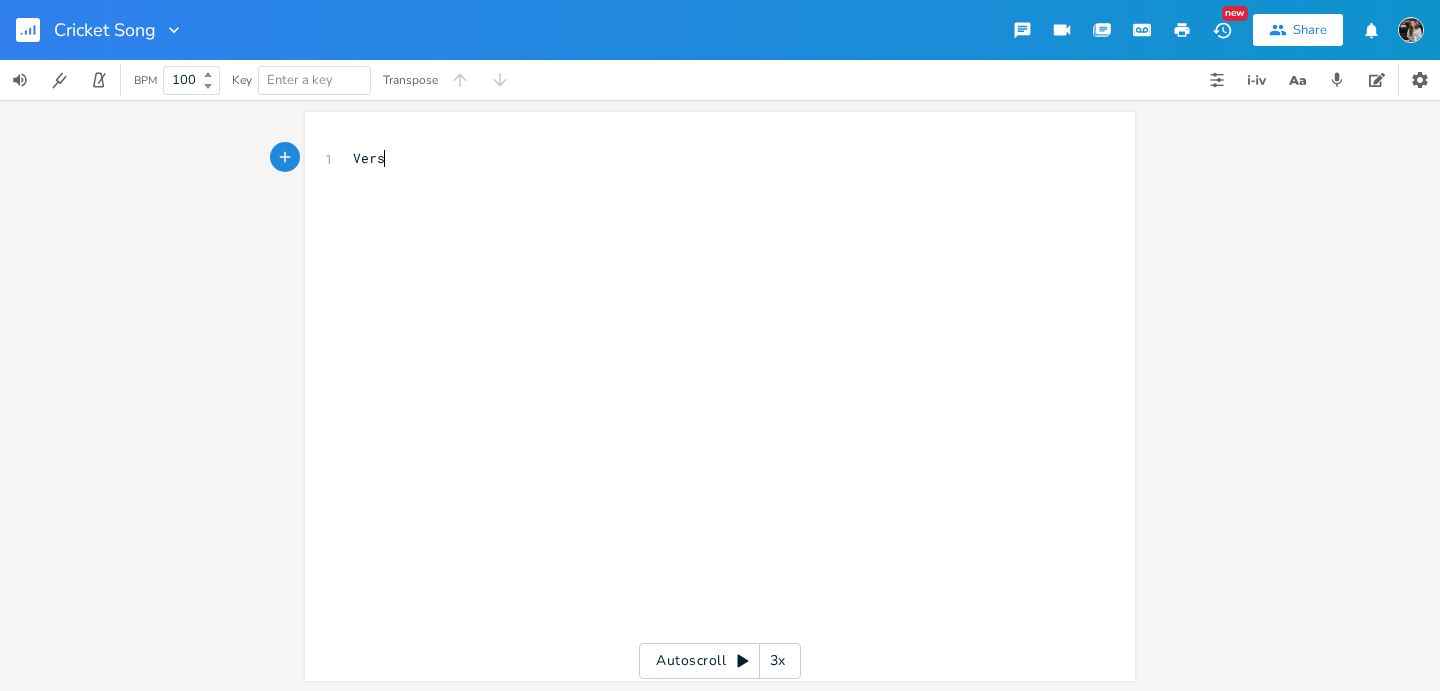 type on "Verse" 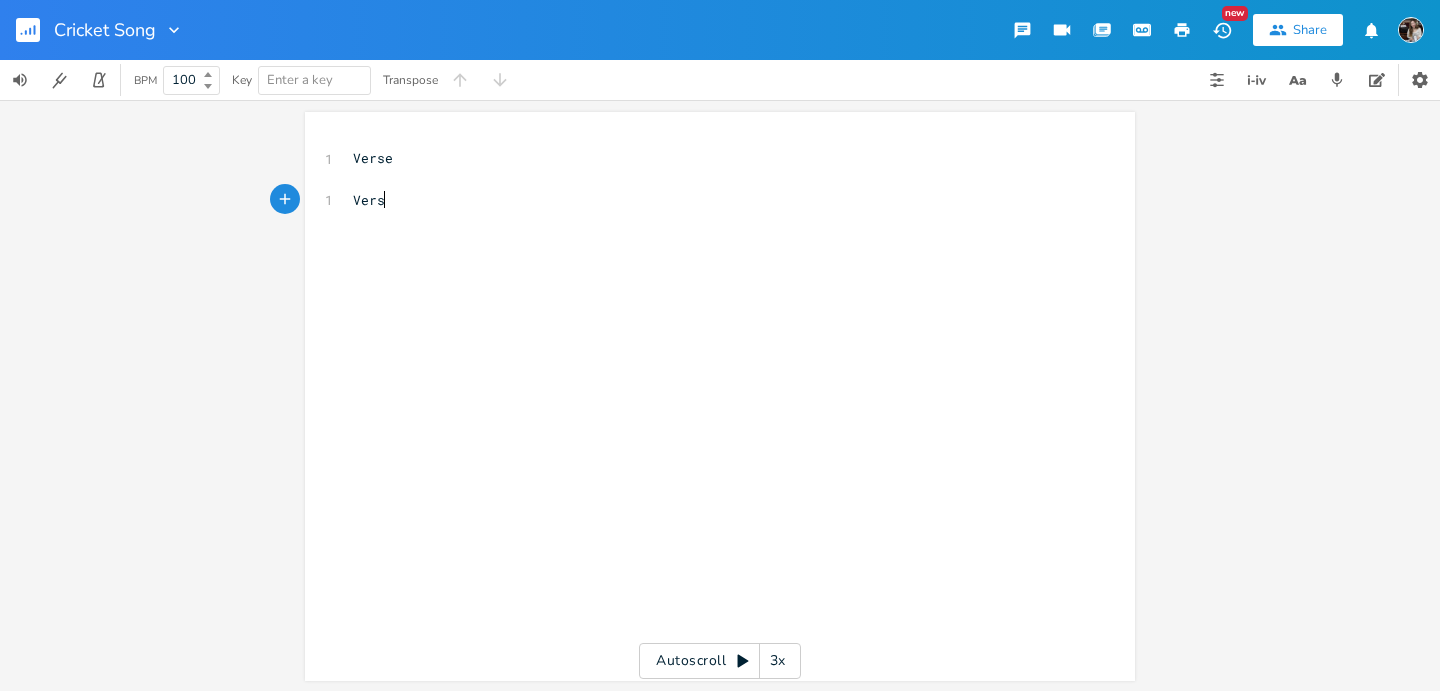 type on "Verse" 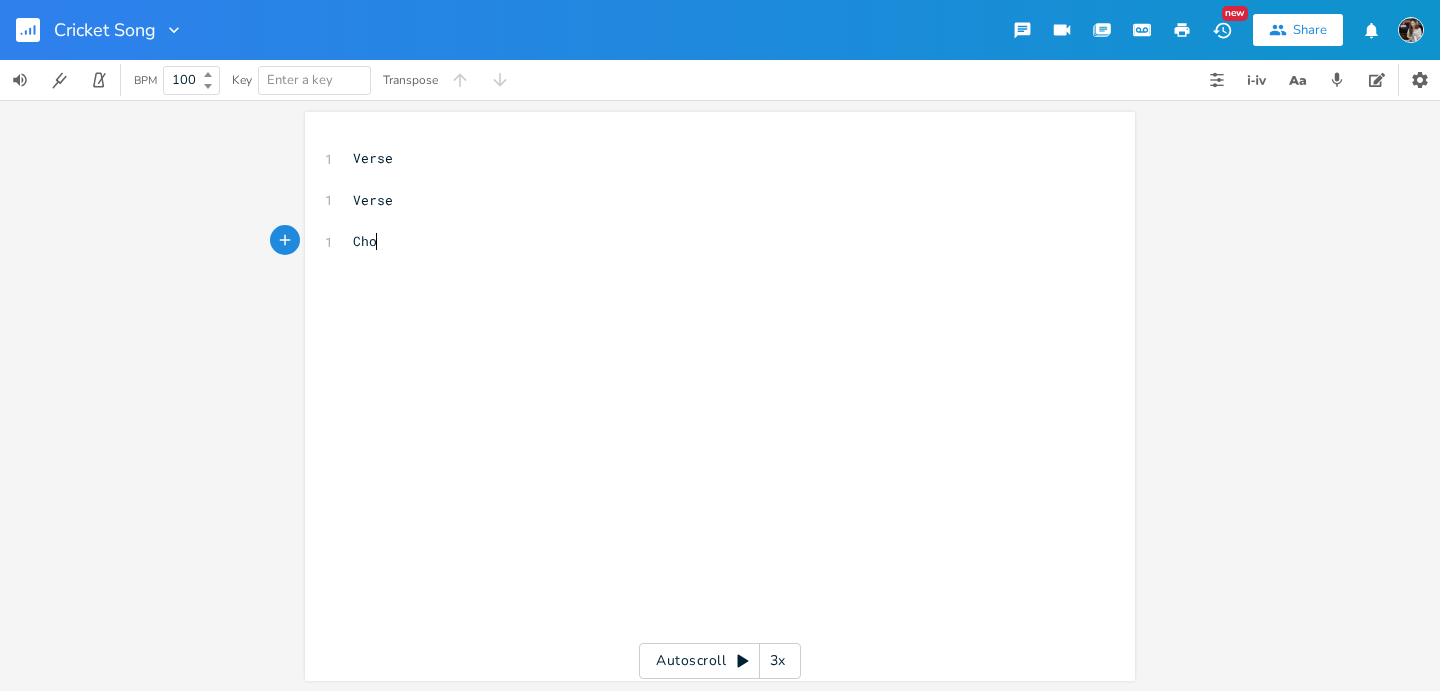 type on "Chorus" 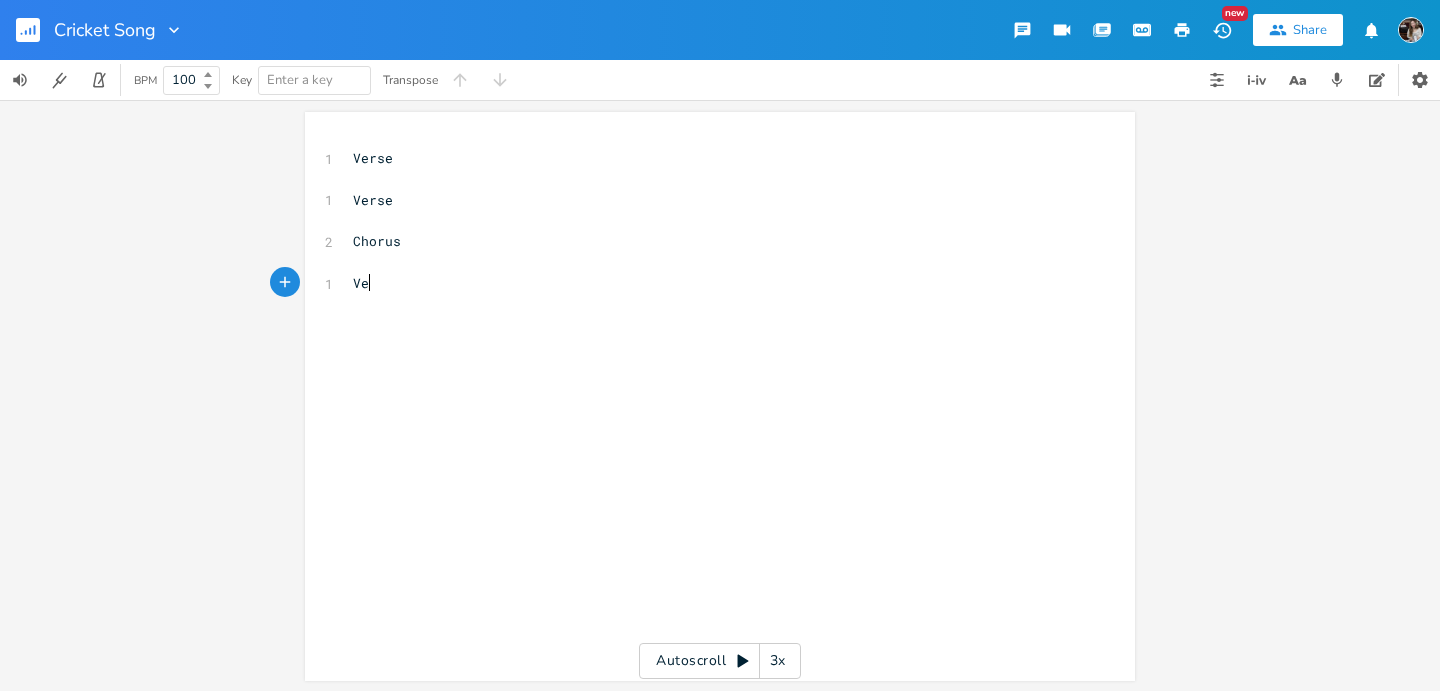 type on "Verse" 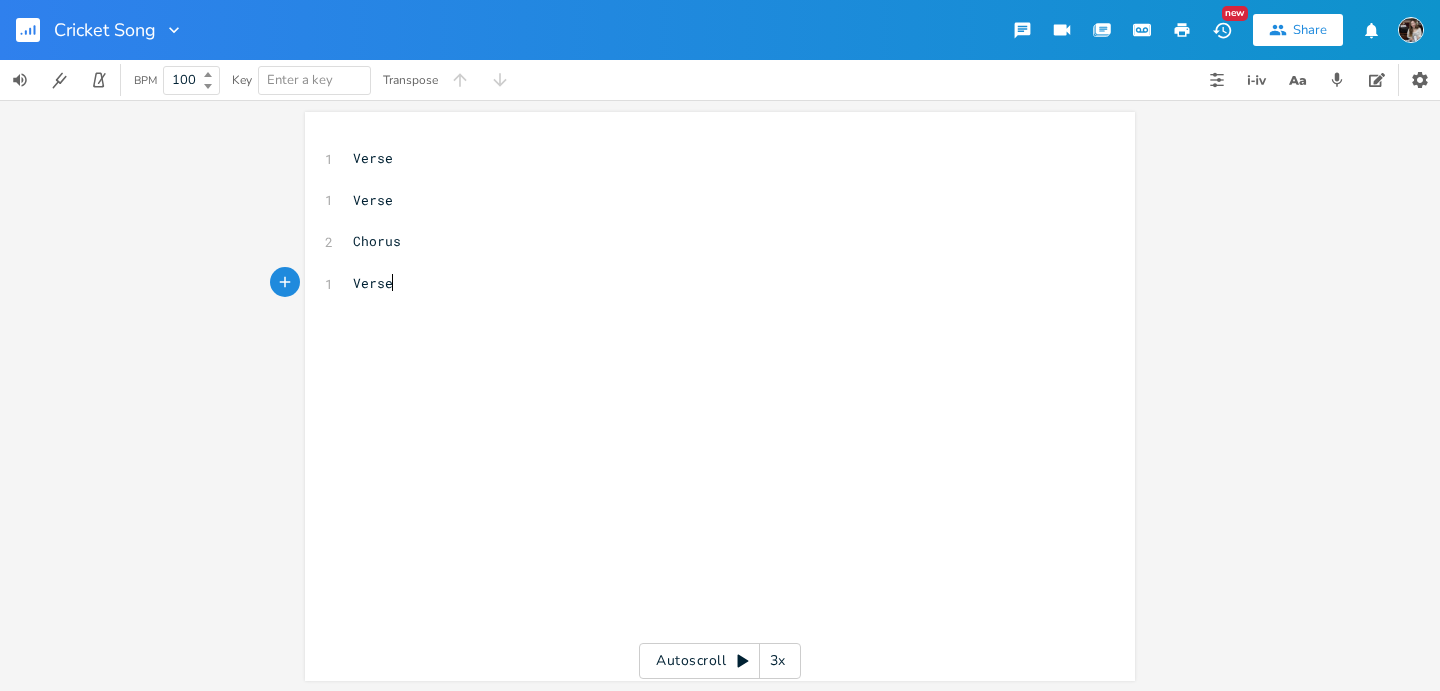 scroll, scrollTop: 0, scrollLeft: 32, axis: horizontal 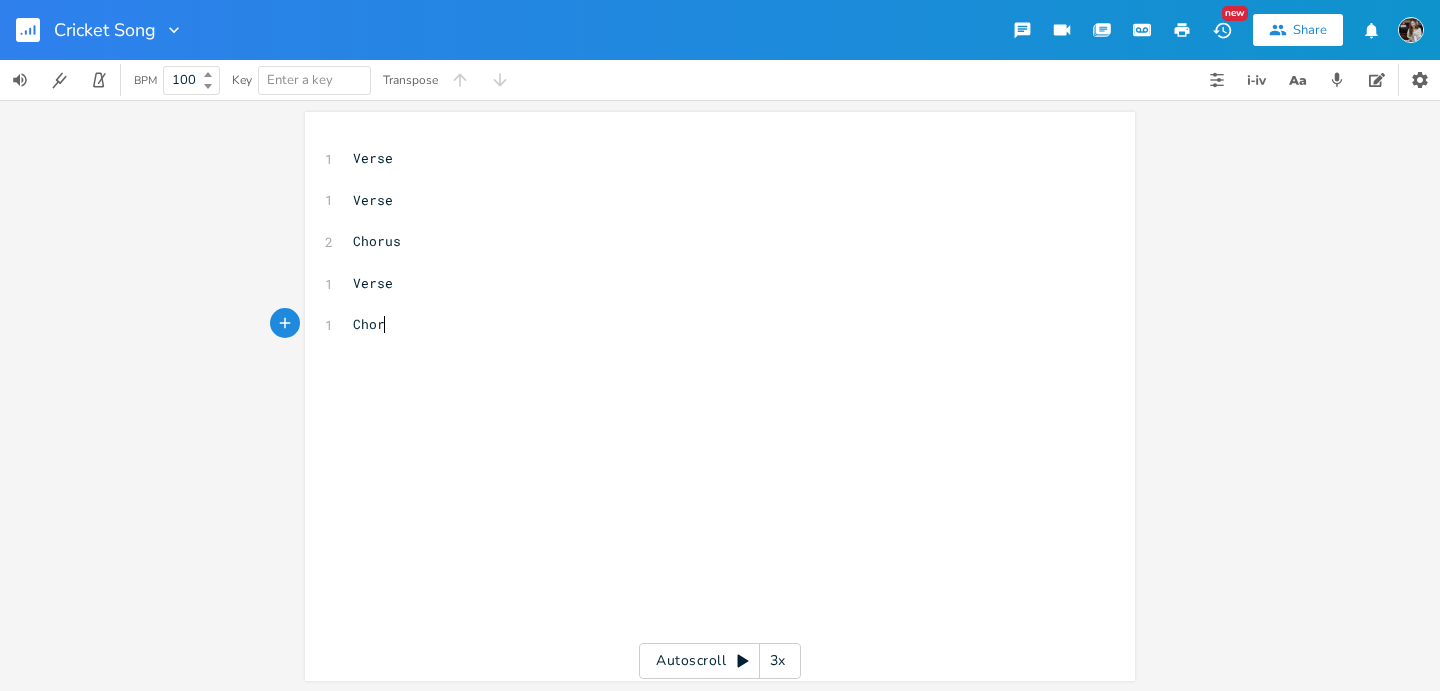 type on "Chorus" 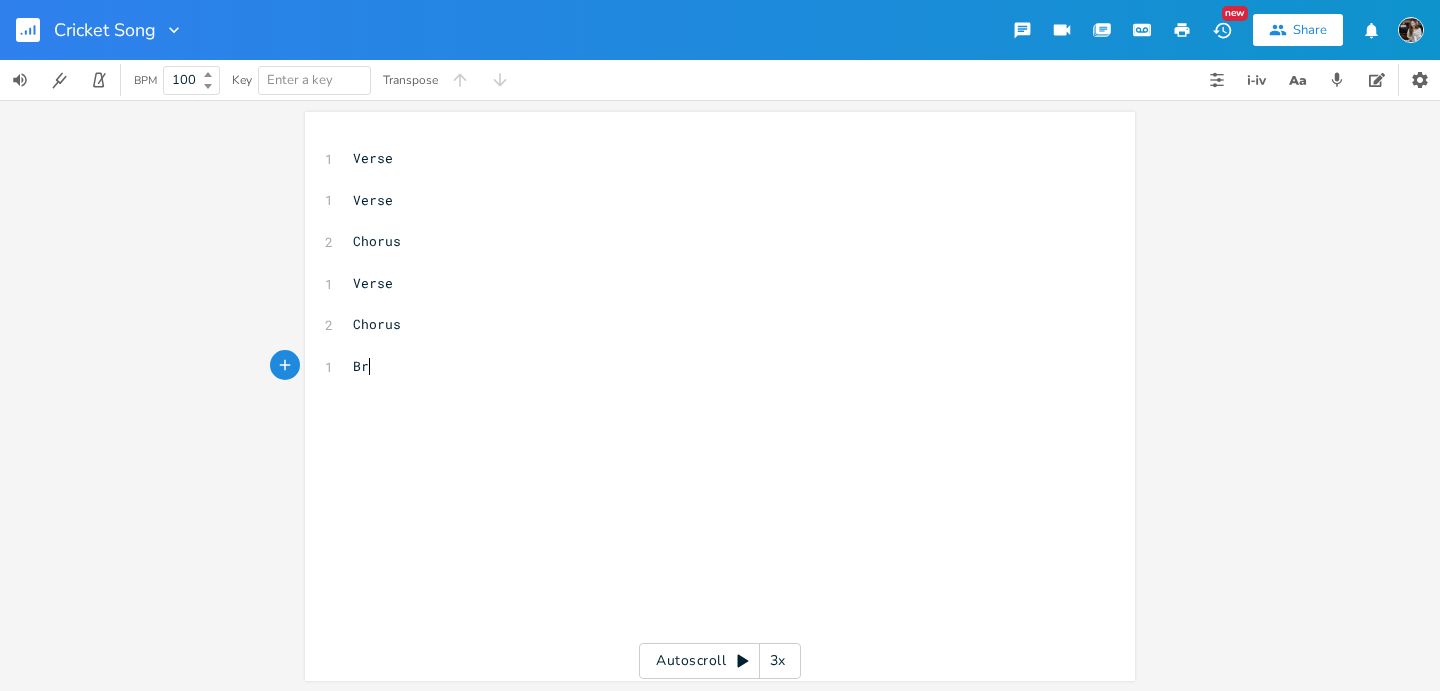 type on "Bris" 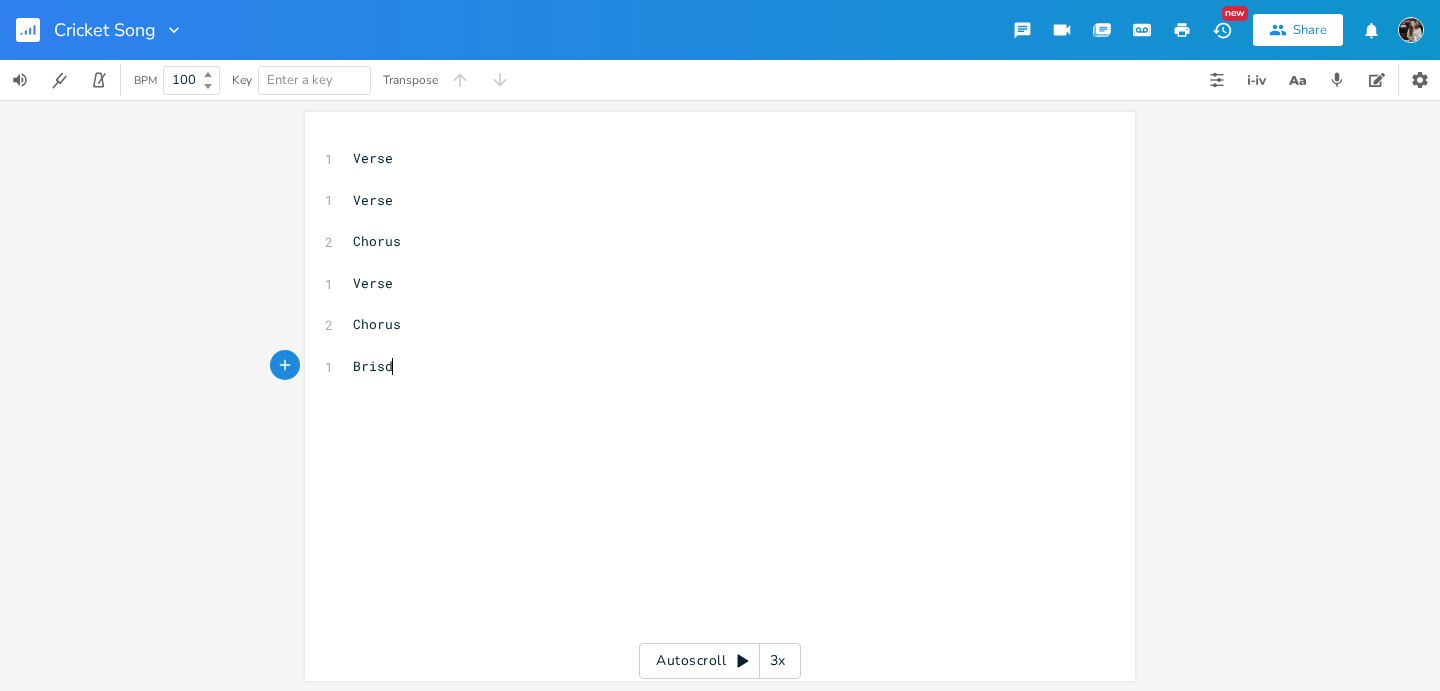 type on "sdge" 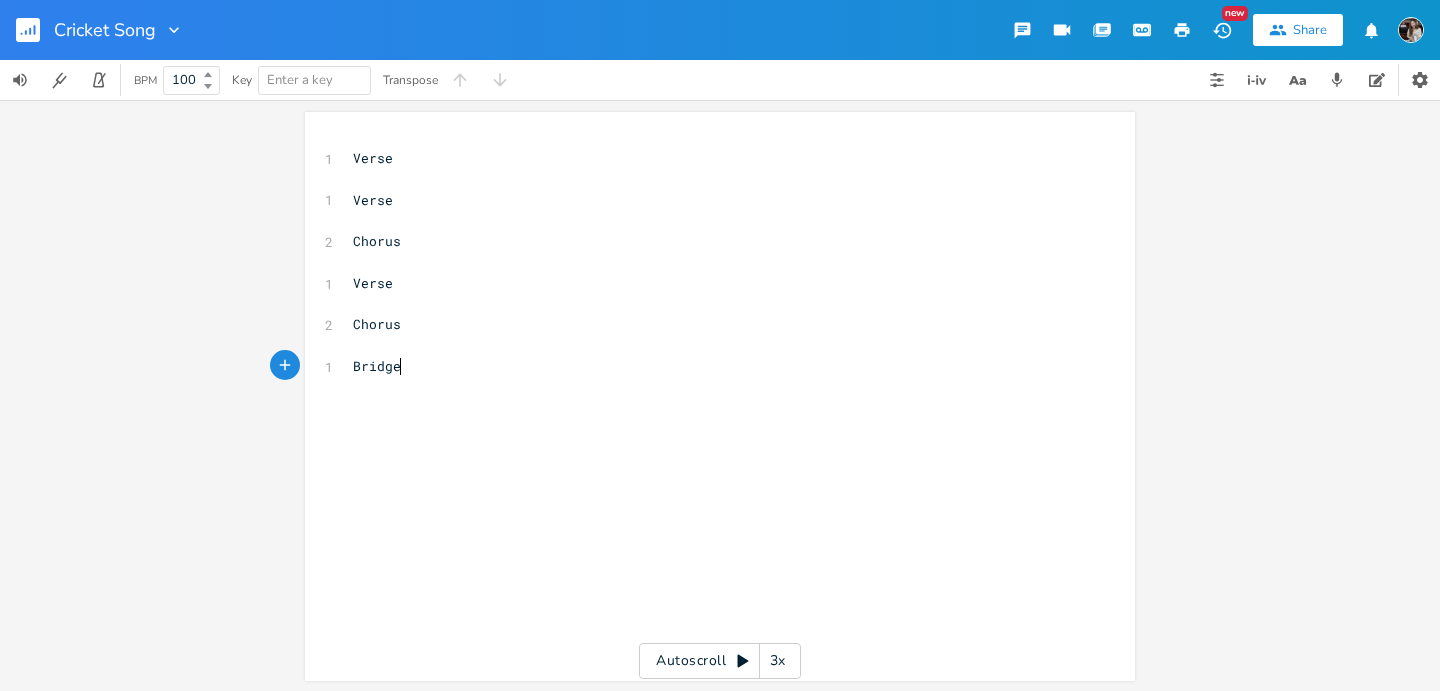 type on "dge" 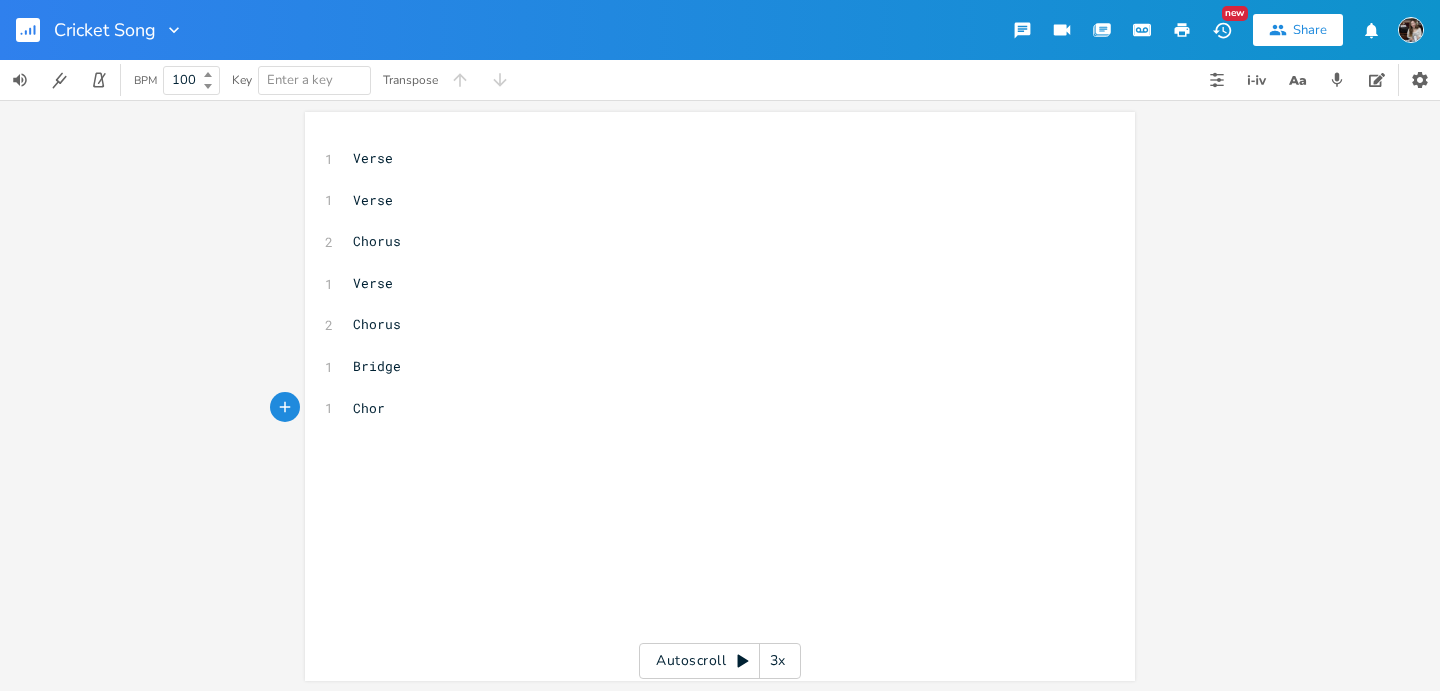 type on "Chorus" 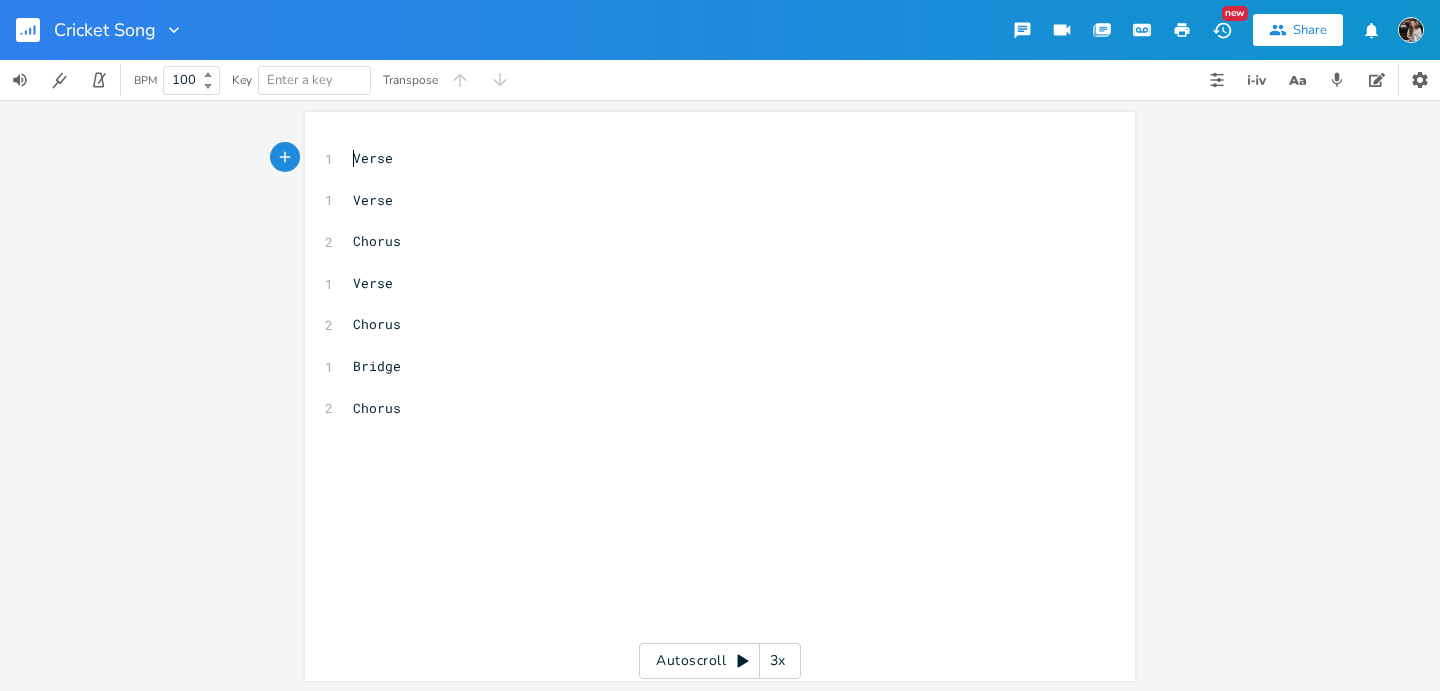 click on "Verse" at bounding box center (710, 158) 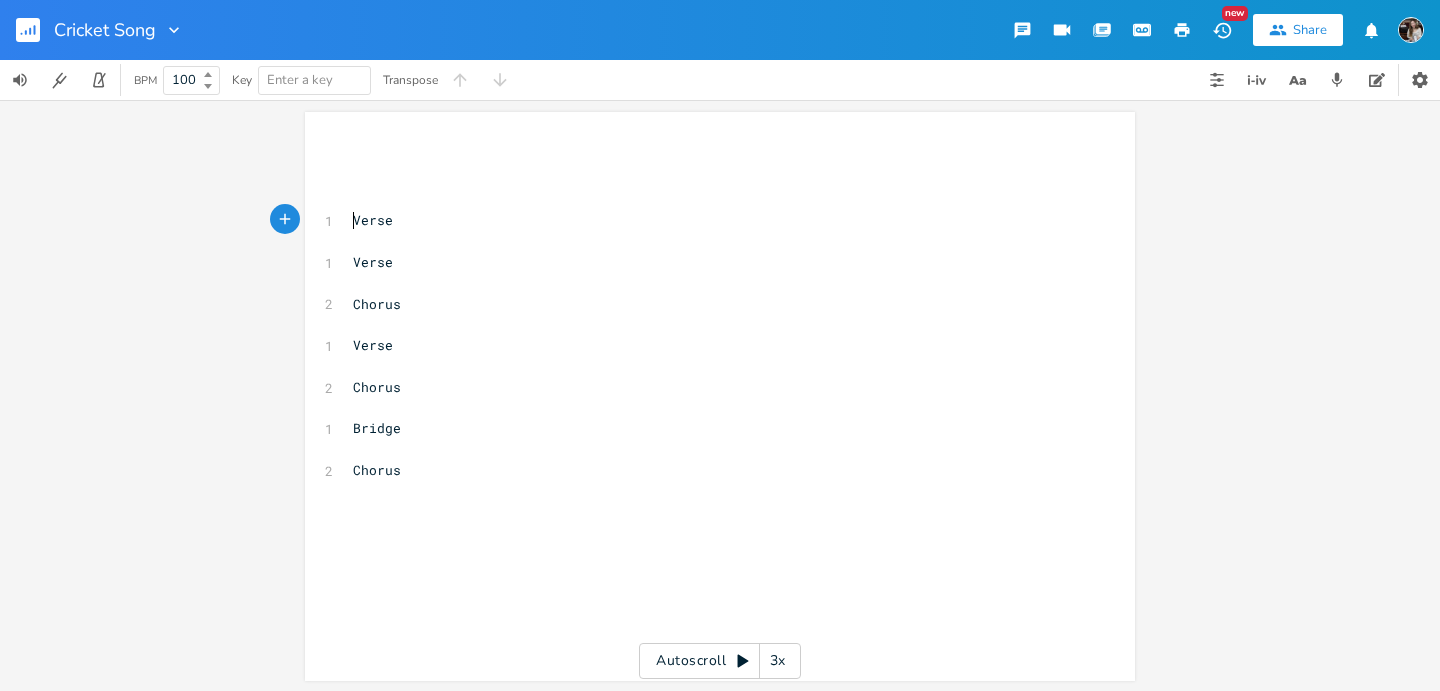 click on "​" at bounding box center [710, 200] 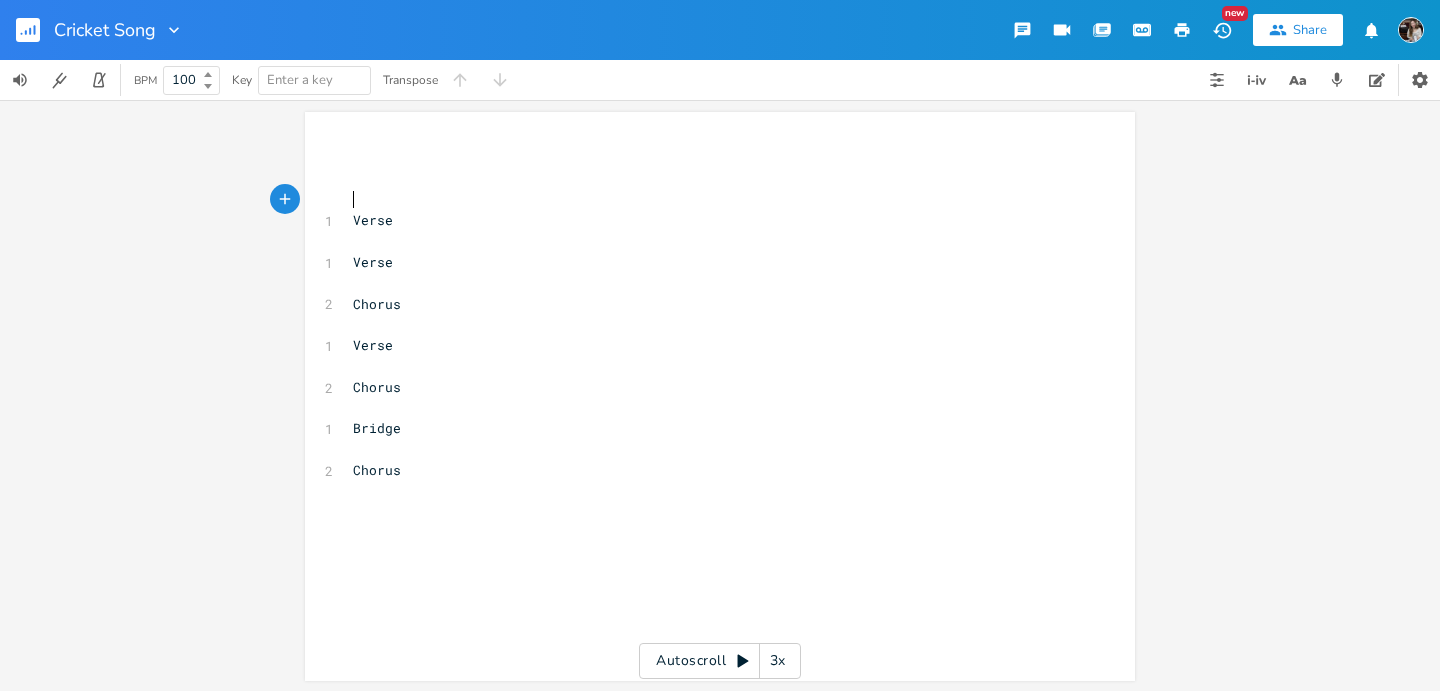 click on "​" at bounding box center (710, 158) 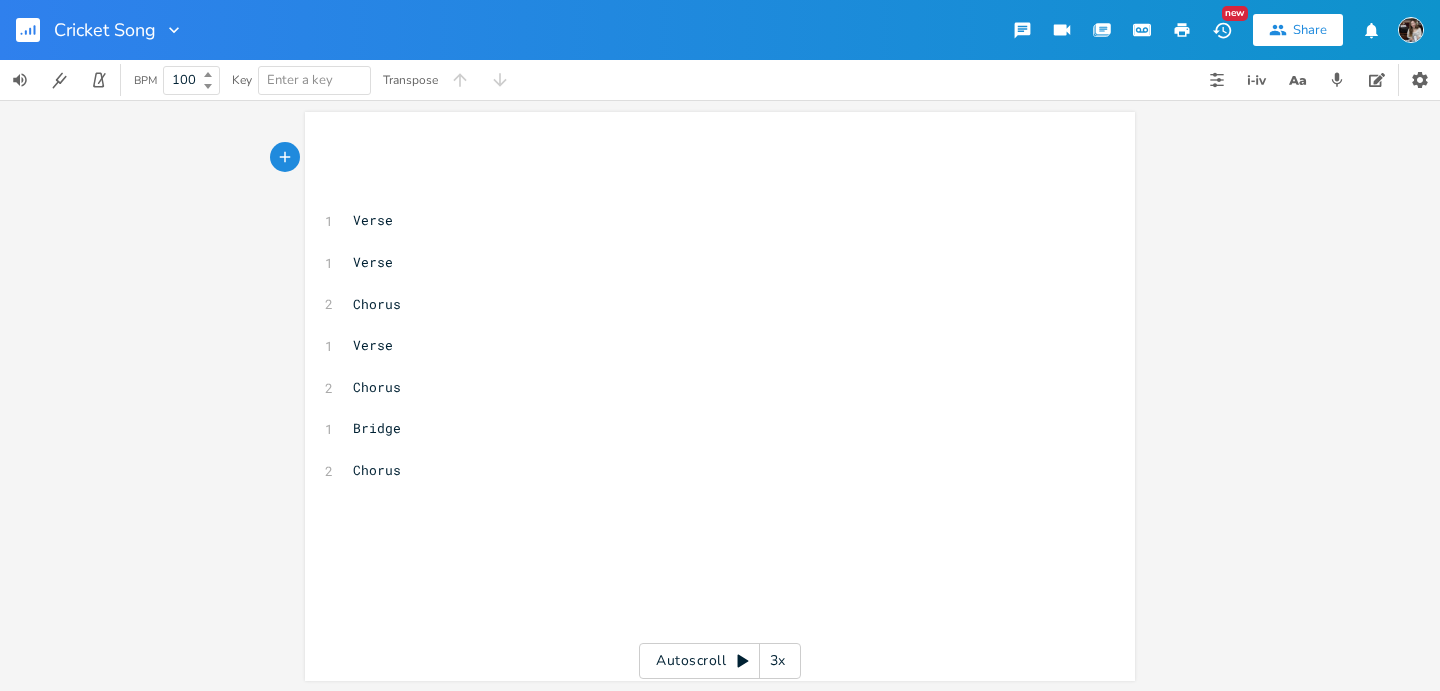 click on "​" at bounding box center (710, 158) 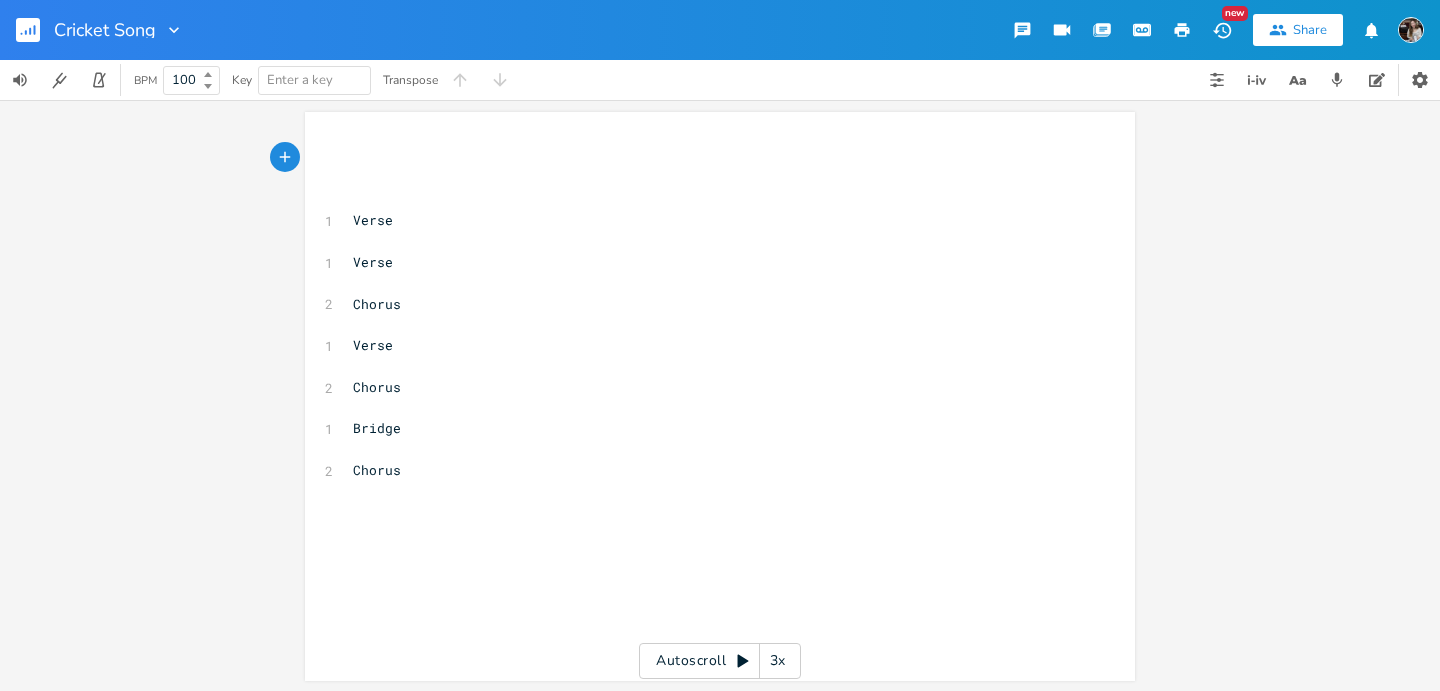 click on "Cricket Song" at bounding box center [105, 30] 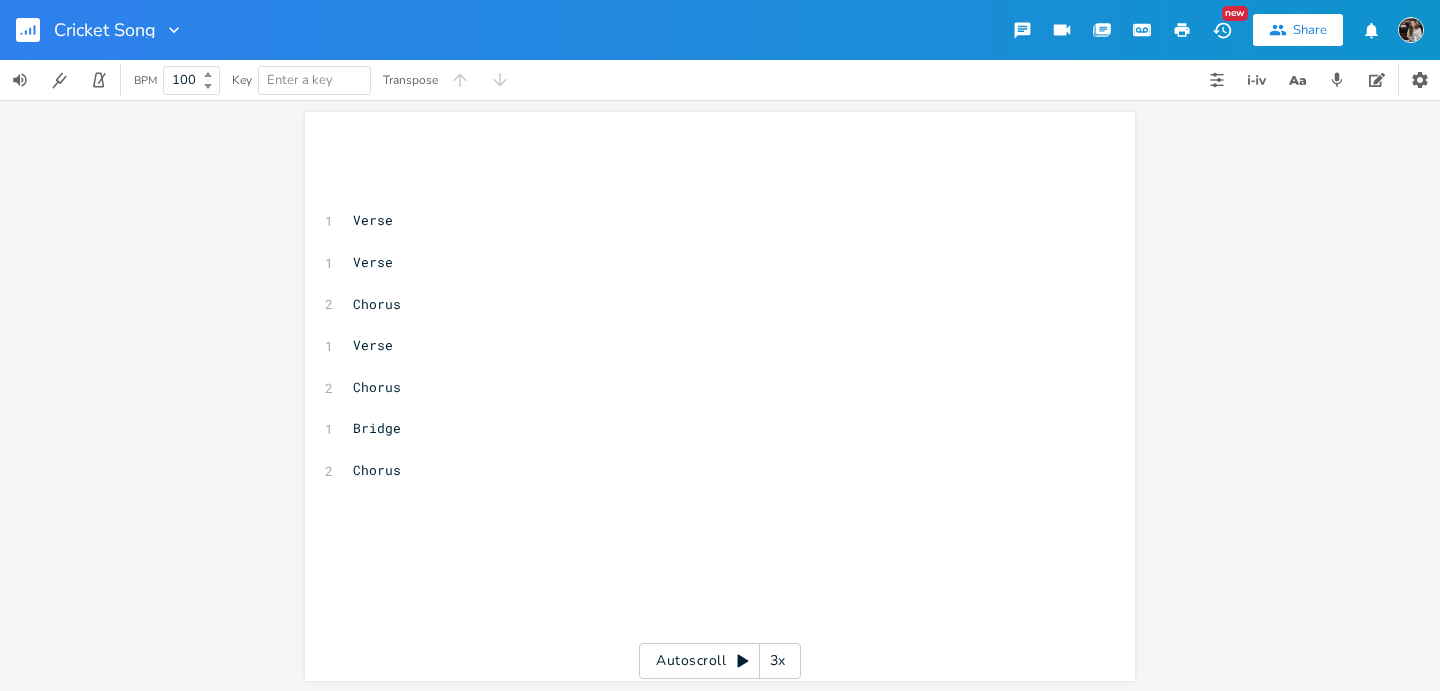 scroll, scrollTop: 0, scrollLeft: 0, axis: both 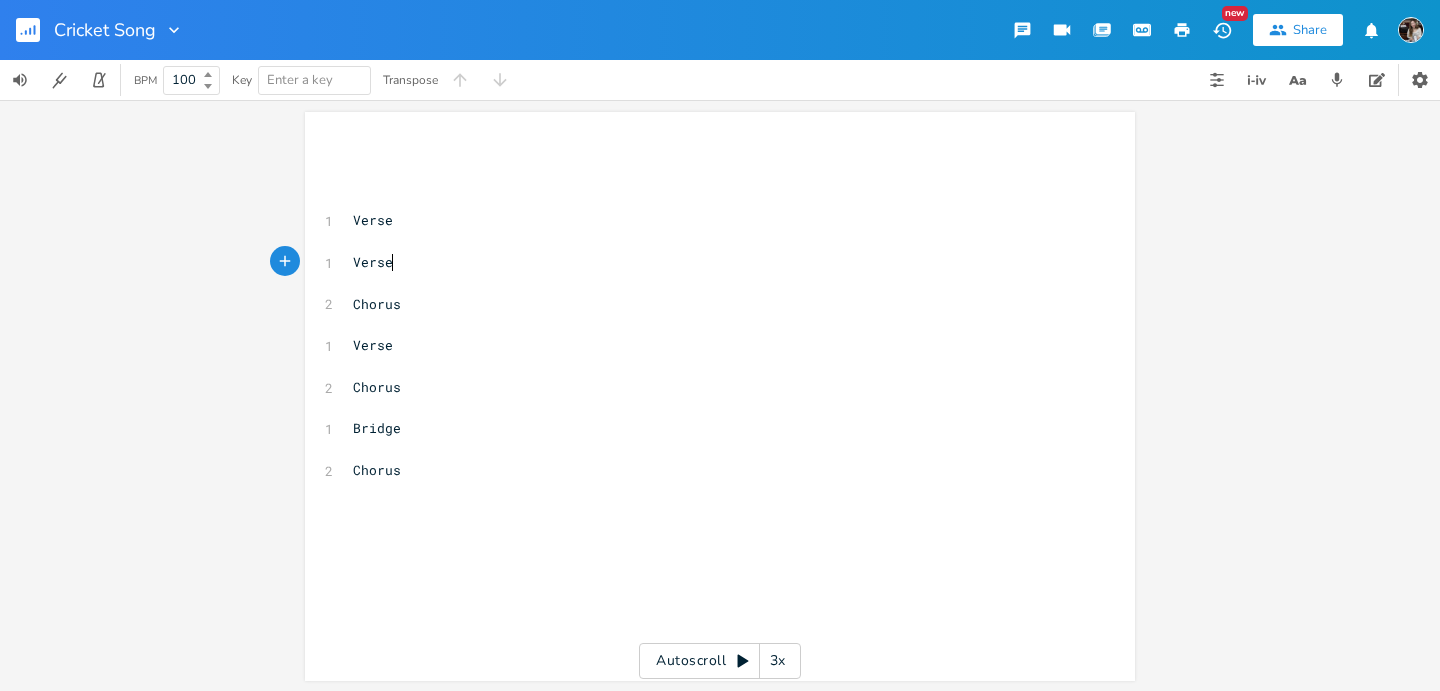 click on "Verse" at bounding box center [710, 262] 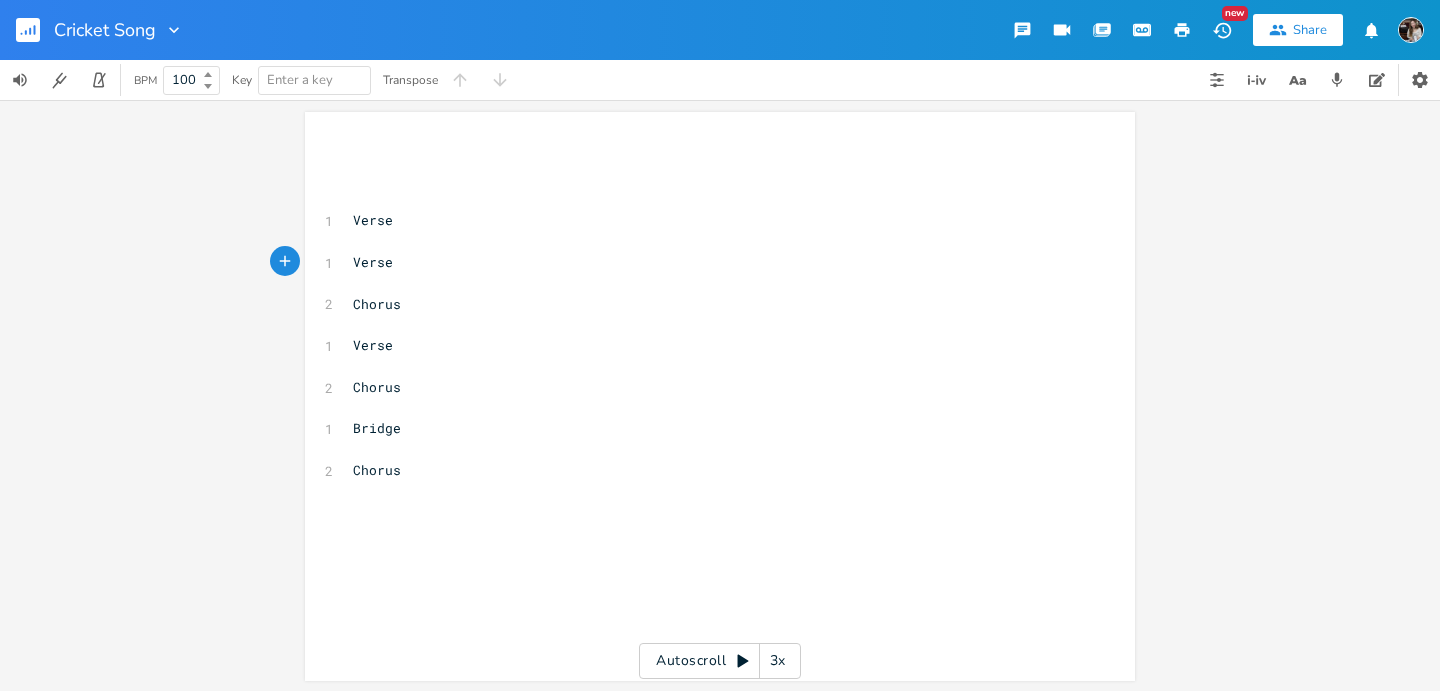 click on "Verse" at bounding box center (710, 220) 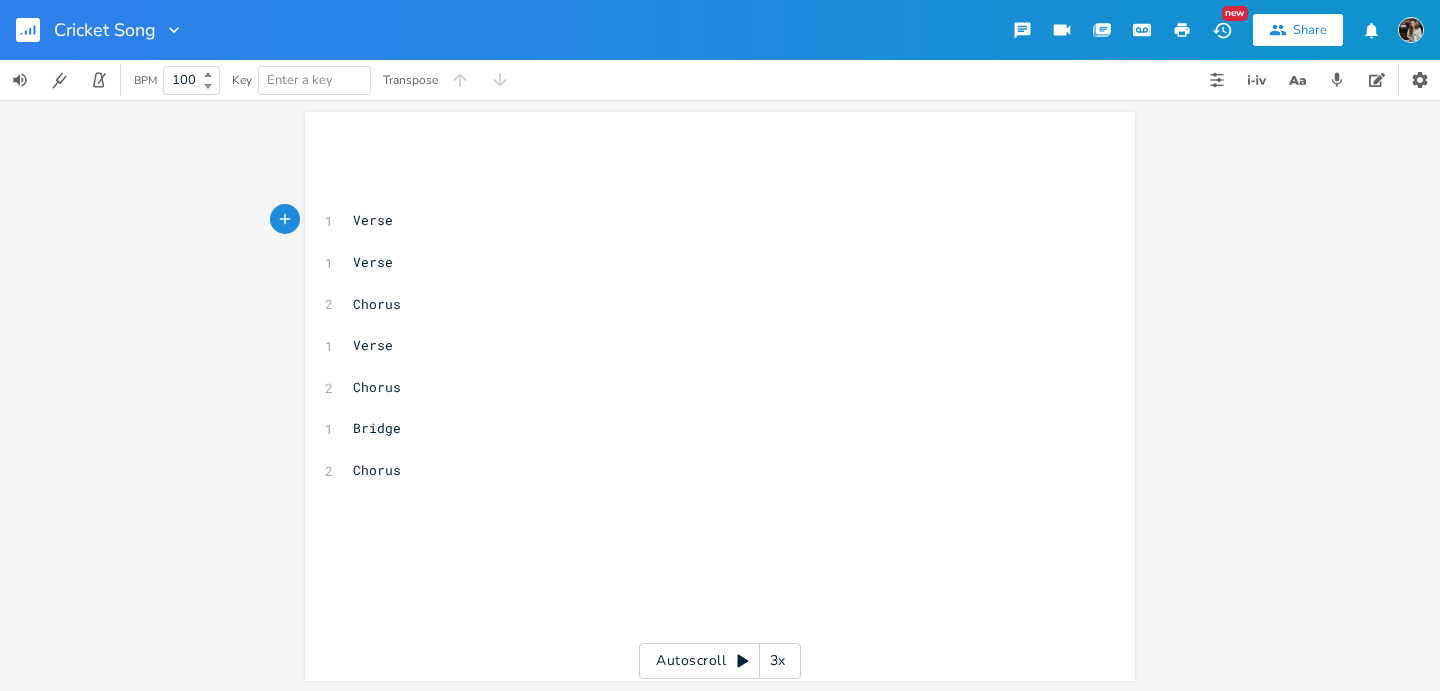 click on "Cricket Song New Share" at bounding box center (720, 30) 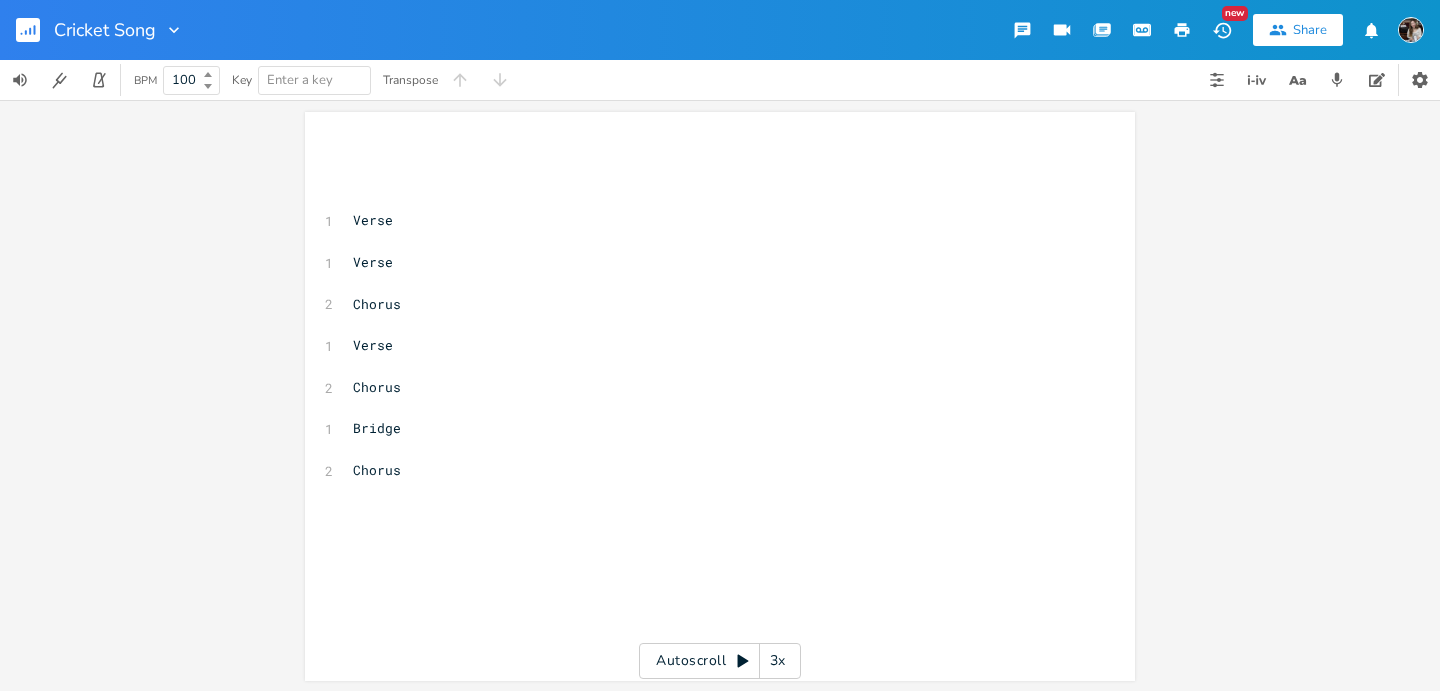 click on "Share" at bounding box center [1310, 30] 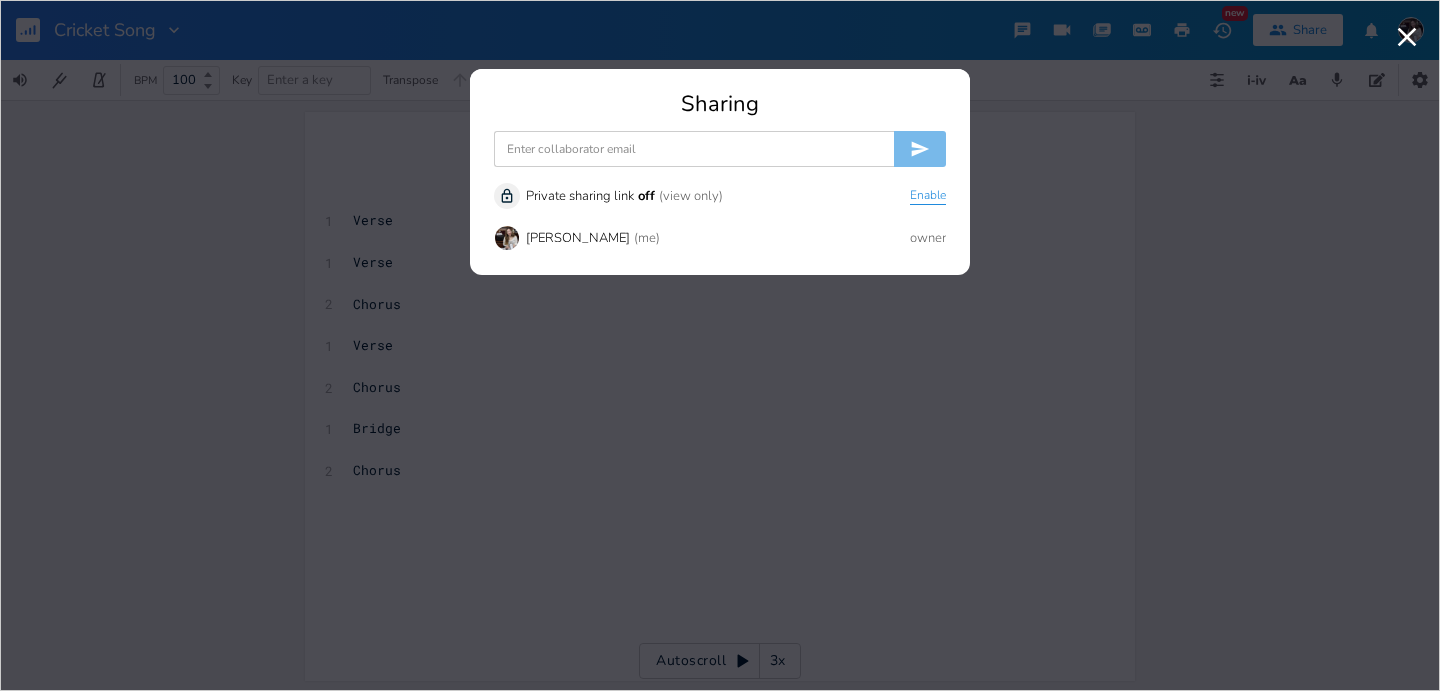 click on "Enable" at bounding box center [928, 196] 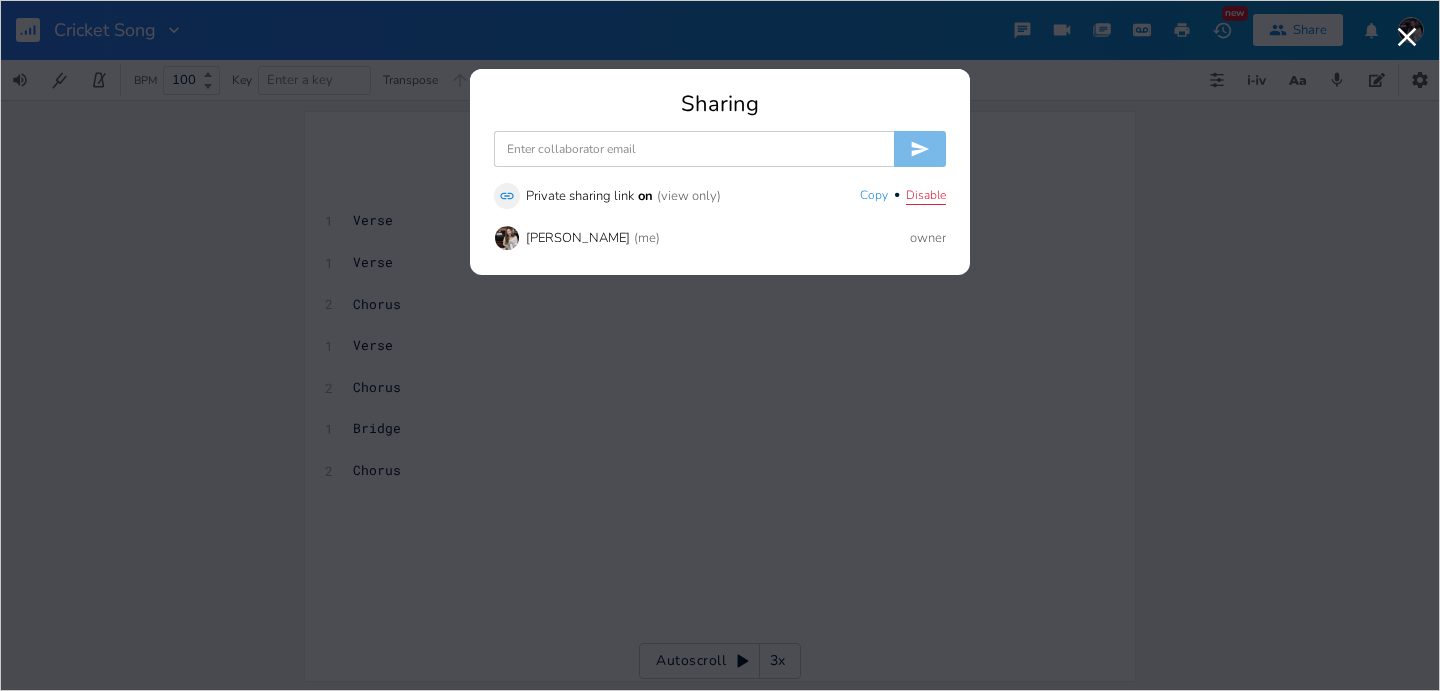 click on "Disable" at bounding box center [926, 196] 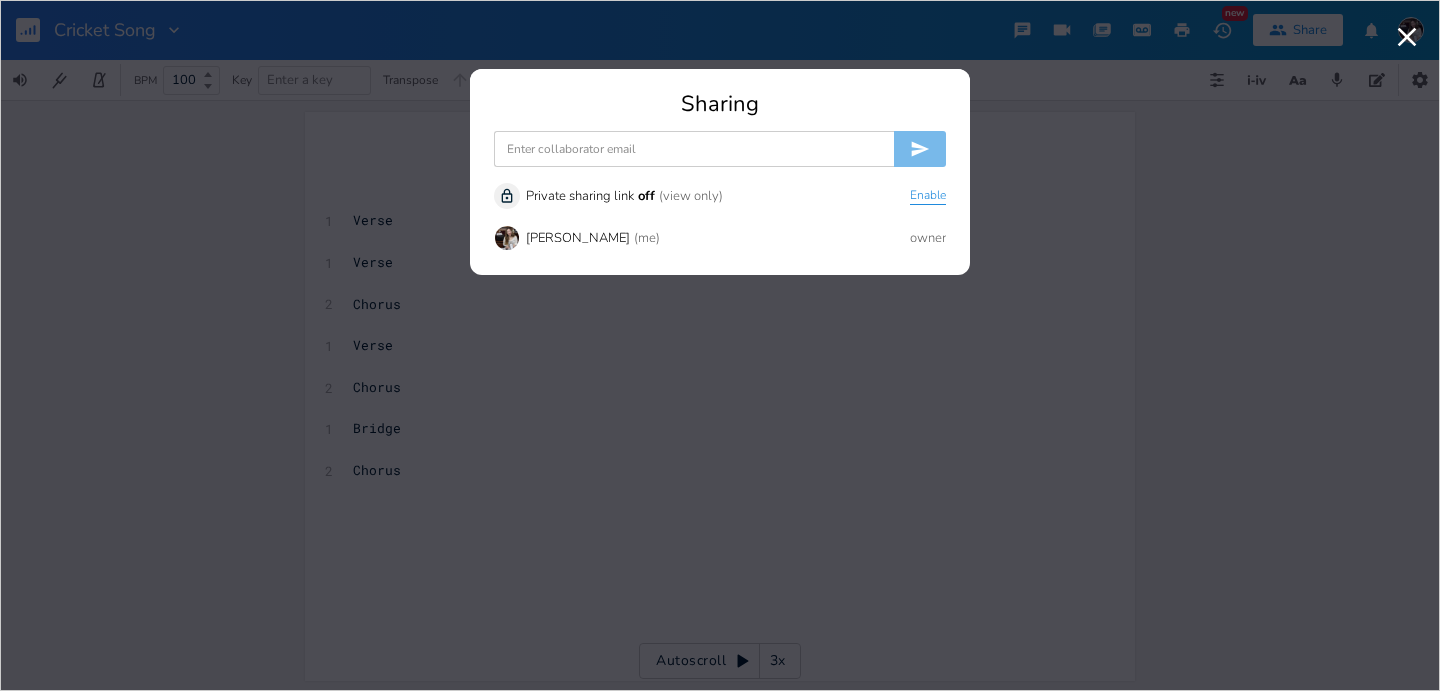 click on "Enable" at bounding box center (928, 196) 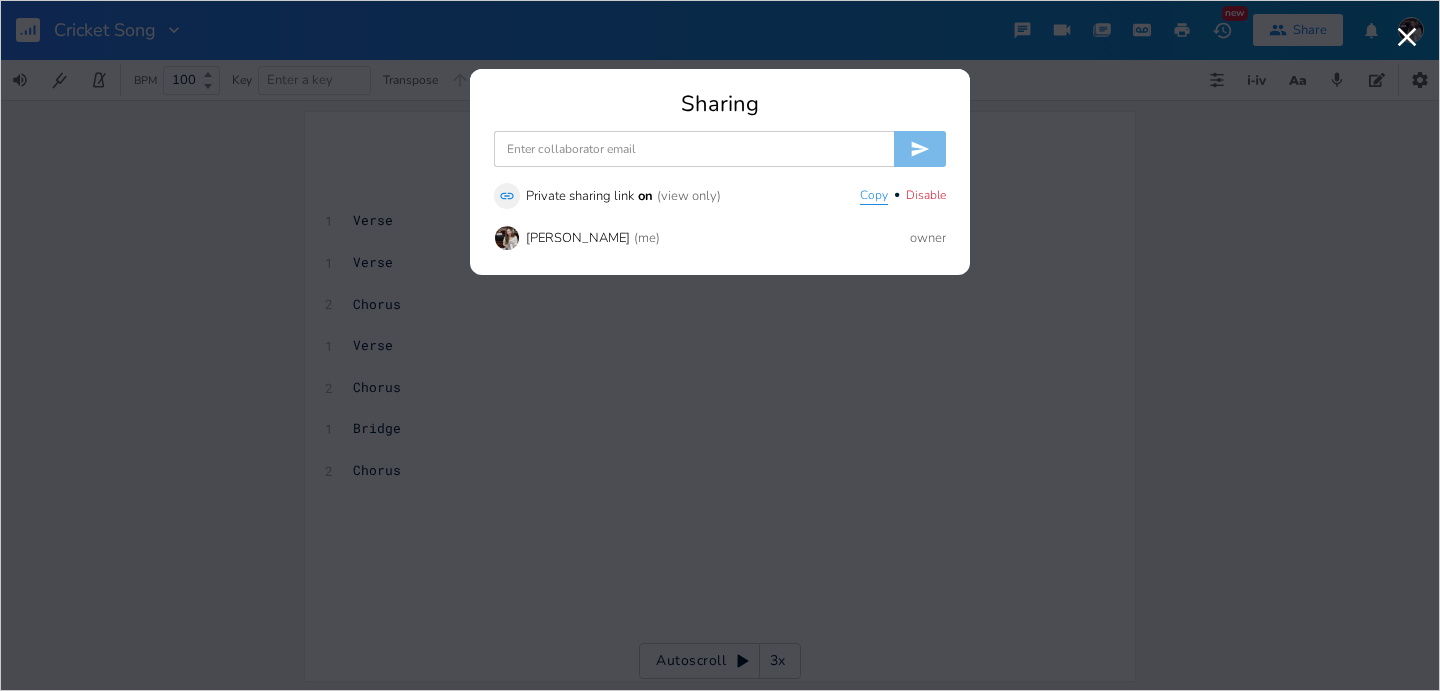 click on "Copy" at bounding box center (874, 196) 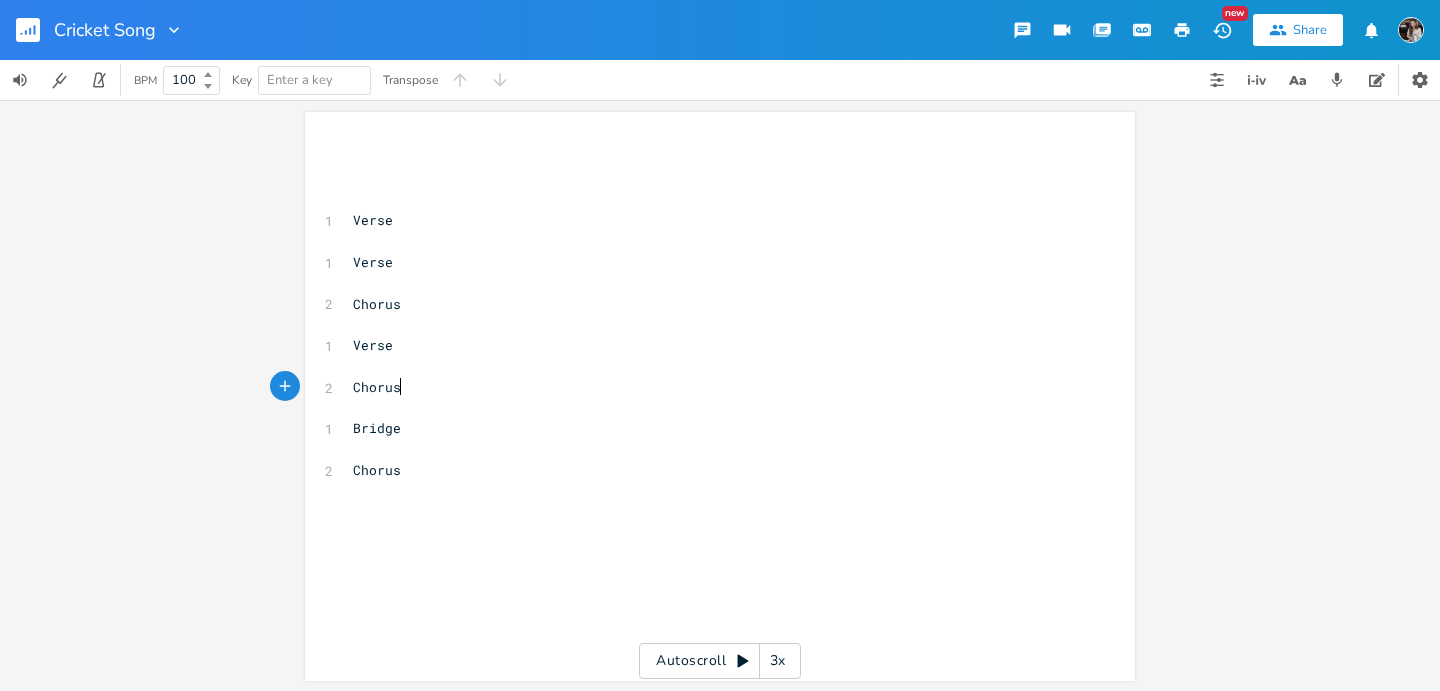 click on "Chorus" at bounding box center [710, 387] 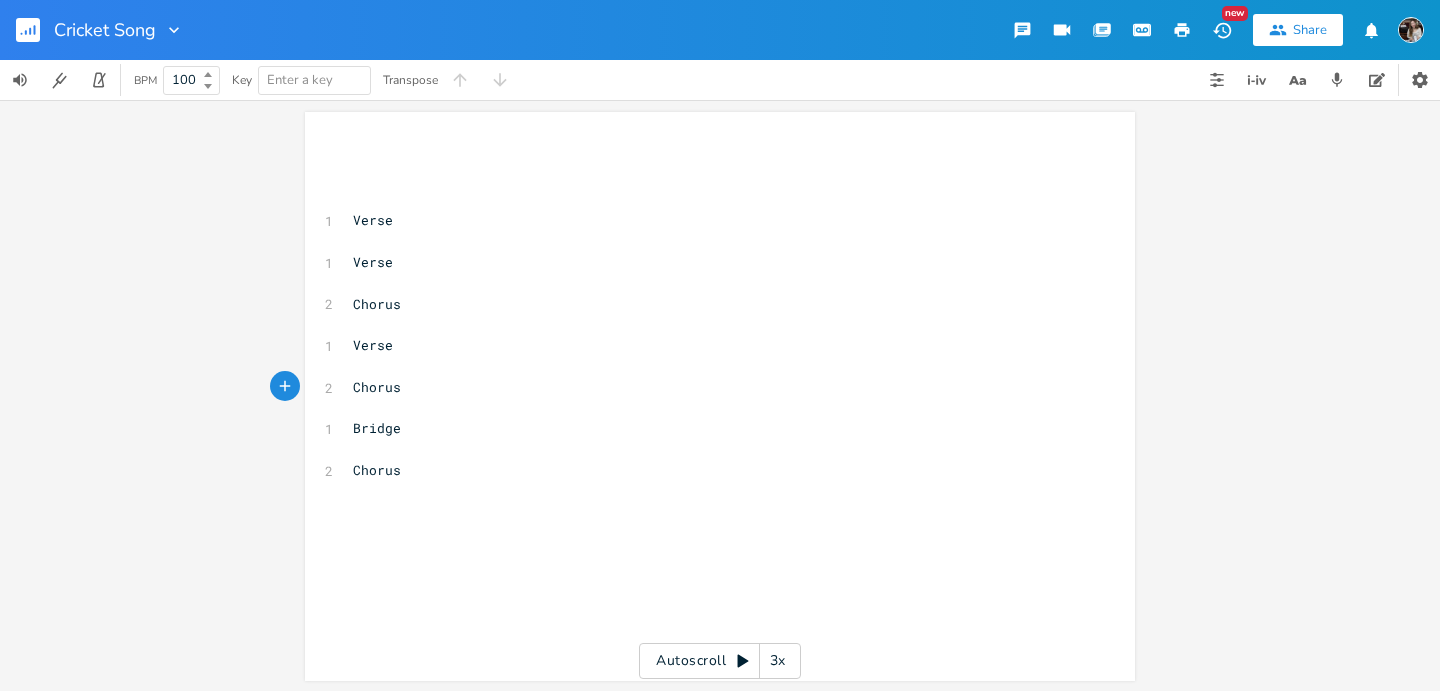 click on "Verse" at bounding box center (710, 220) 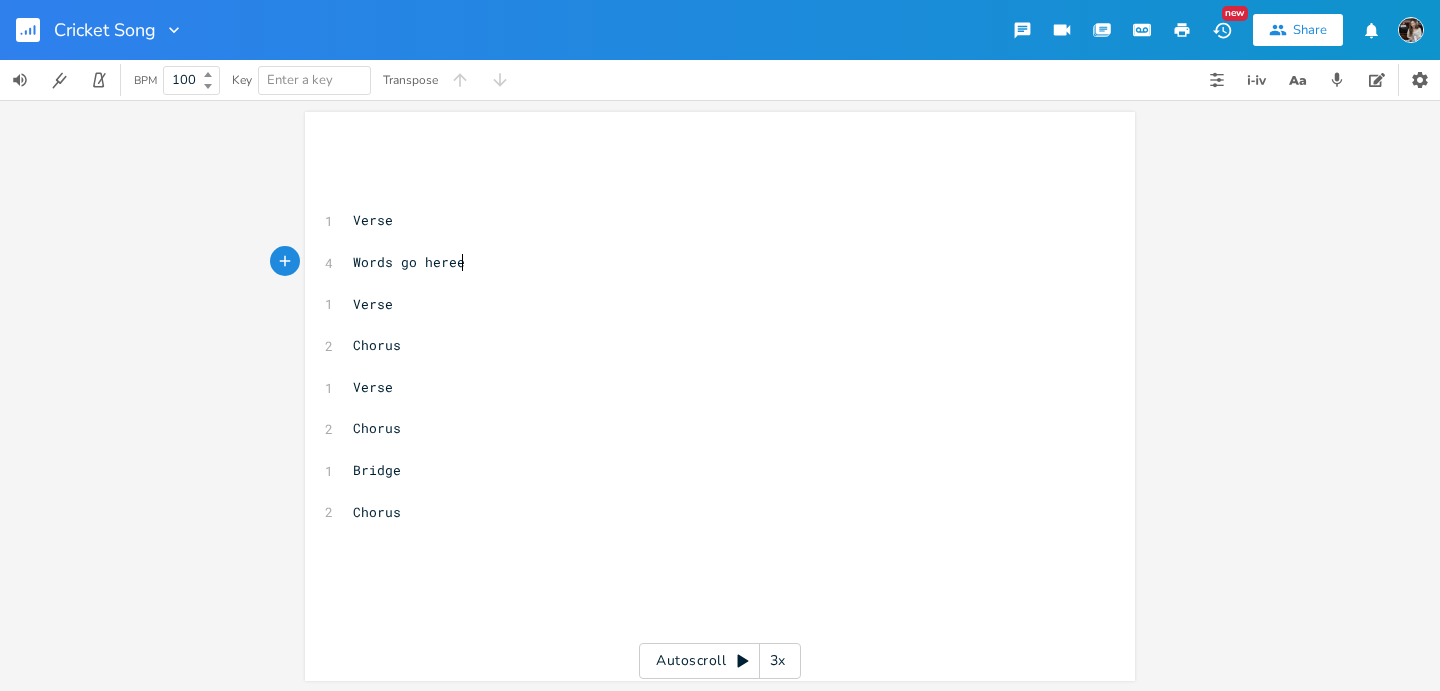 type on "Words go hereeee" 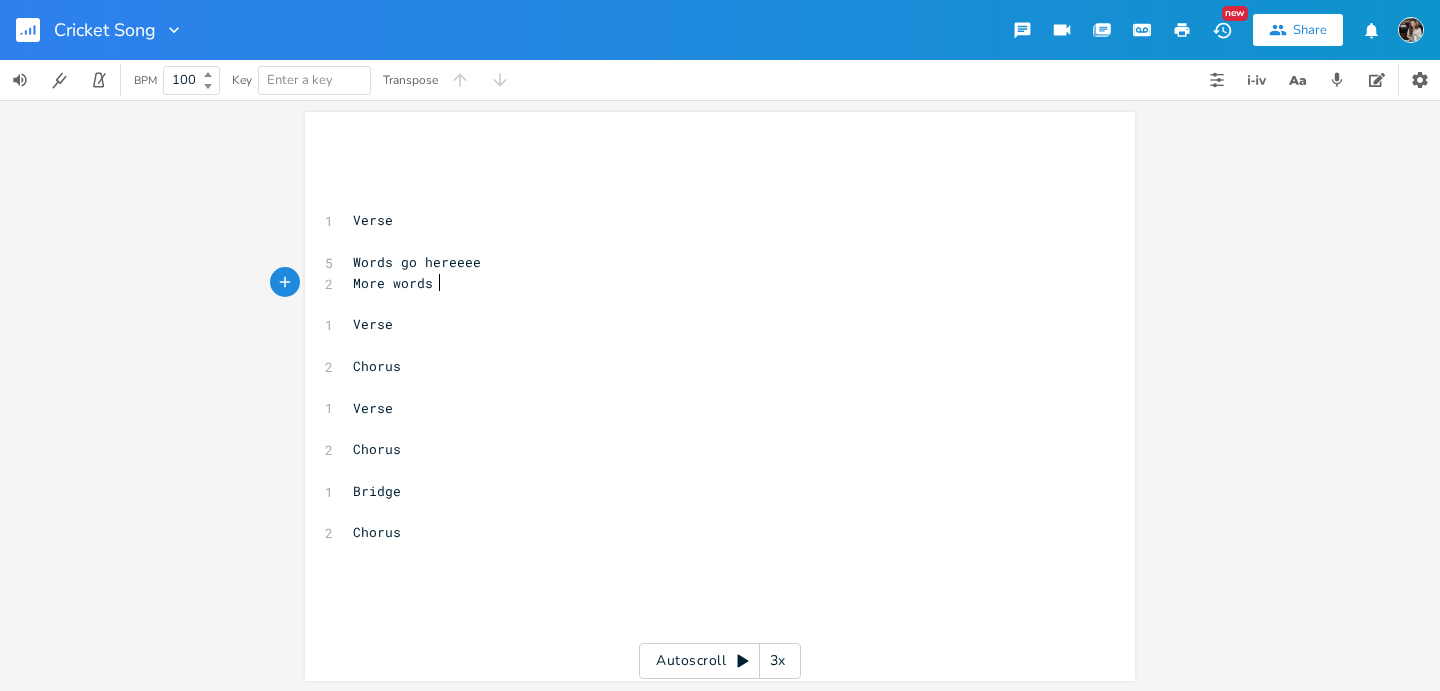 scroll, scrollTop: 0, scrollLeft: 73, axis: horizontal 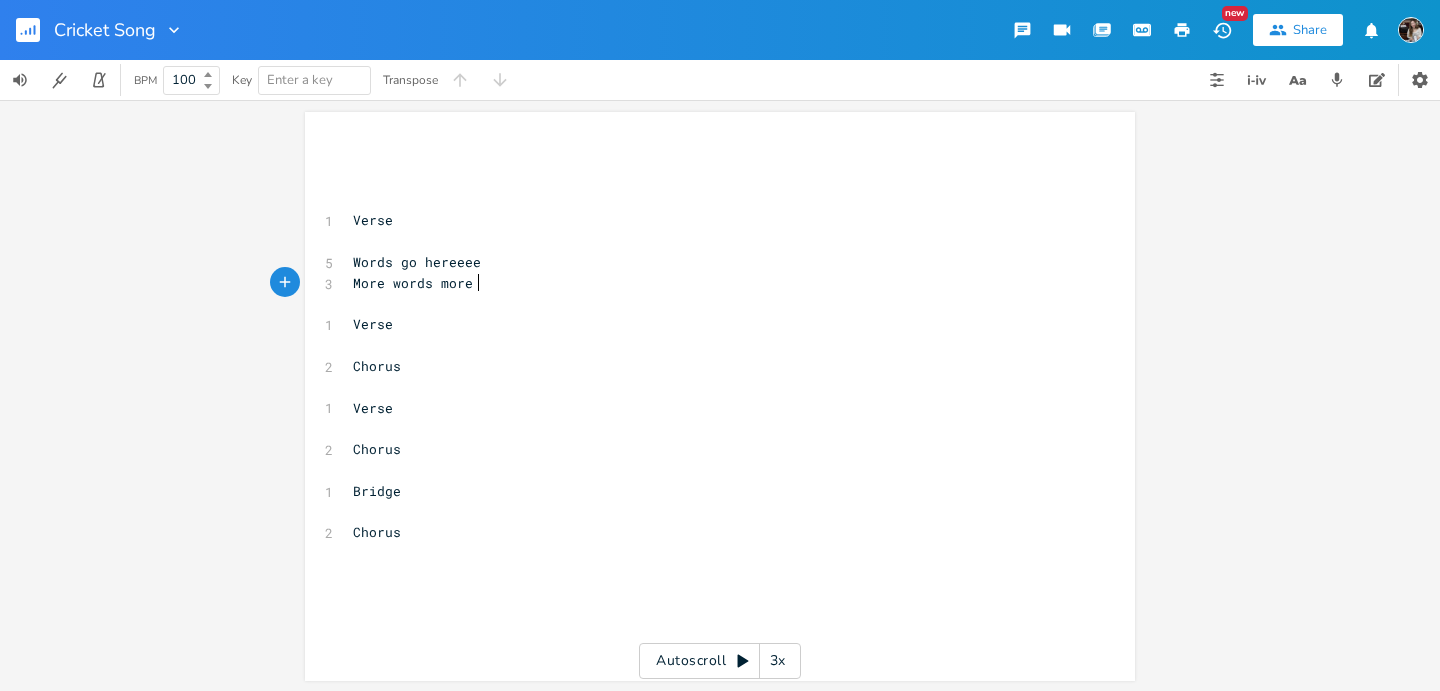type on "More words more we" 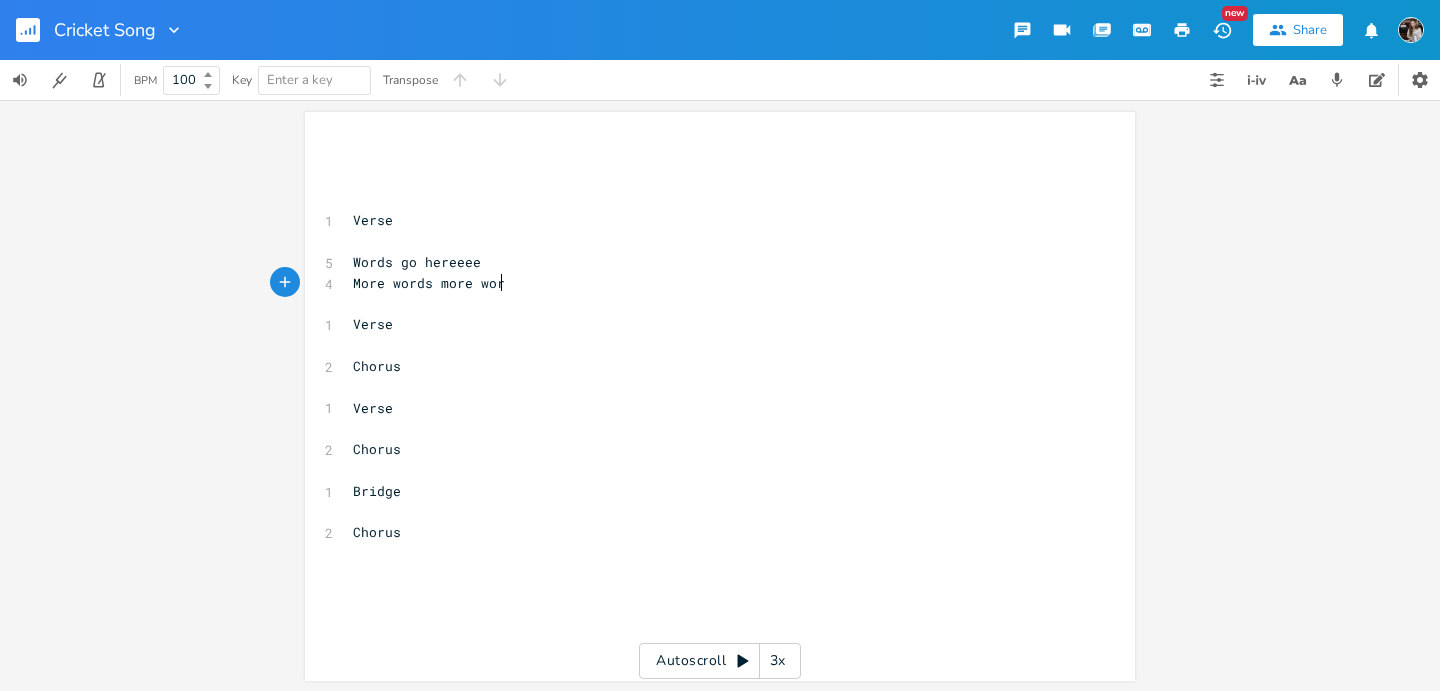 type on "ords" 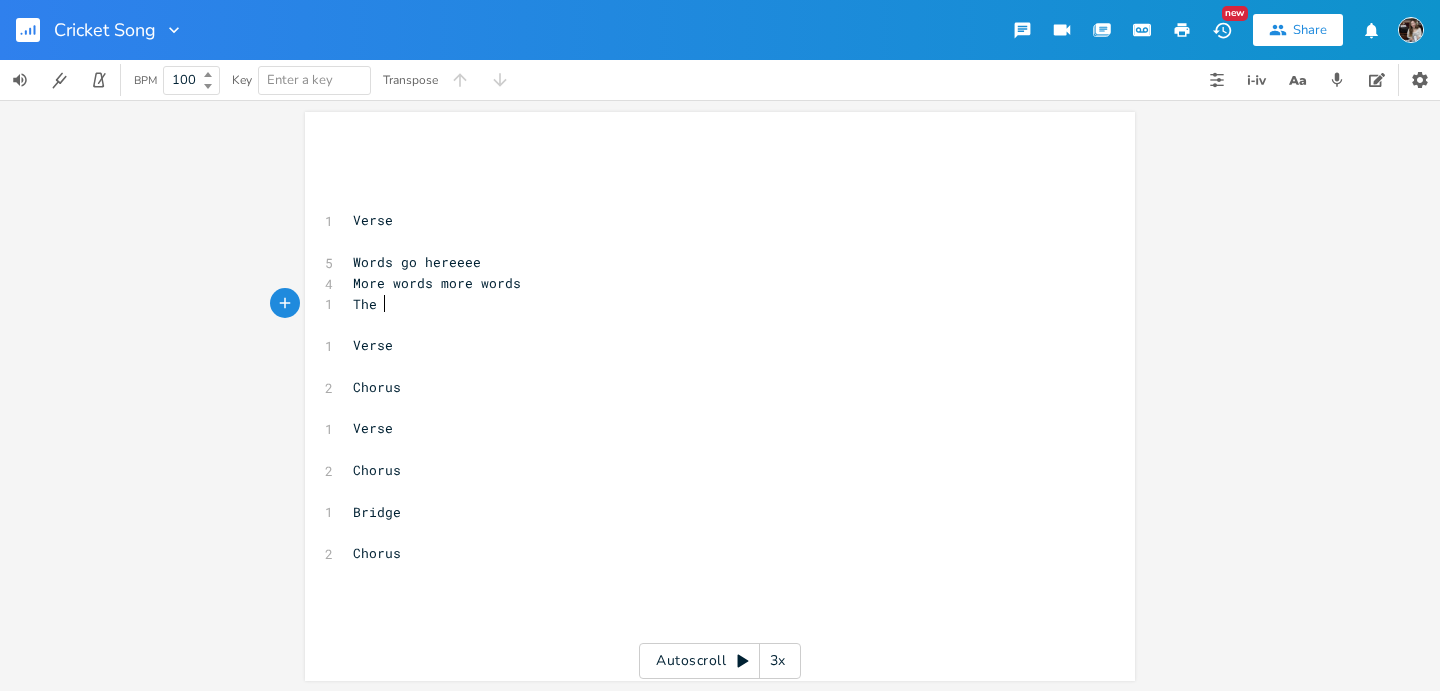 scroll, scrollTop: 0, scrollLeft: 29, axis: horizontal 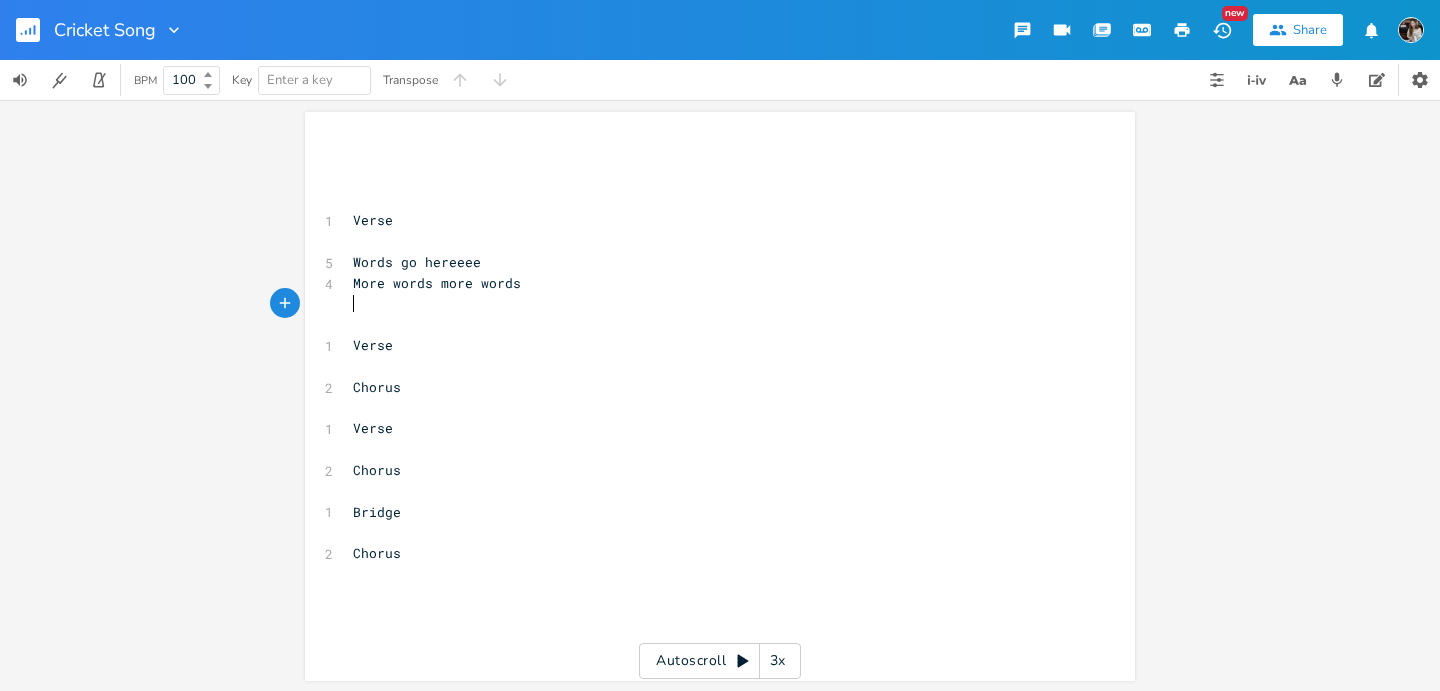 type on "l" 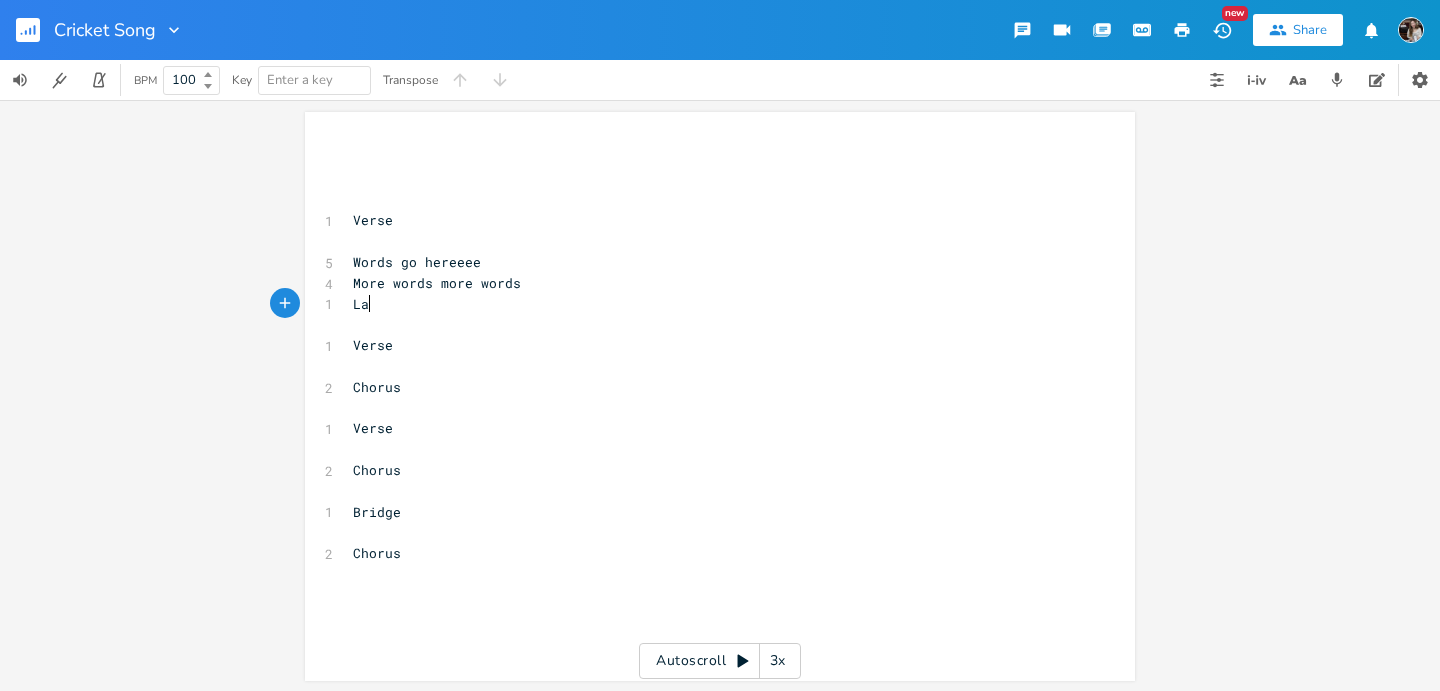 type on "Lal" 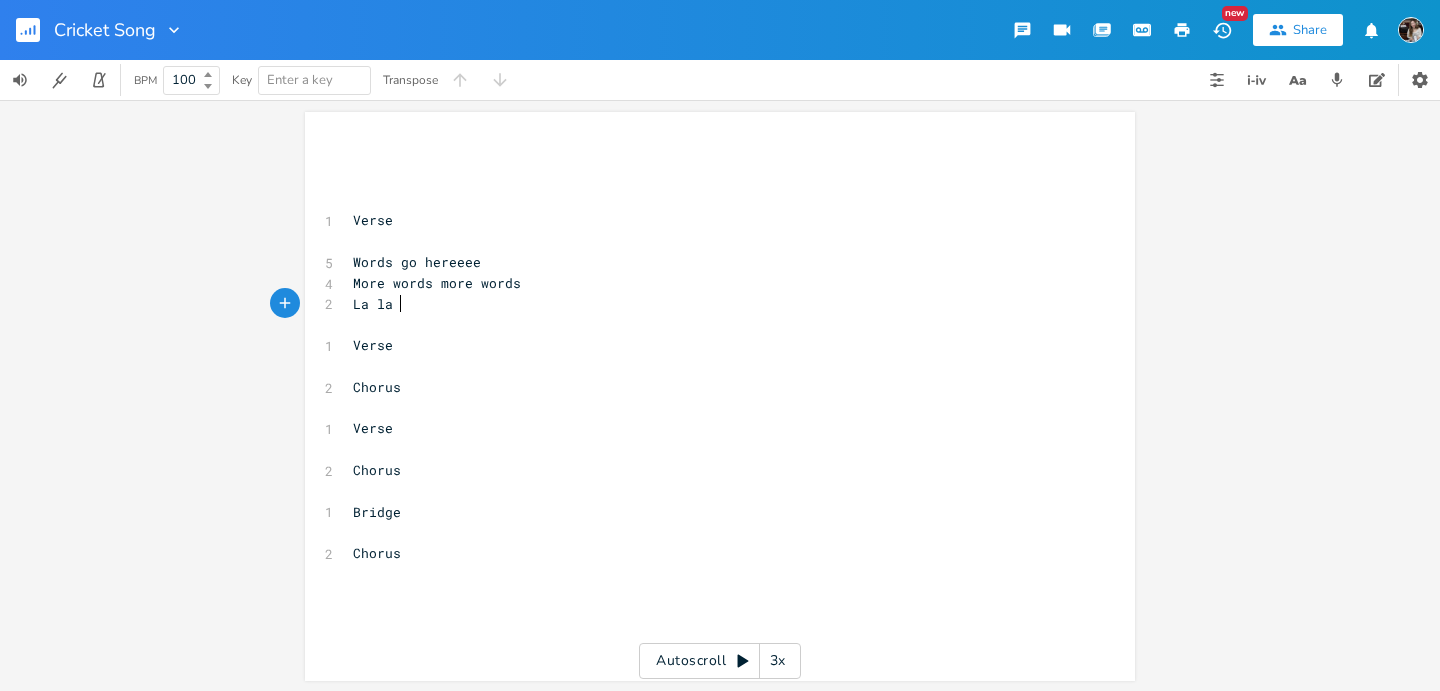 type on "la la" 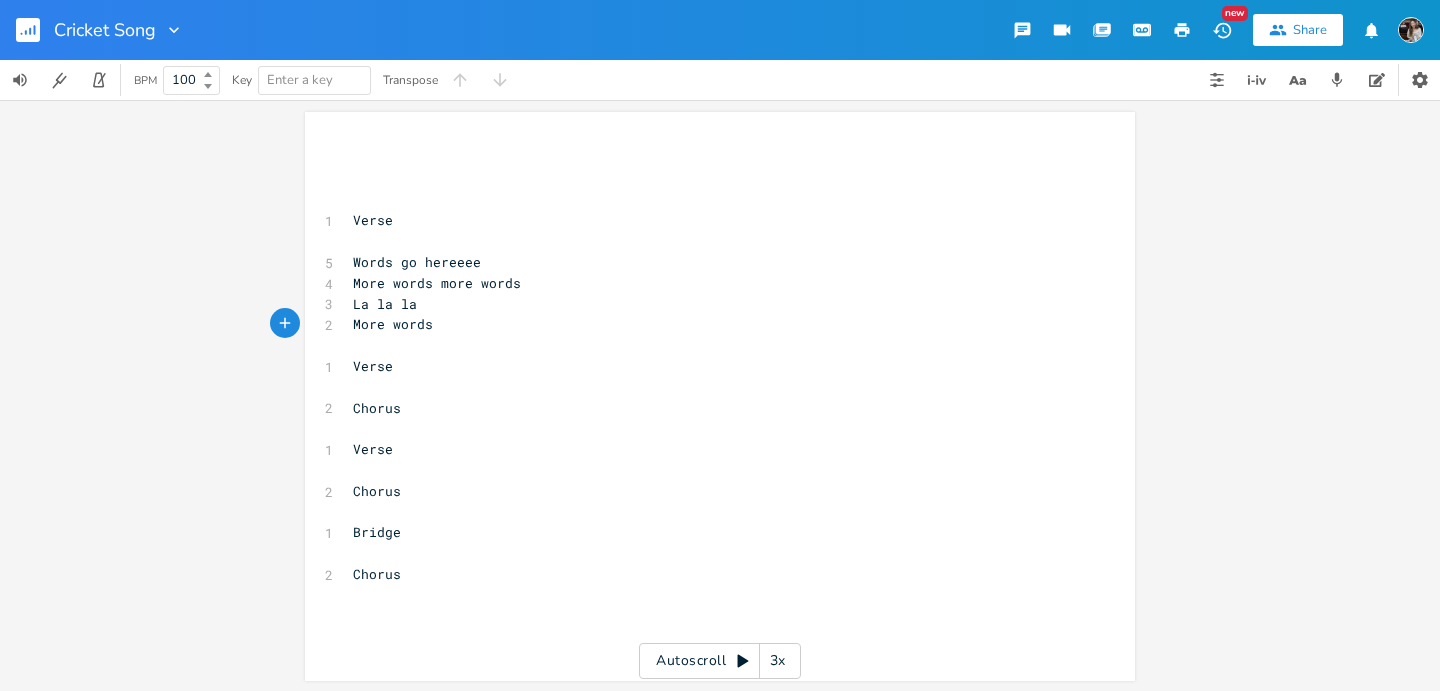scroll, scrollTop: 0, scrollLeft: 73, axis: horizontal 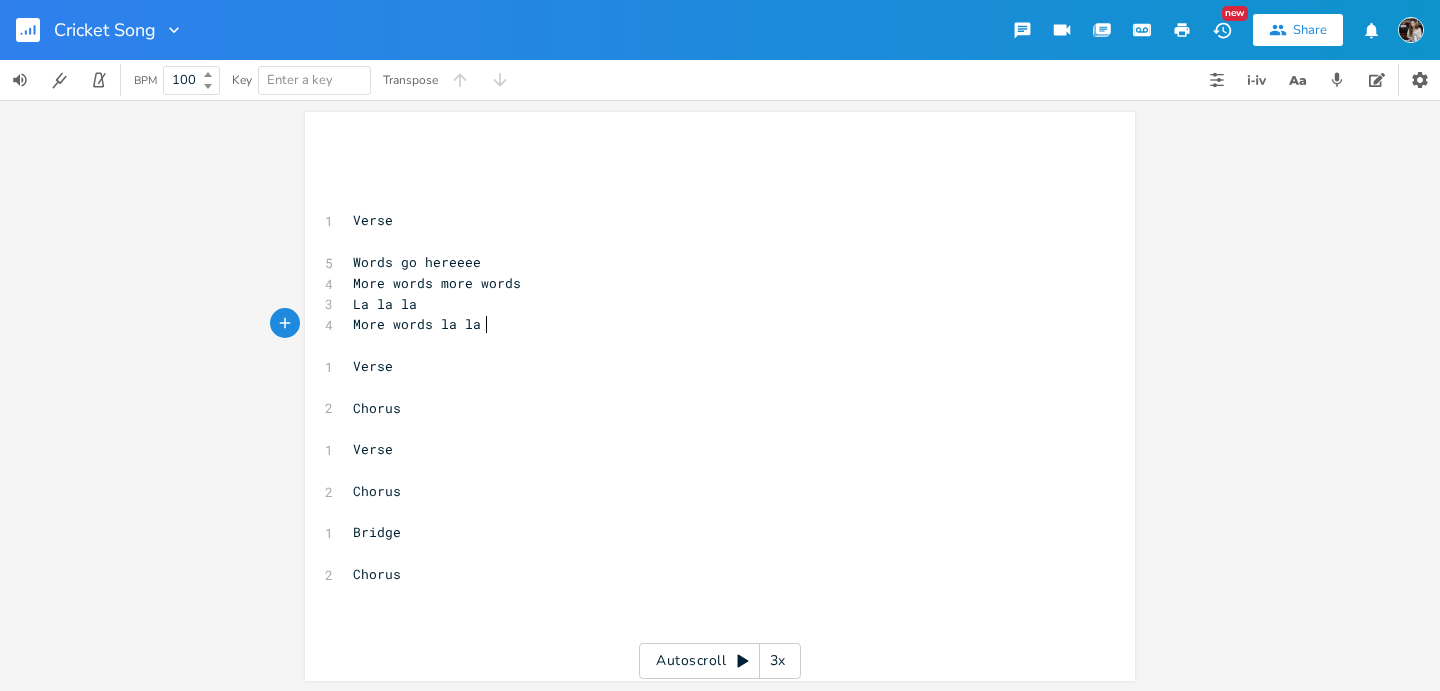 type on "More words la la la" 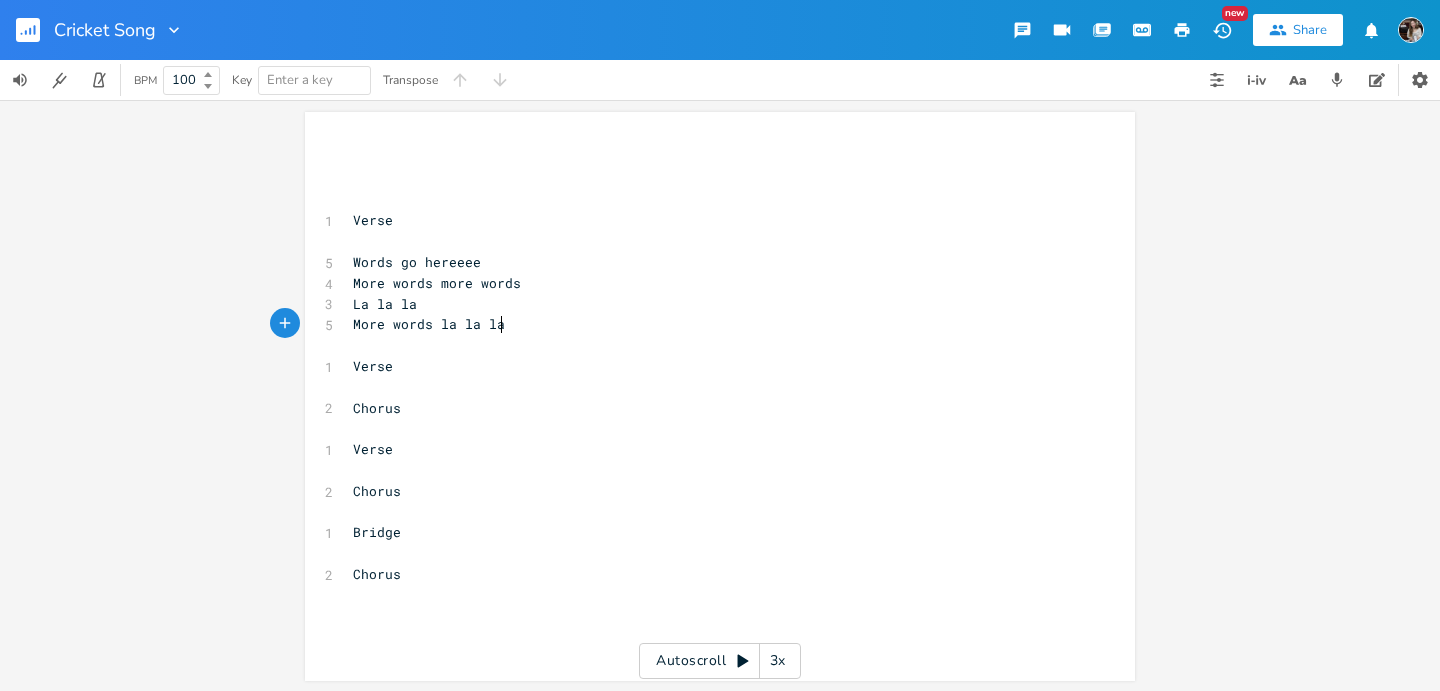 scroll, scrollTop: 0, scrollLeft: 113, axis: horizontal 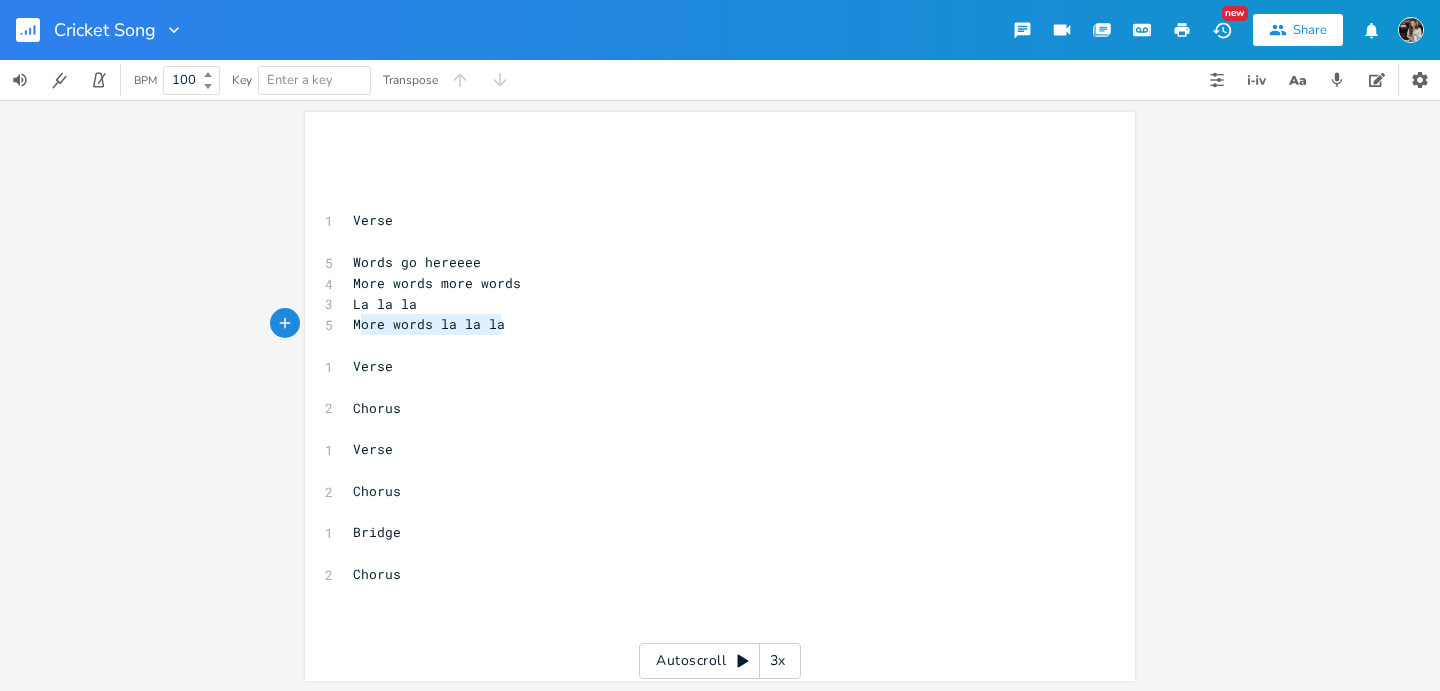 drag, startPoint x: 499, startPoint y: 318, endPoint x: 352, endPoint y: 325, distance: 147.16656 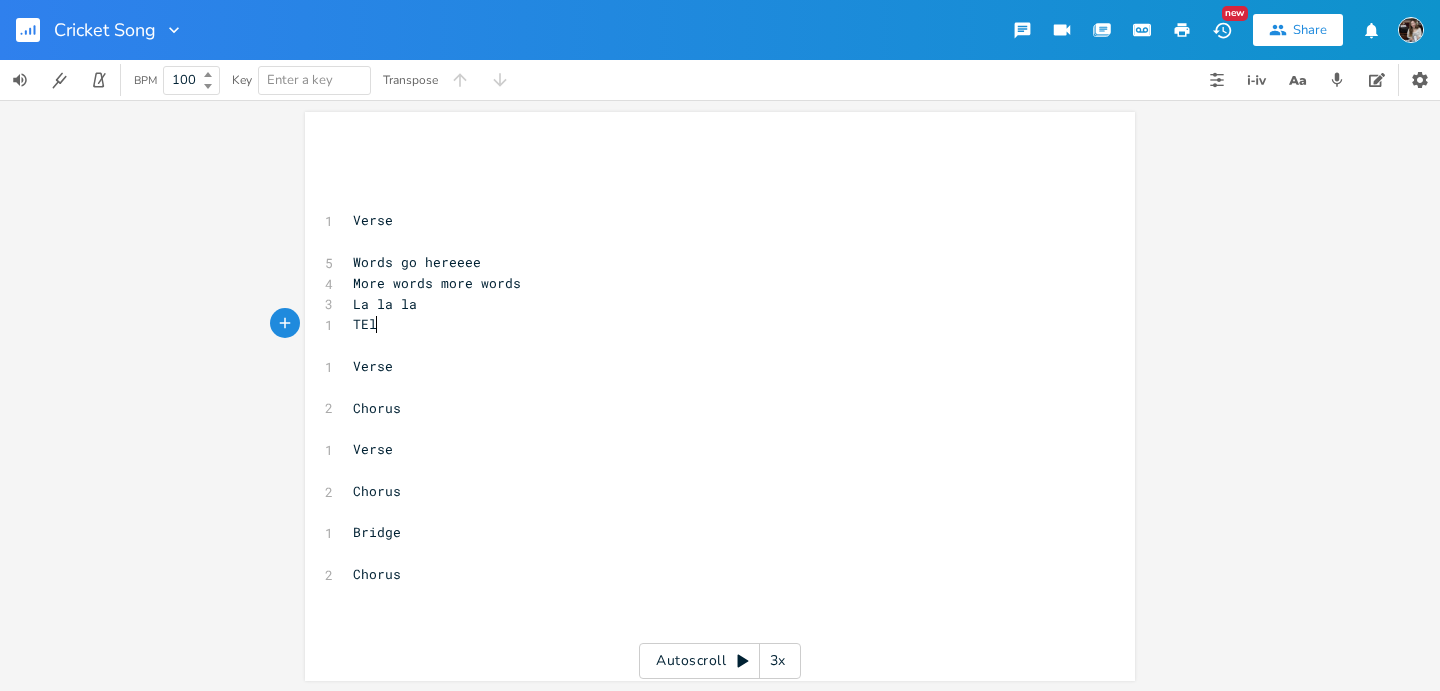 type on "TEll" 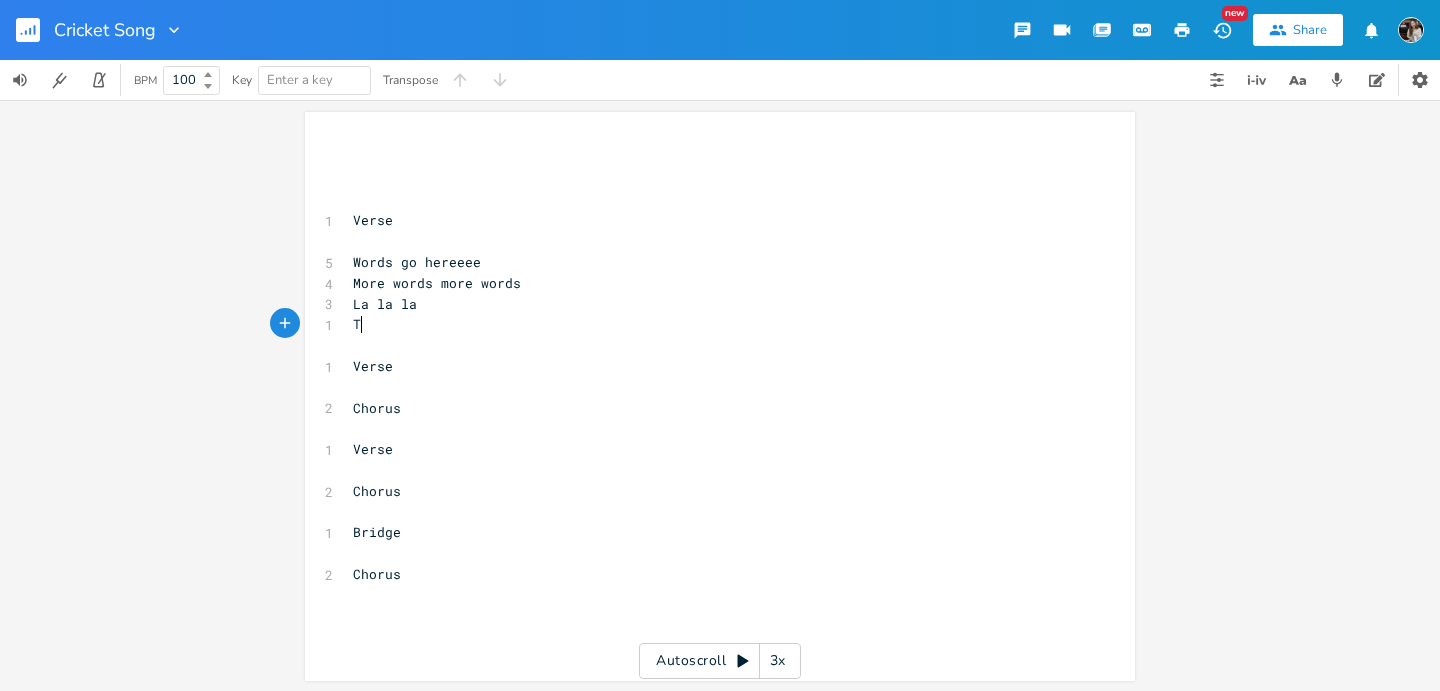 type on "ele" 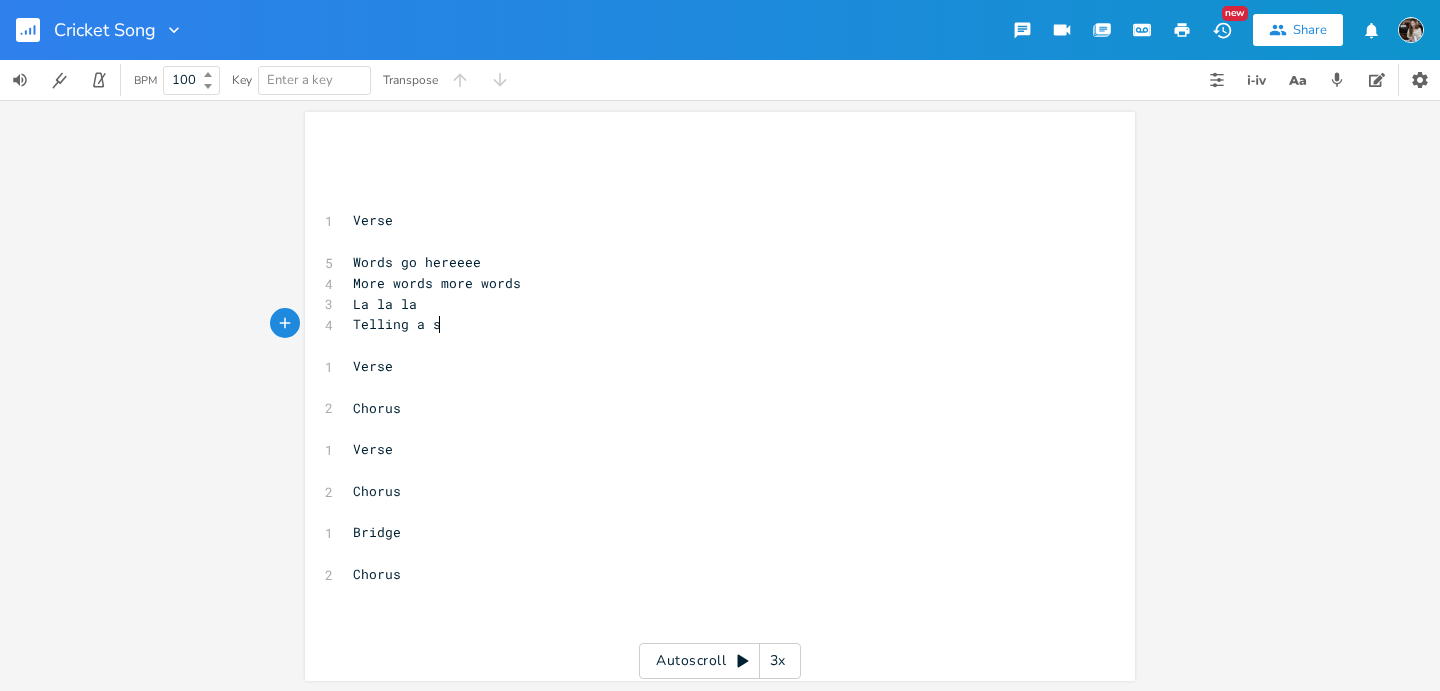 type on "ling a sot" 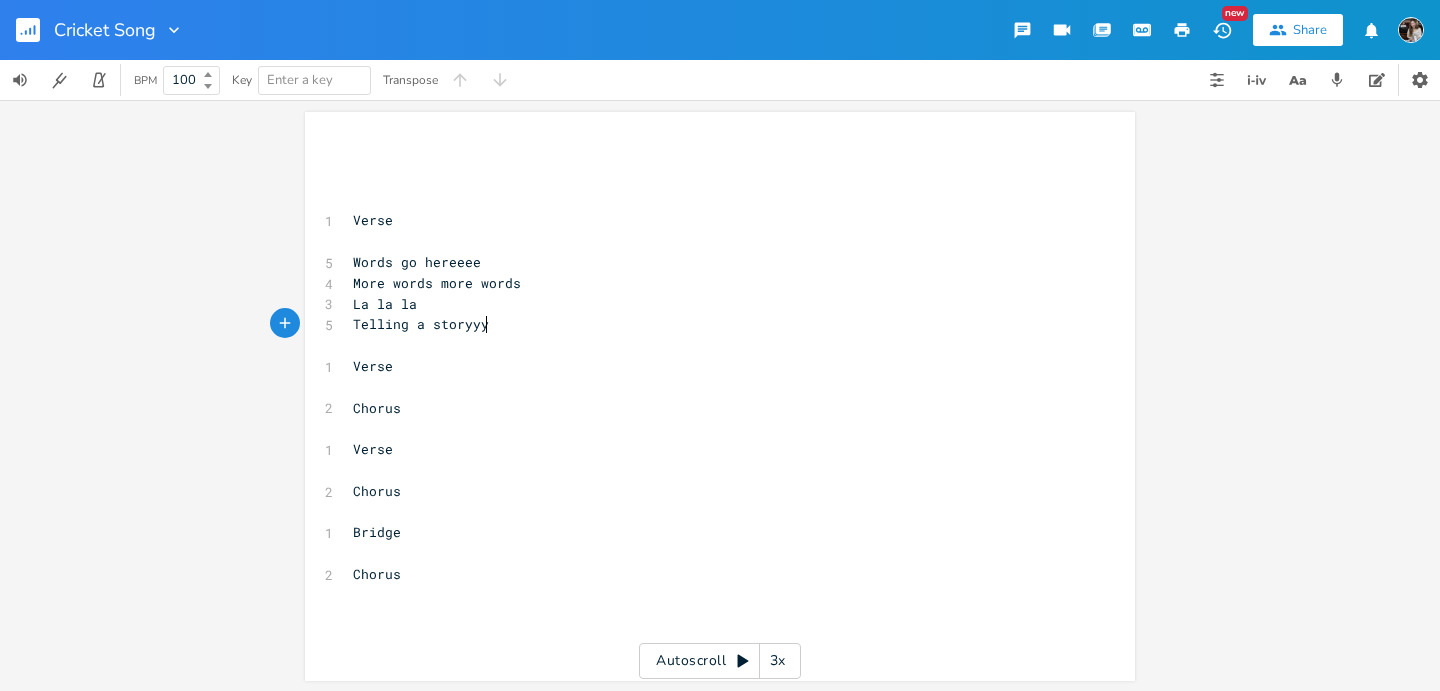scroll, scrollTop: 0, scrollLeft: 44, axis: horizontal 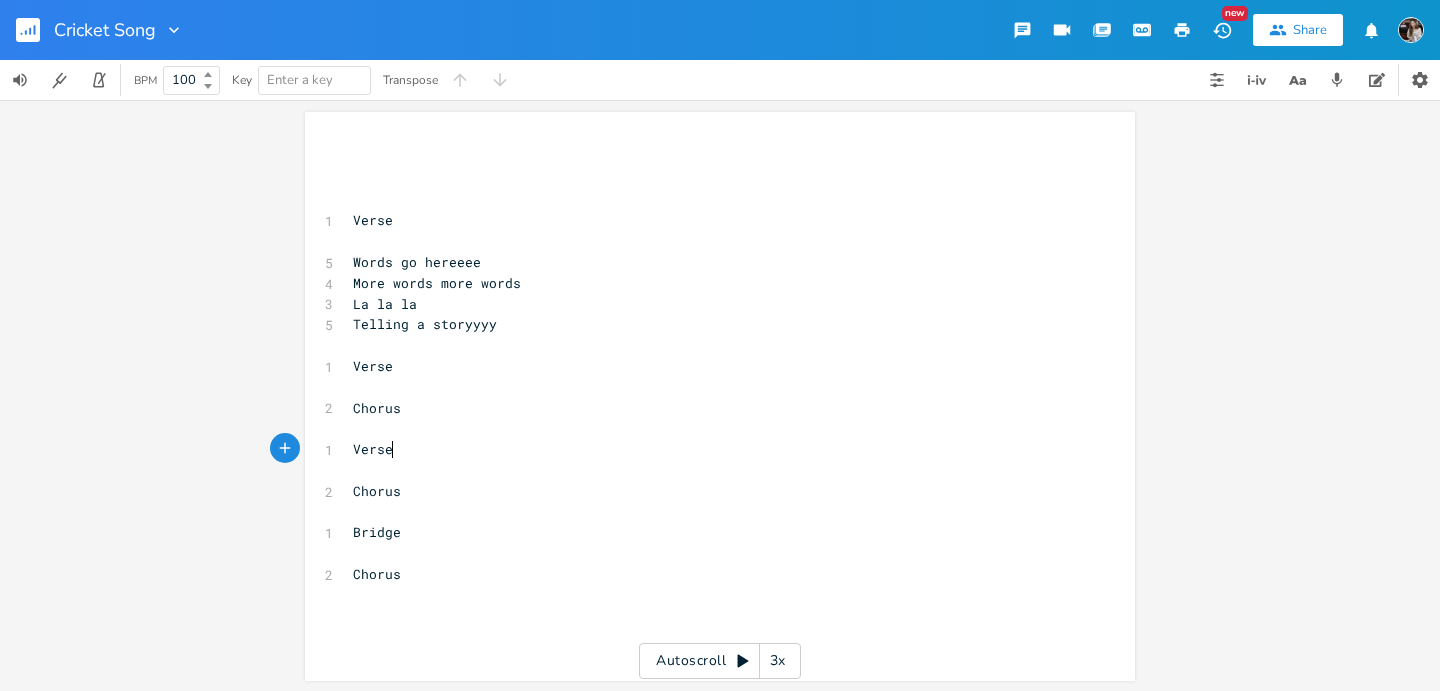 click on "Verse" at bounding box center [710, 449] 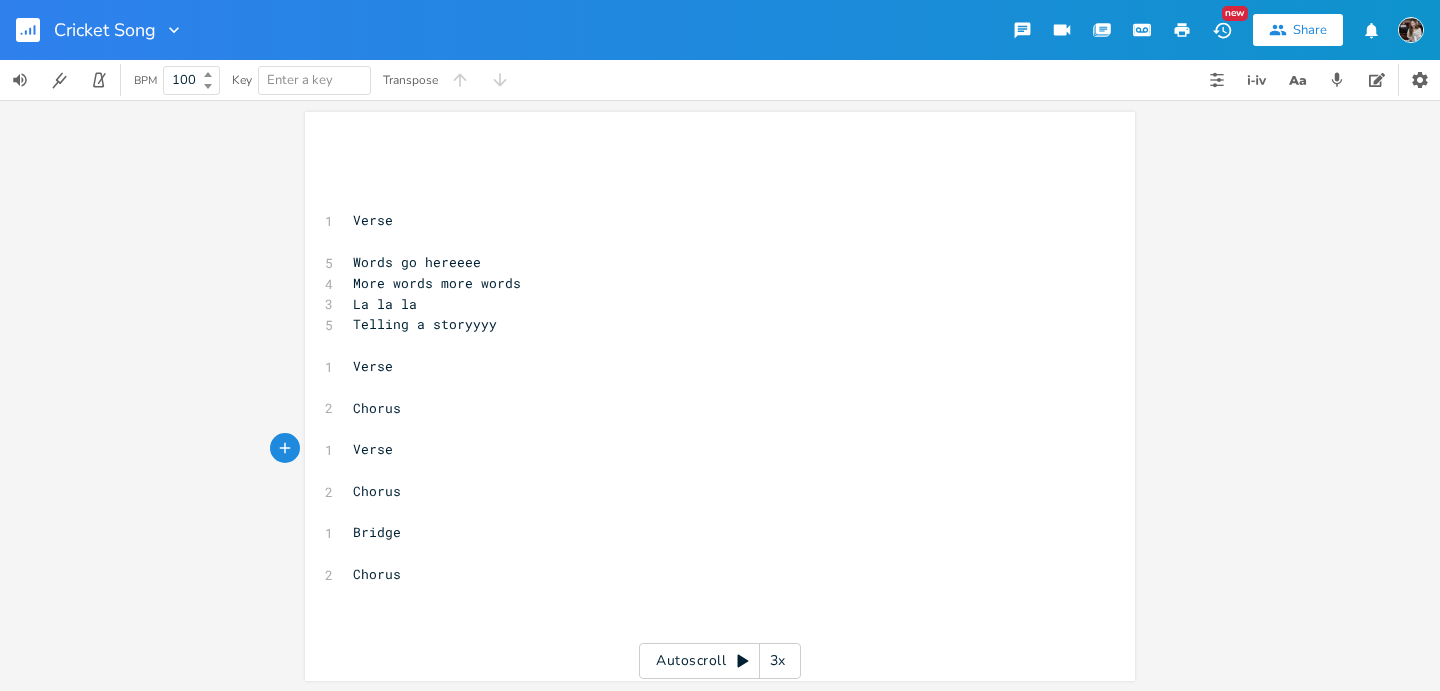 click on "Verse" at bounding box center [710, 366] 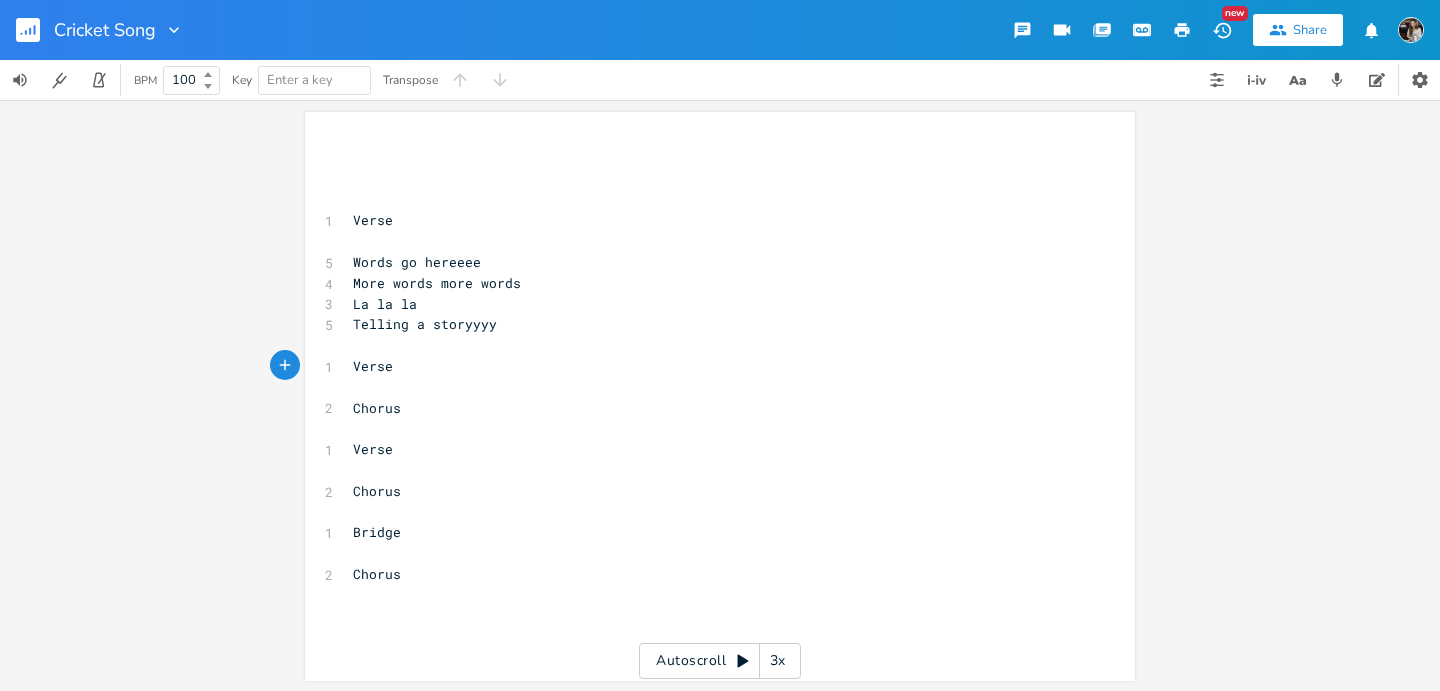 click on "​" at bounding box center (710, 241) 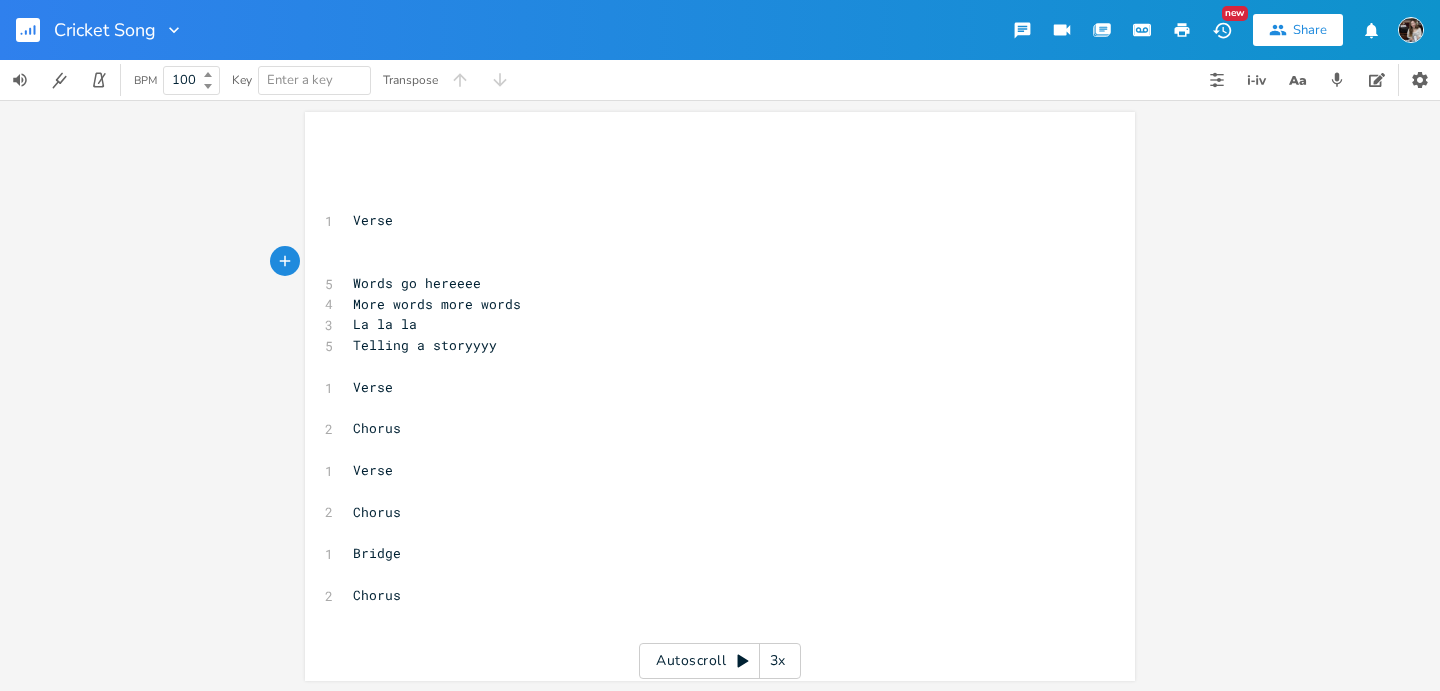 type on "c" 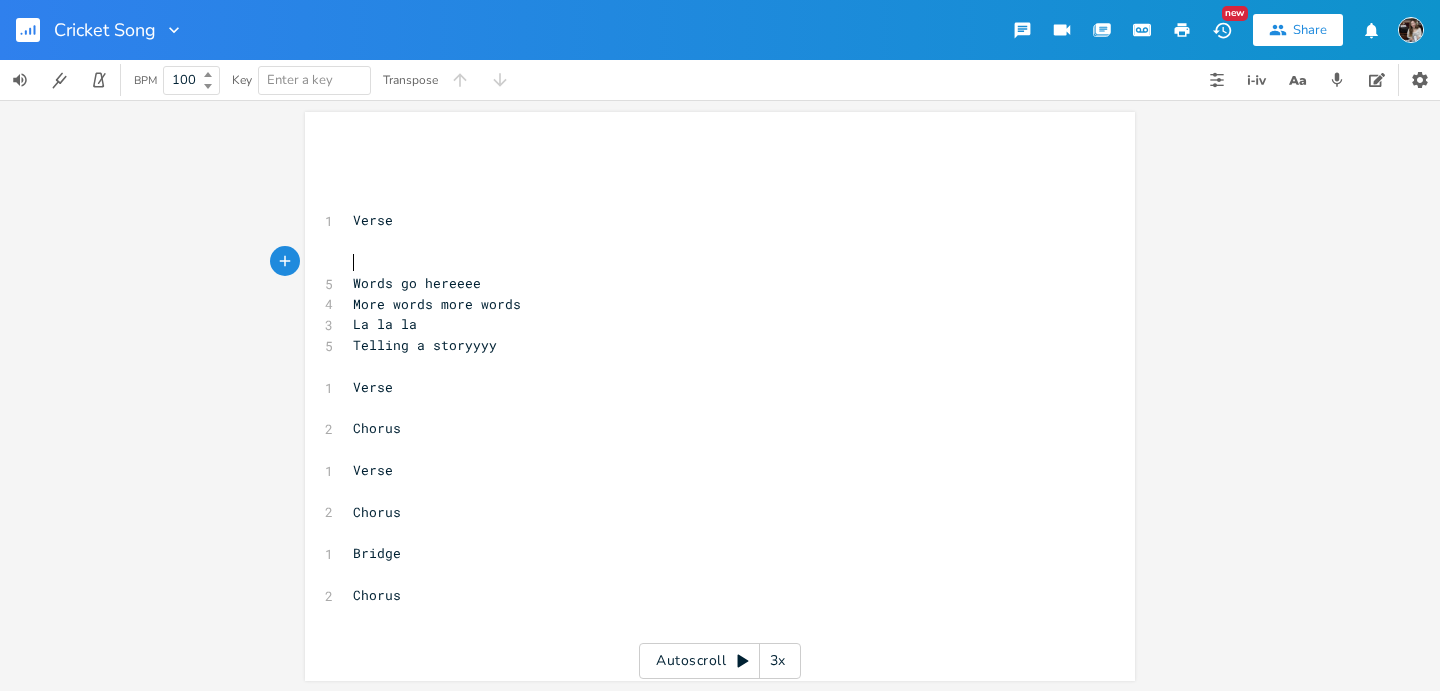 type on "C" 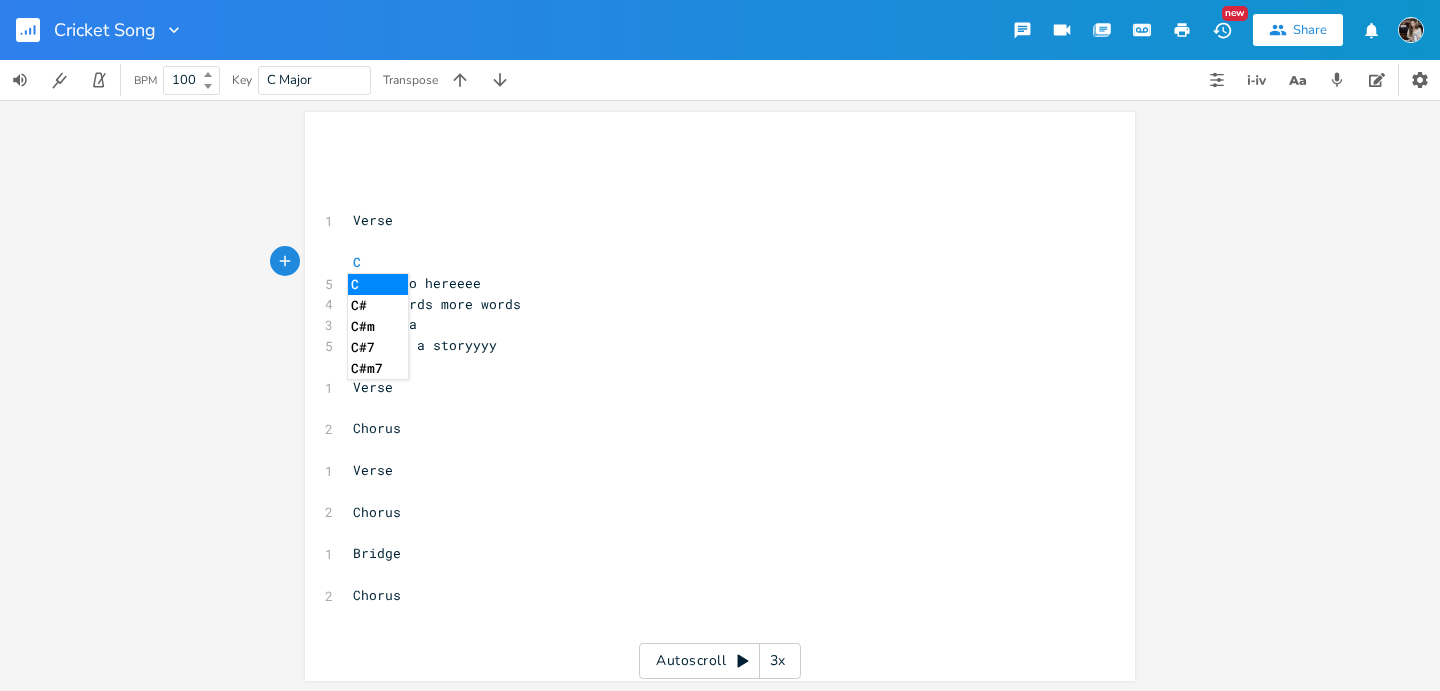 click on "Words go hereeee" at bounding box center (710, 283) 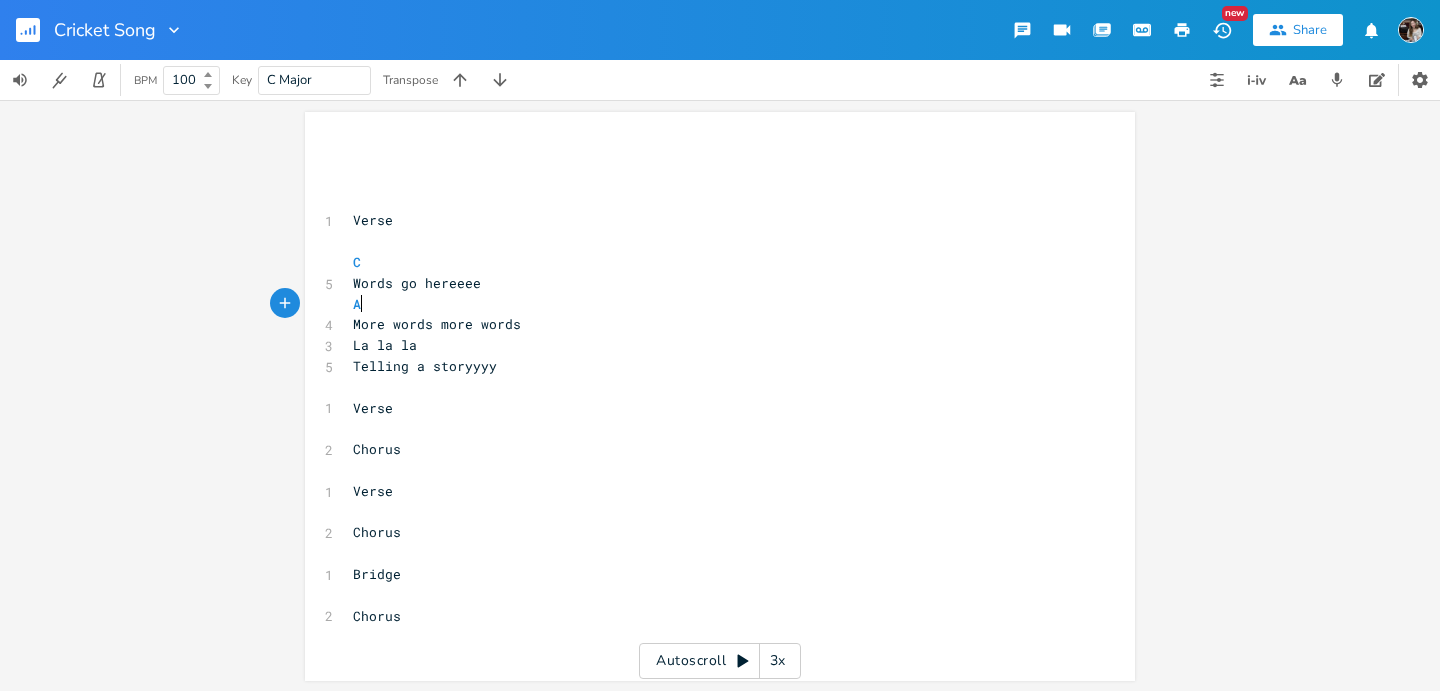 type on "Am" 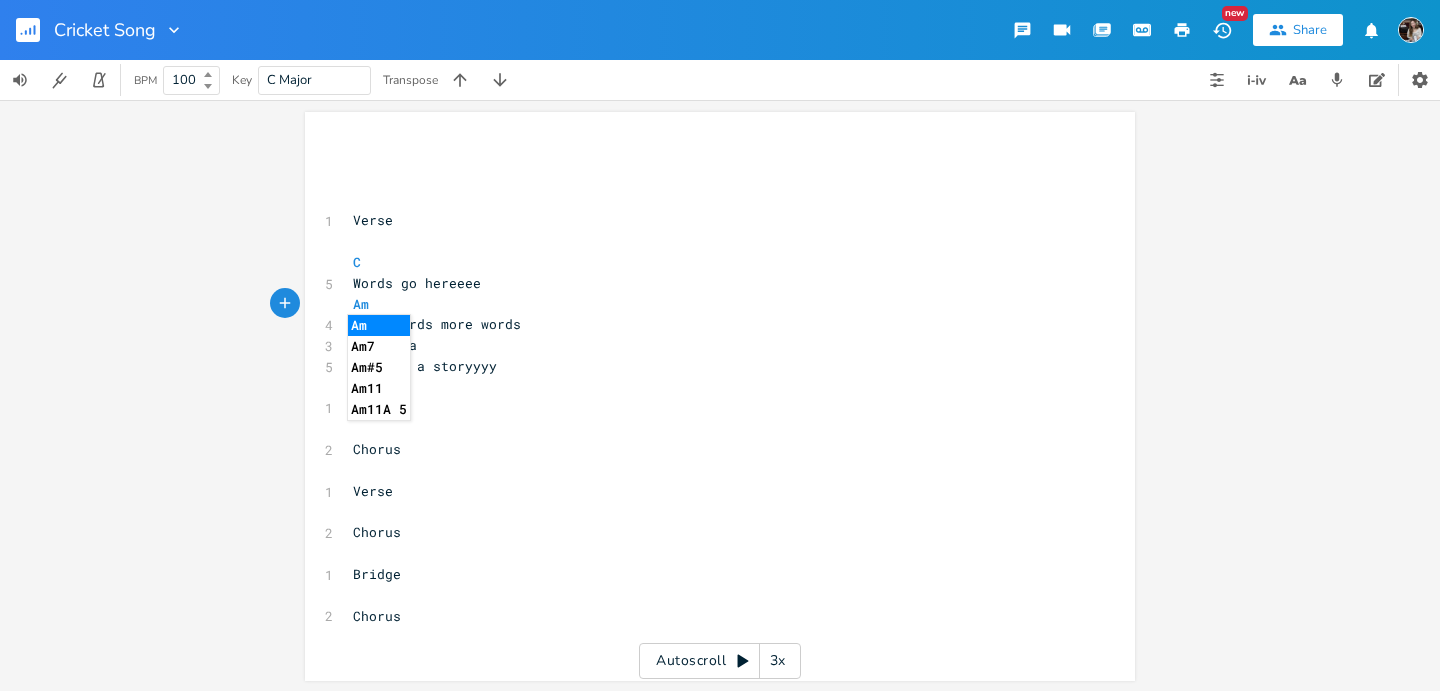 click on "More words more words" at bounding box center [710, 324] 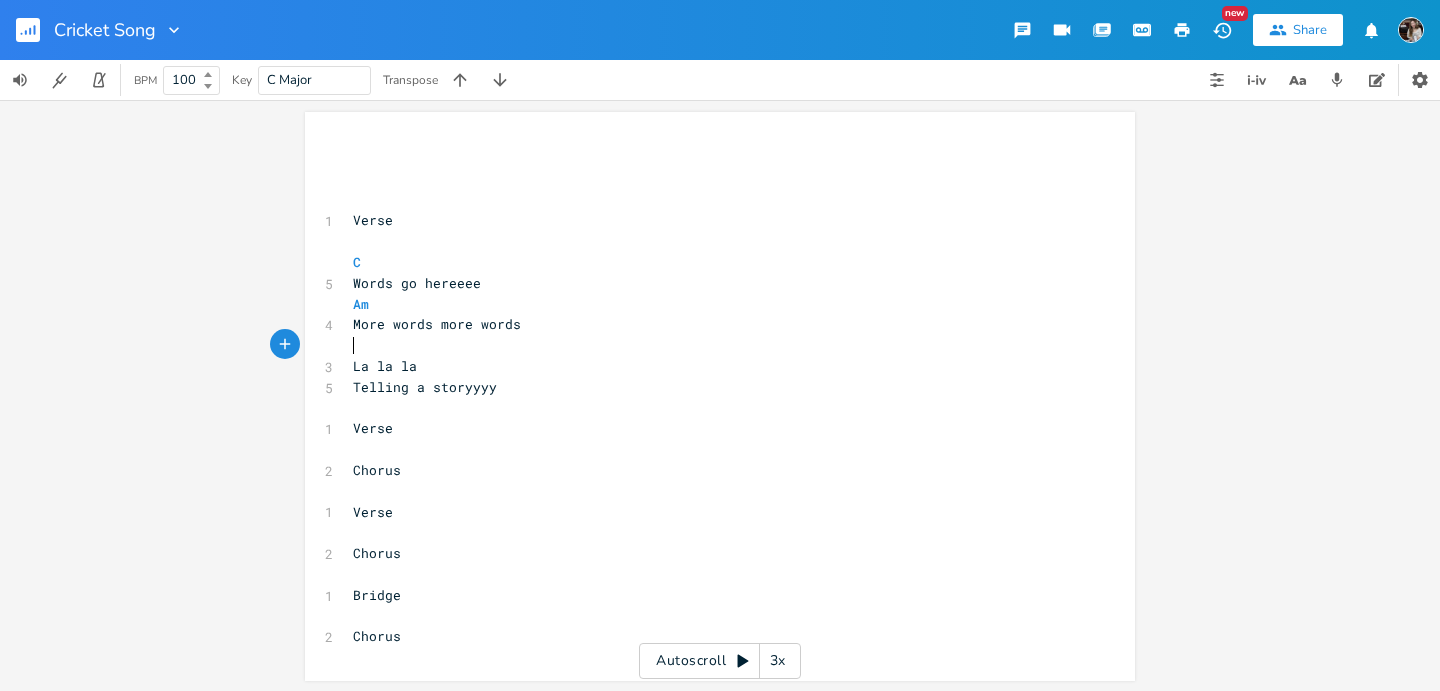 type on "G" 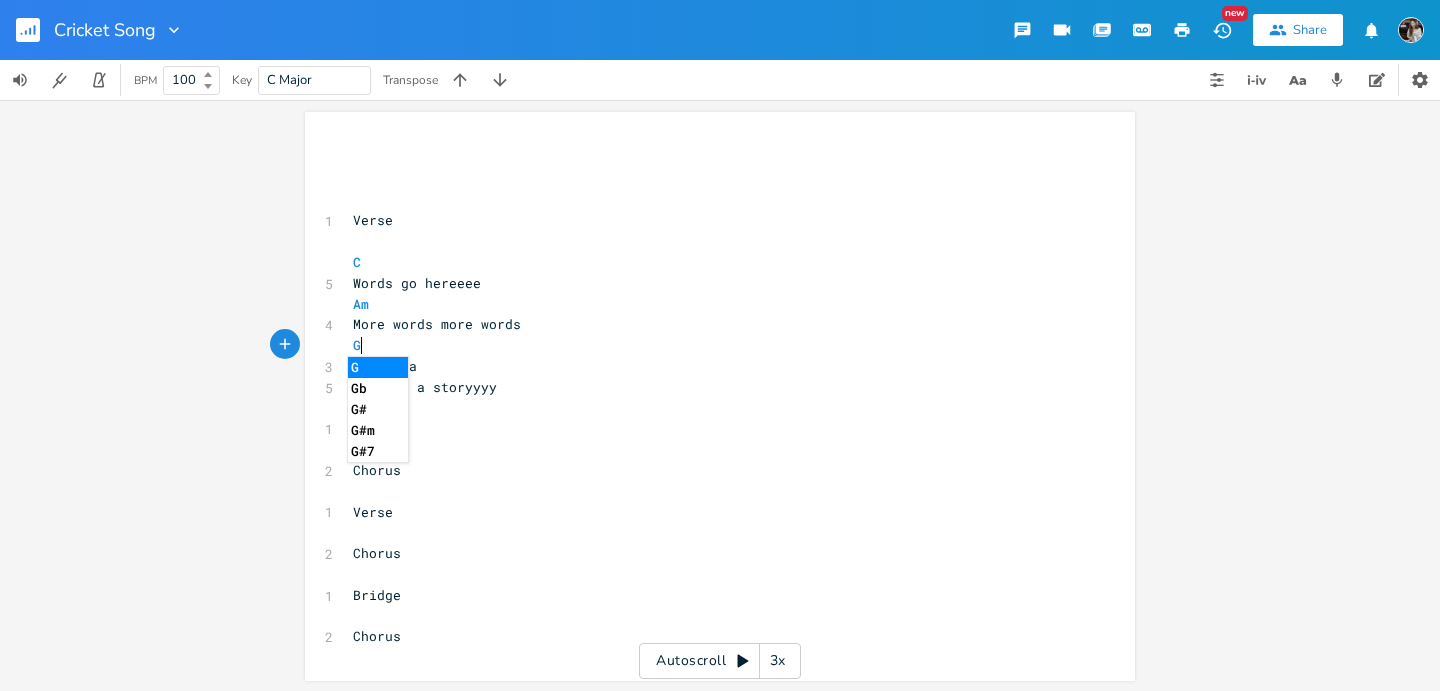 click on "La la la" at bounding box center (710, 366) 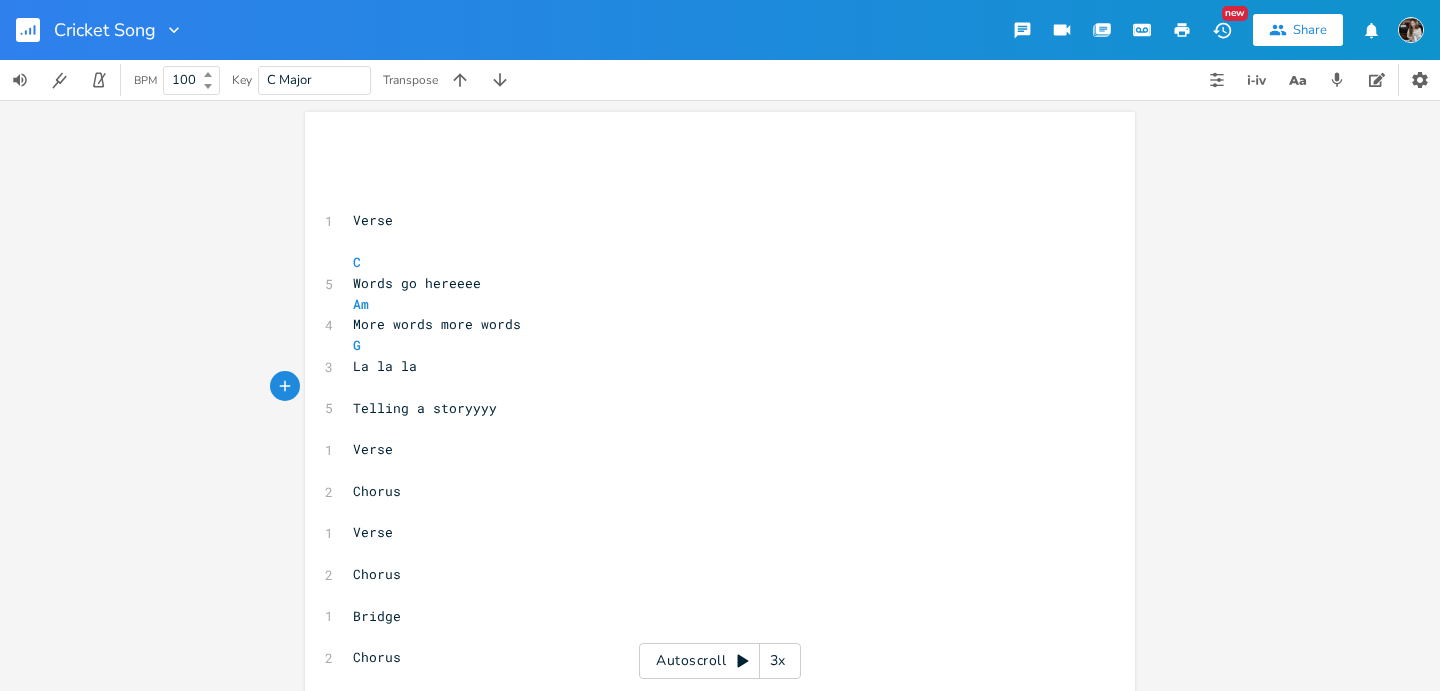 type on "F" 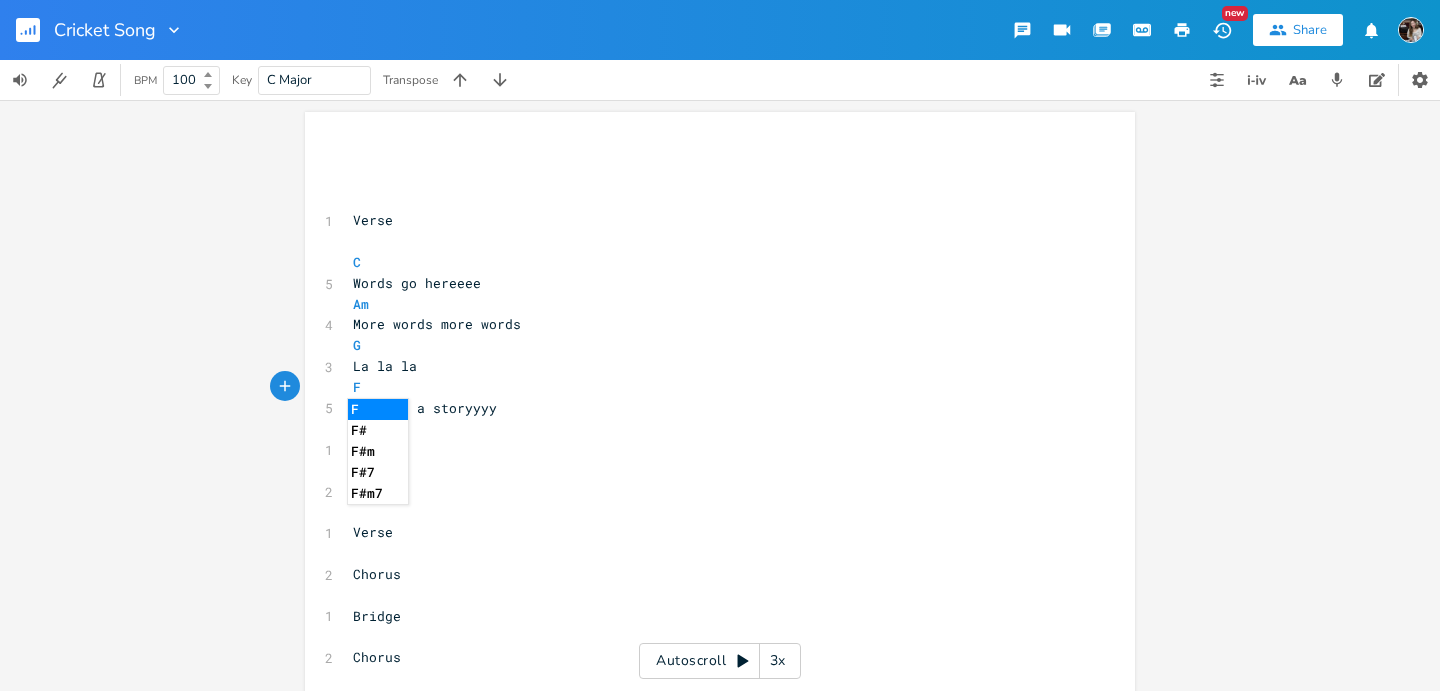 type 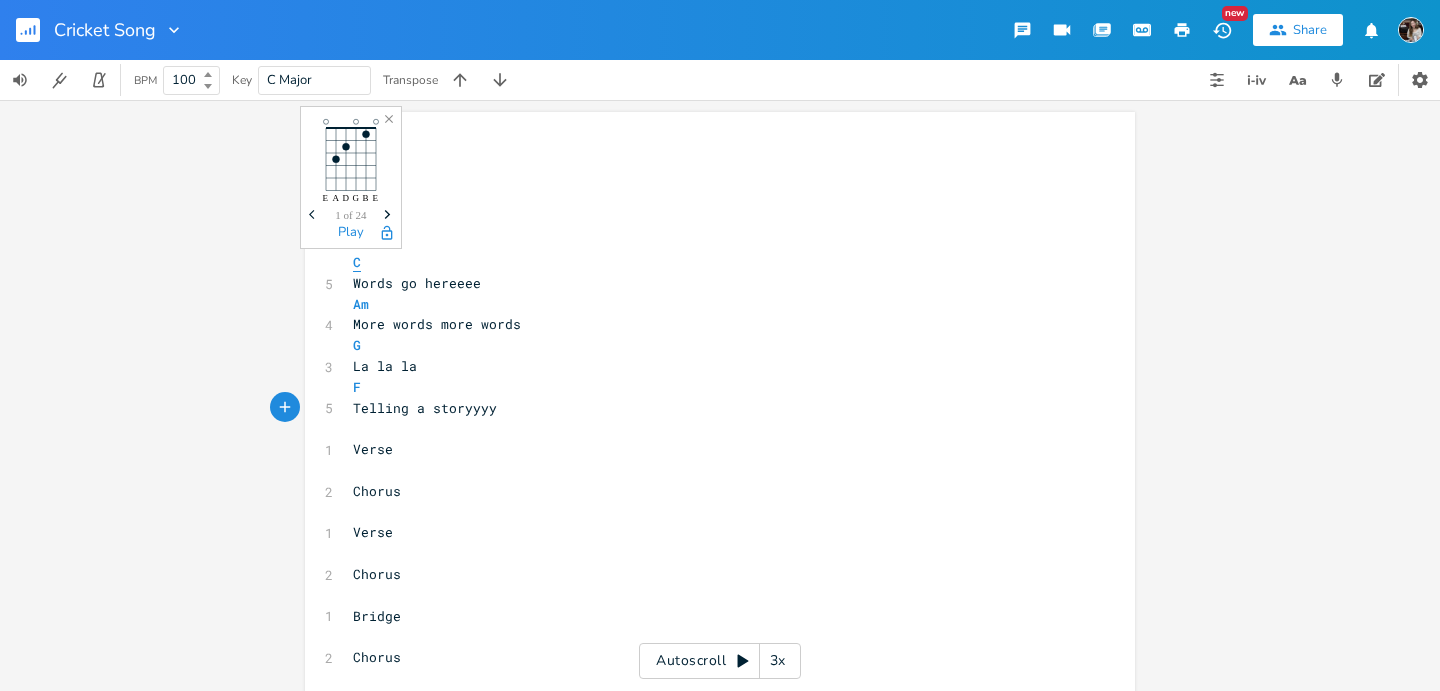 click on "C" at bounding box center (357, 262) 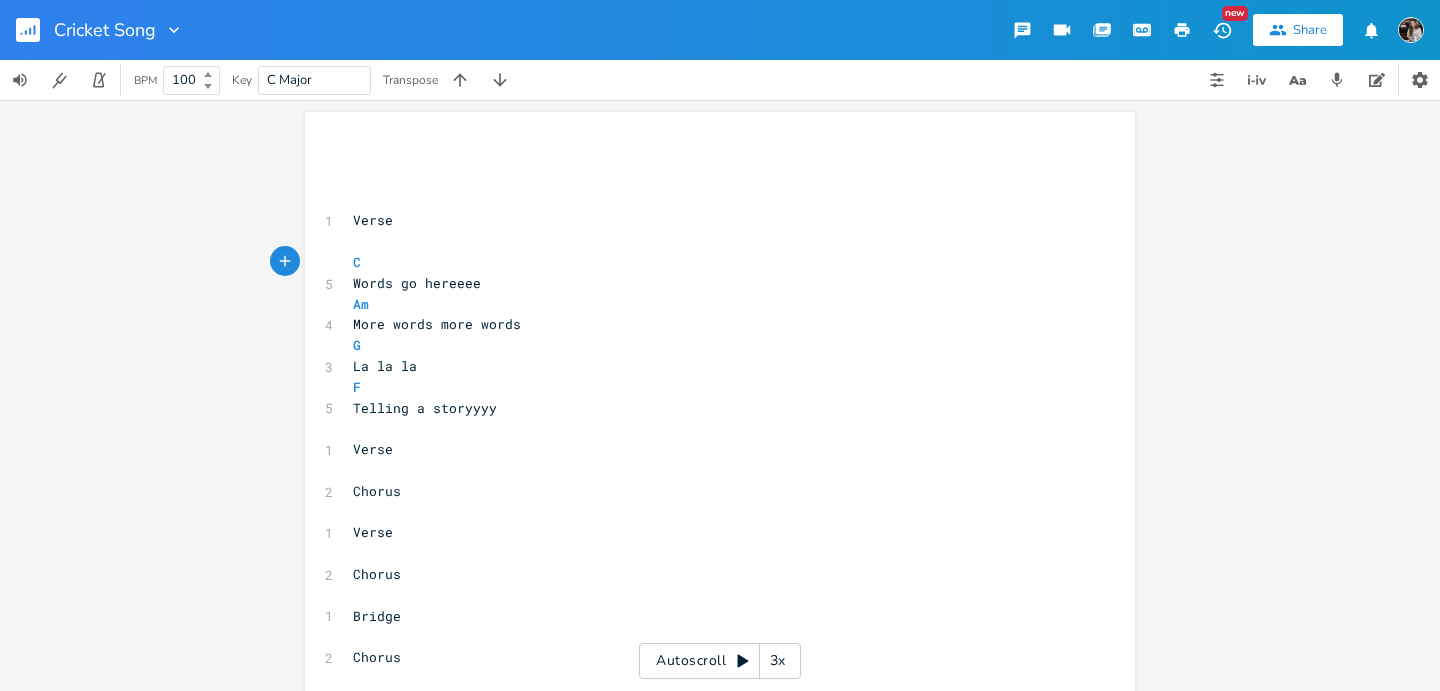 click on "More words more words" at bounding box center (710, 324) 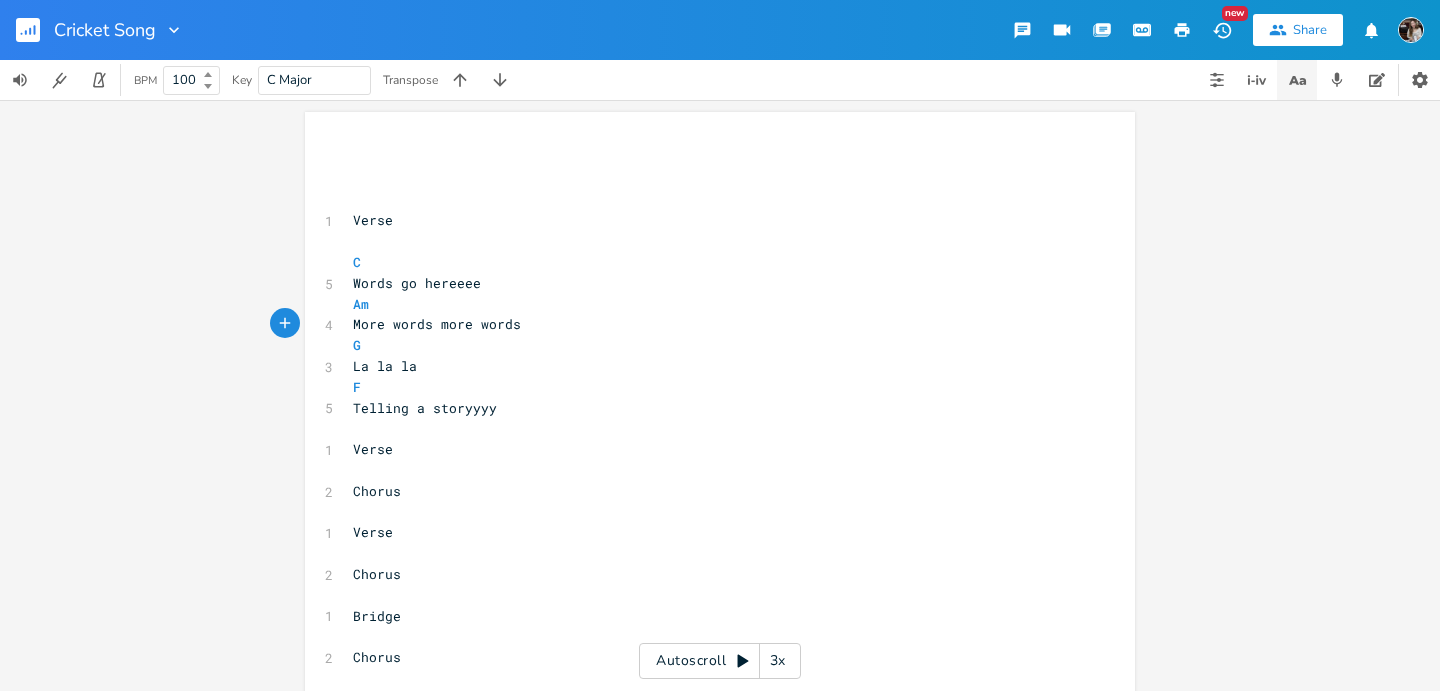 click at bounding box center (1297, 80) 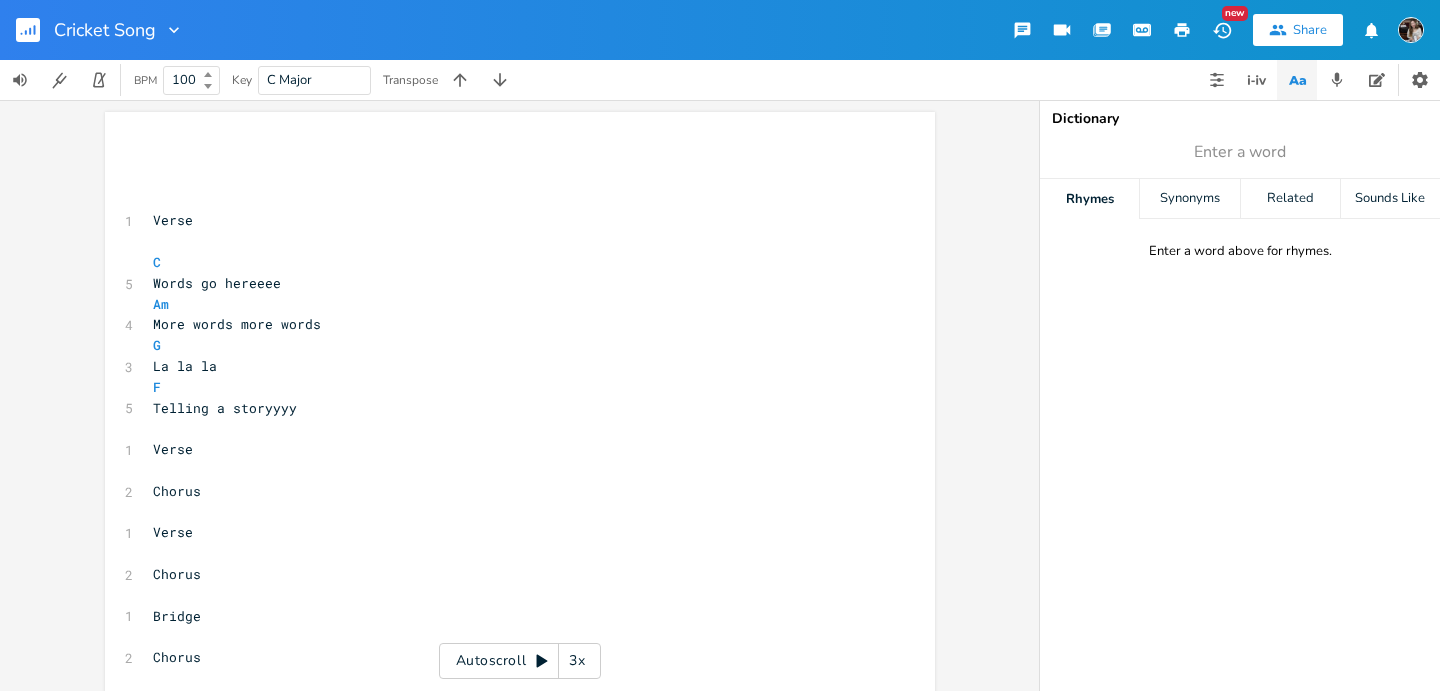 click at bounding box center (1297, 80) 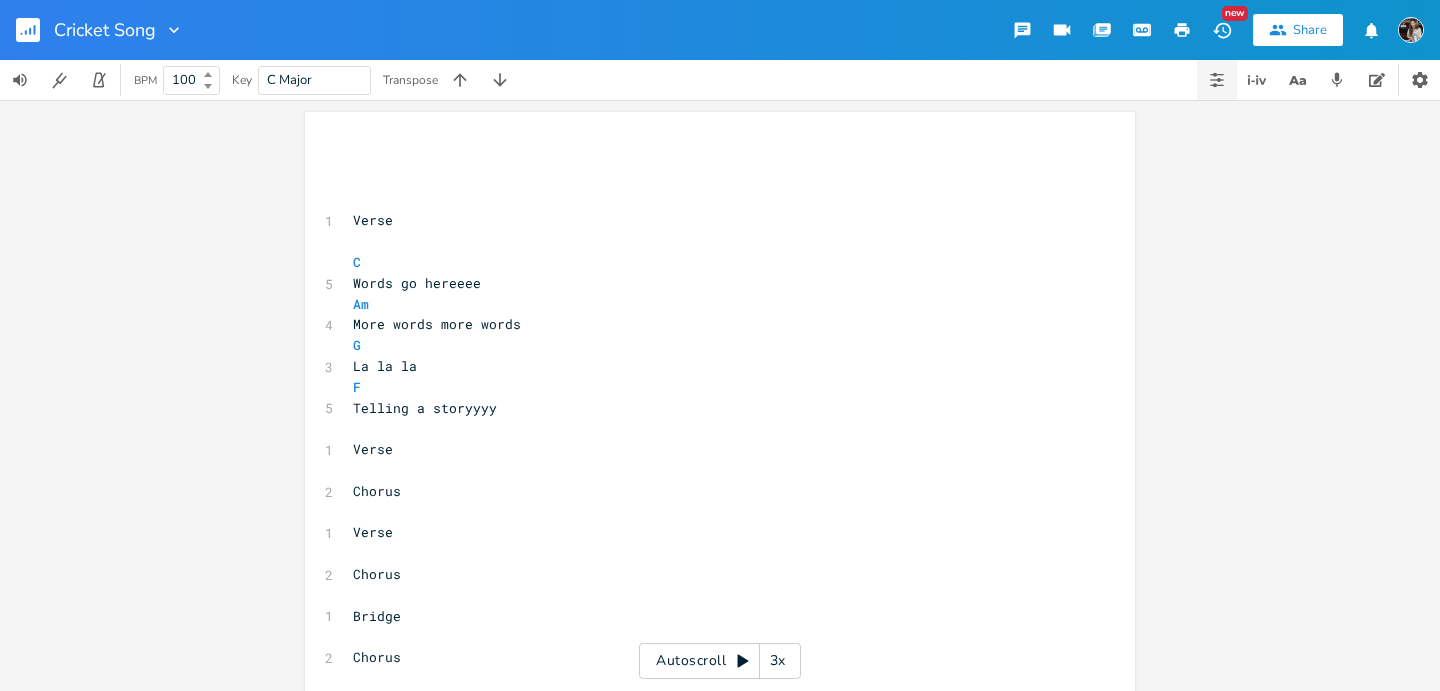 click 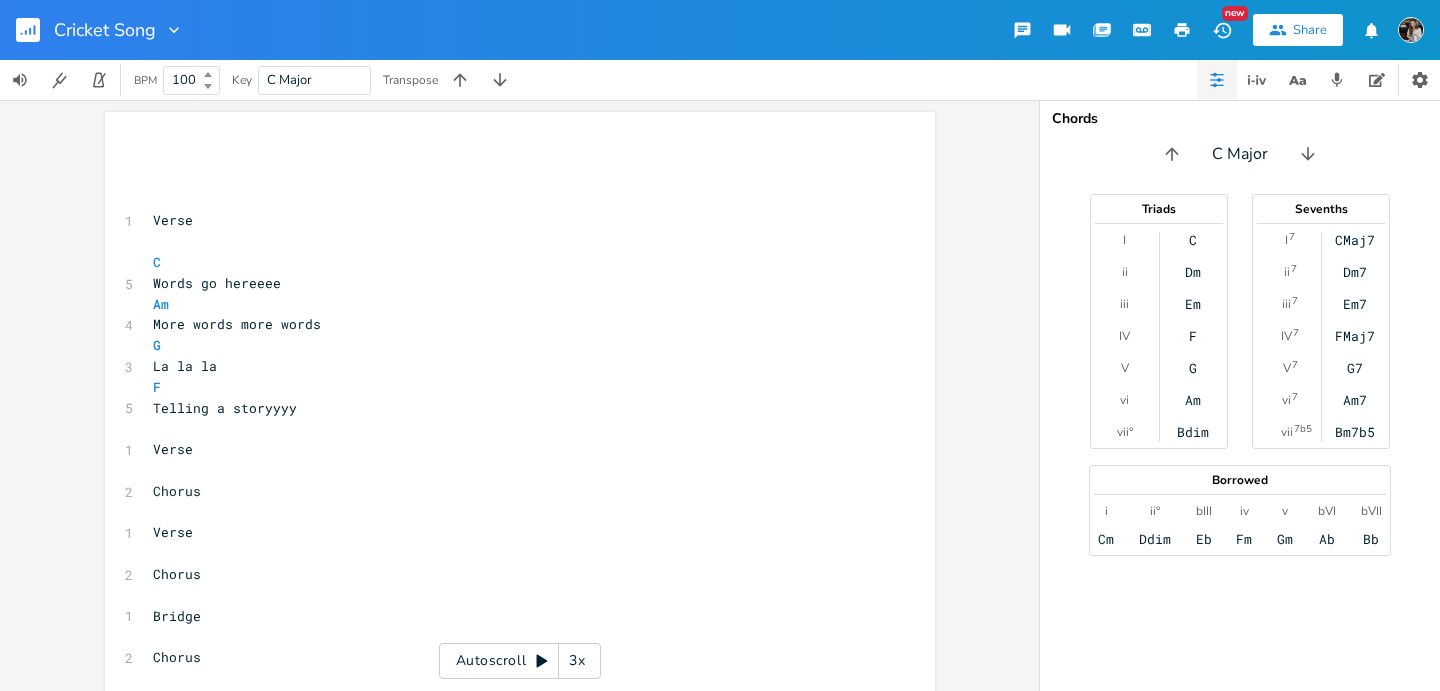 click 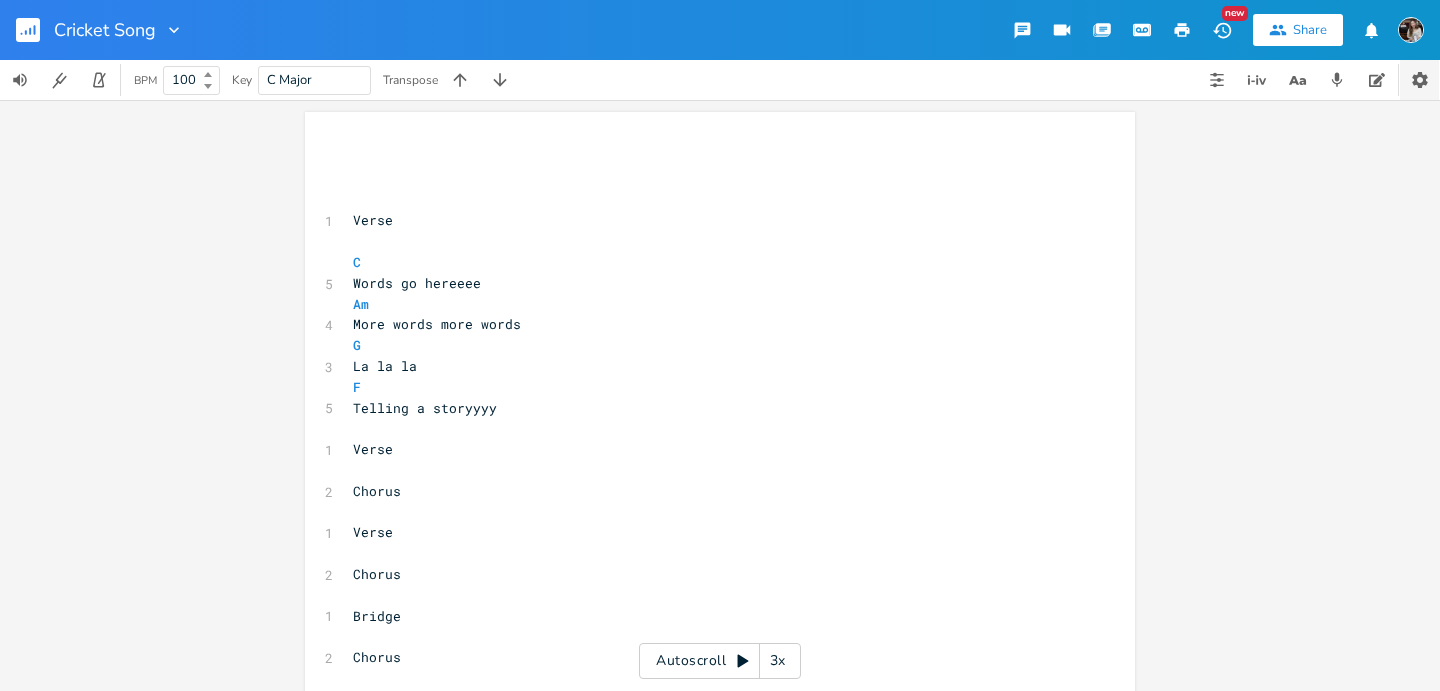 click at bounding box center (1419, 80) 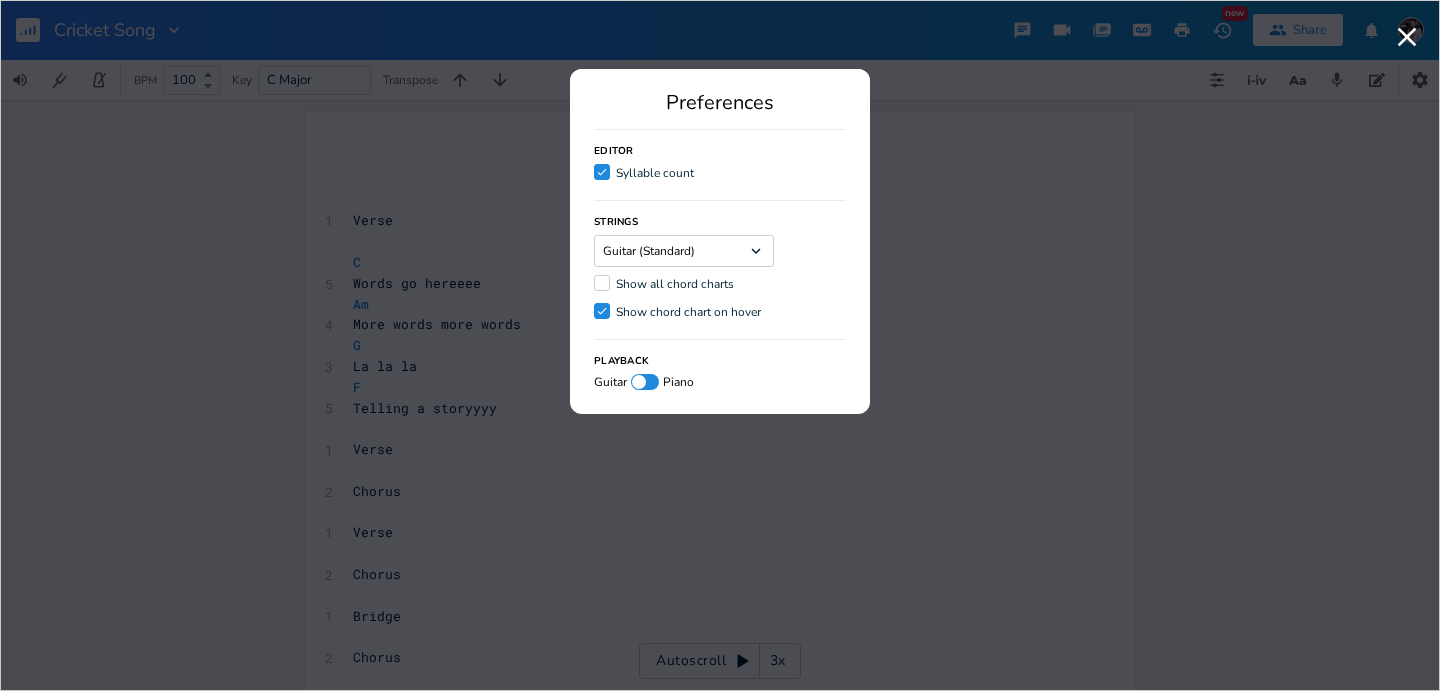 click on "Guitar (Standard) Dropdown" at bounding box center (684, 251) 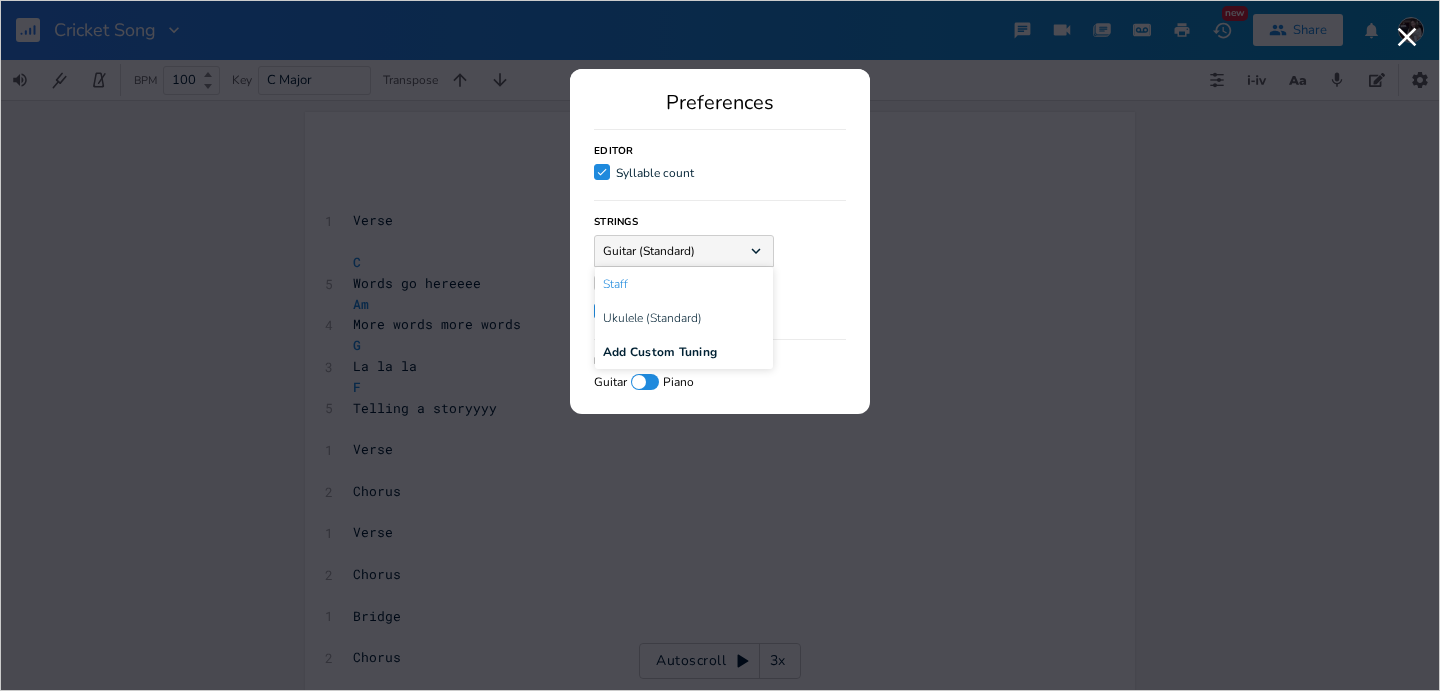 click on "Staff" at bounding box center [684, 284] 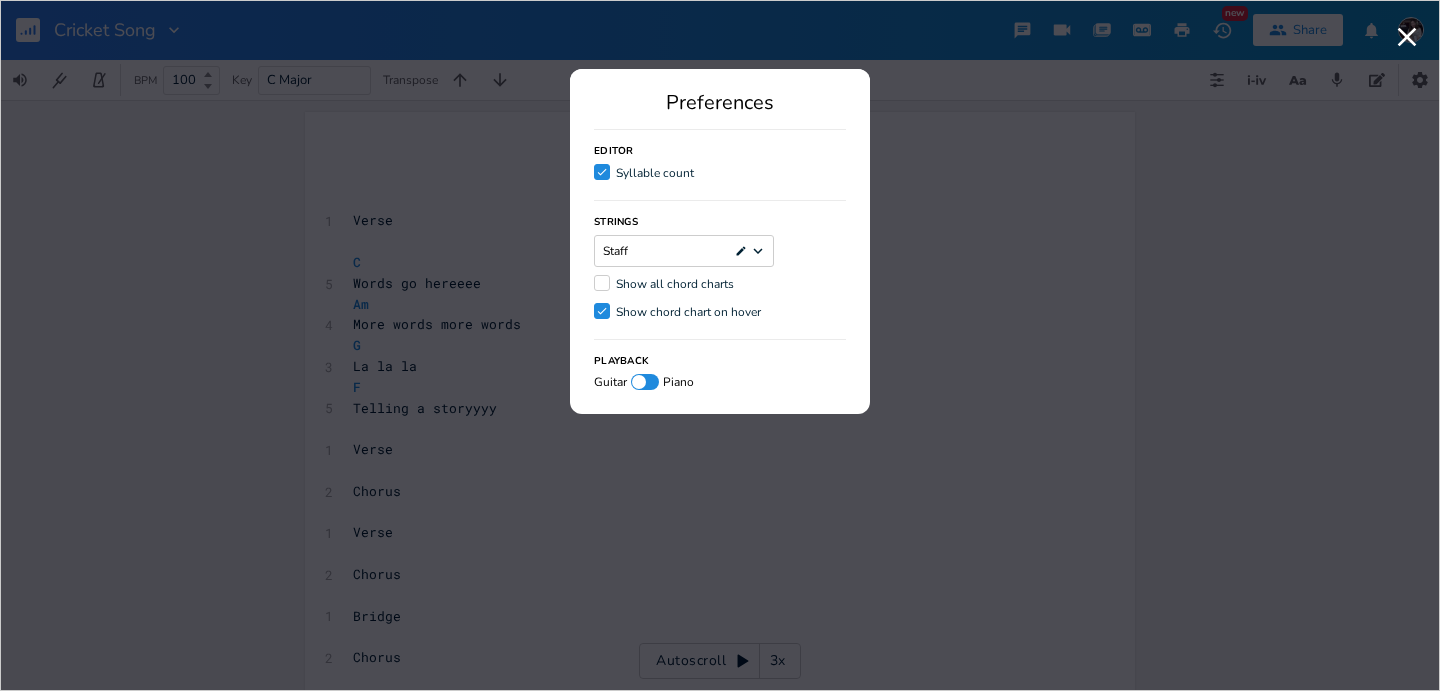 click on "Staff Edit Dropdown" at bounding box center (684, 251) 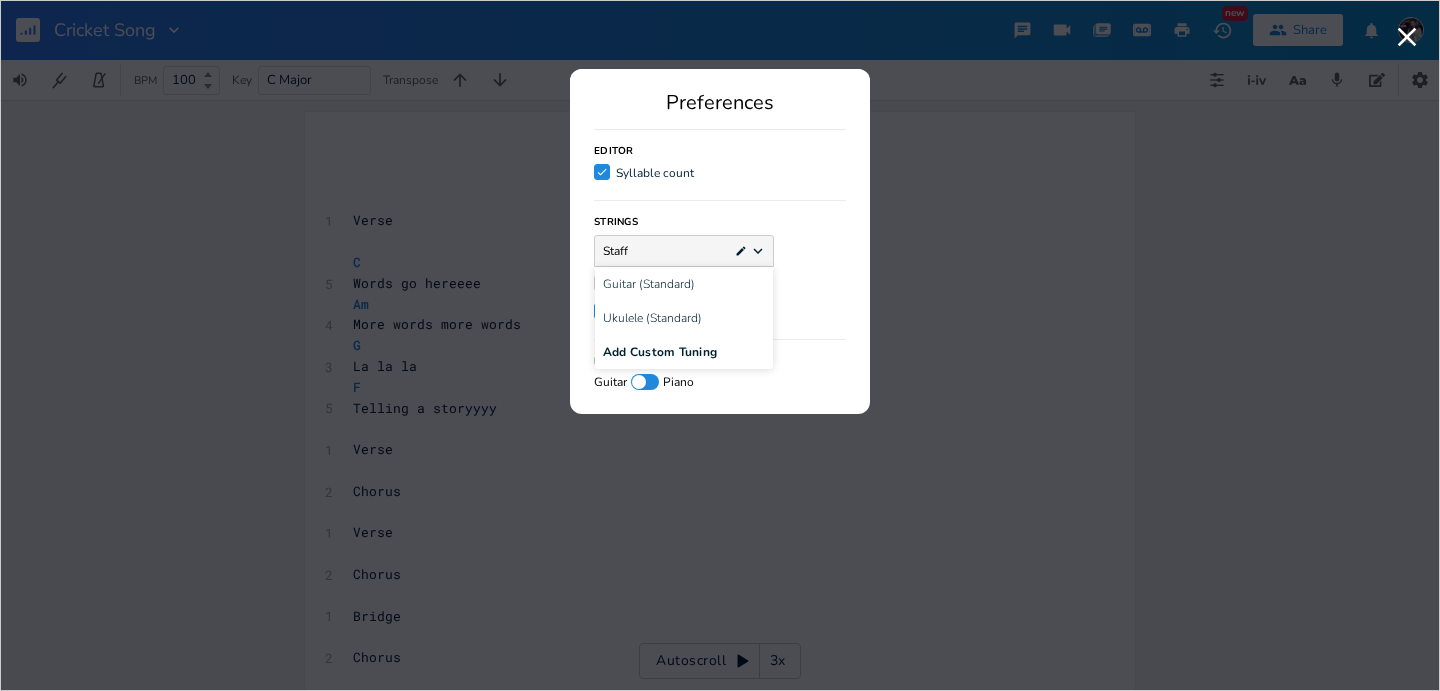 click on "Strings Staff Edit Dropdown Guitar (Standard) Ukulele (Standard) Add Custom Tuning Show all chord charts Check Show chord chart on hover" at bounding box center [720, 261] 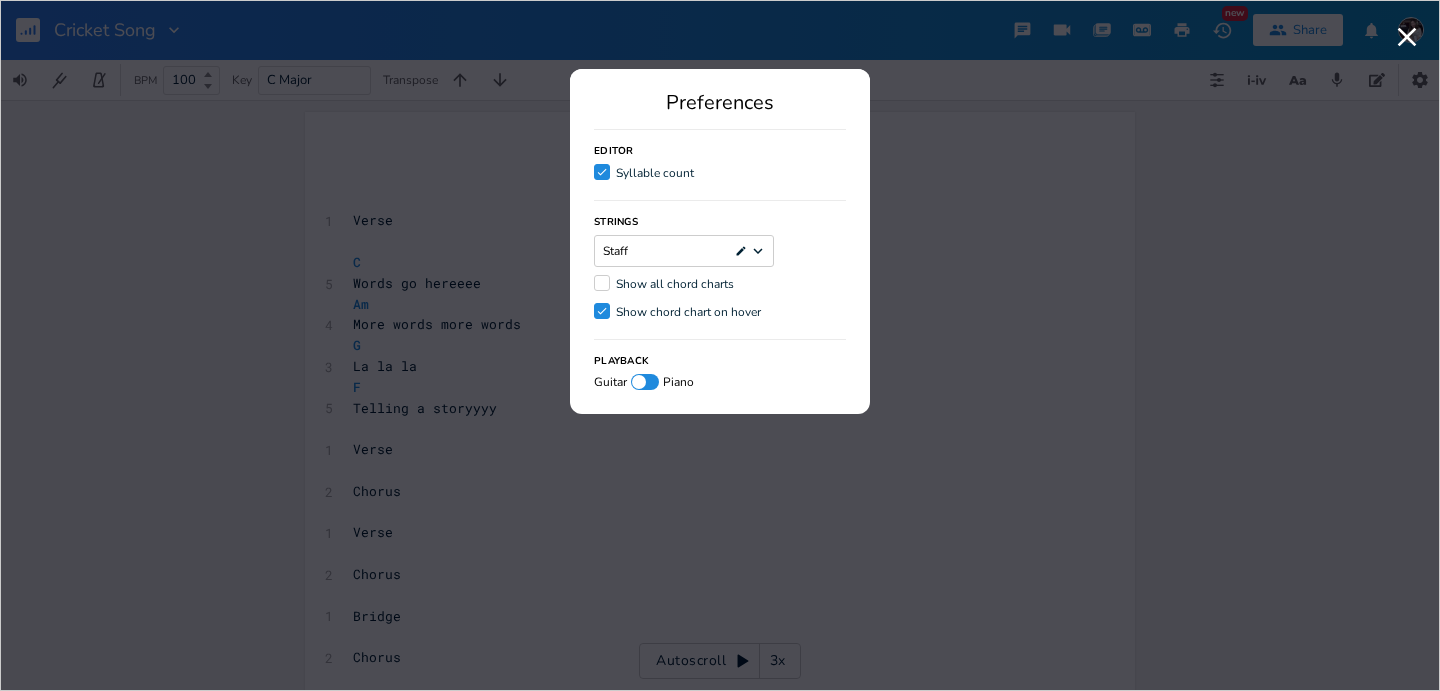 click at bounding box center [645, 382] 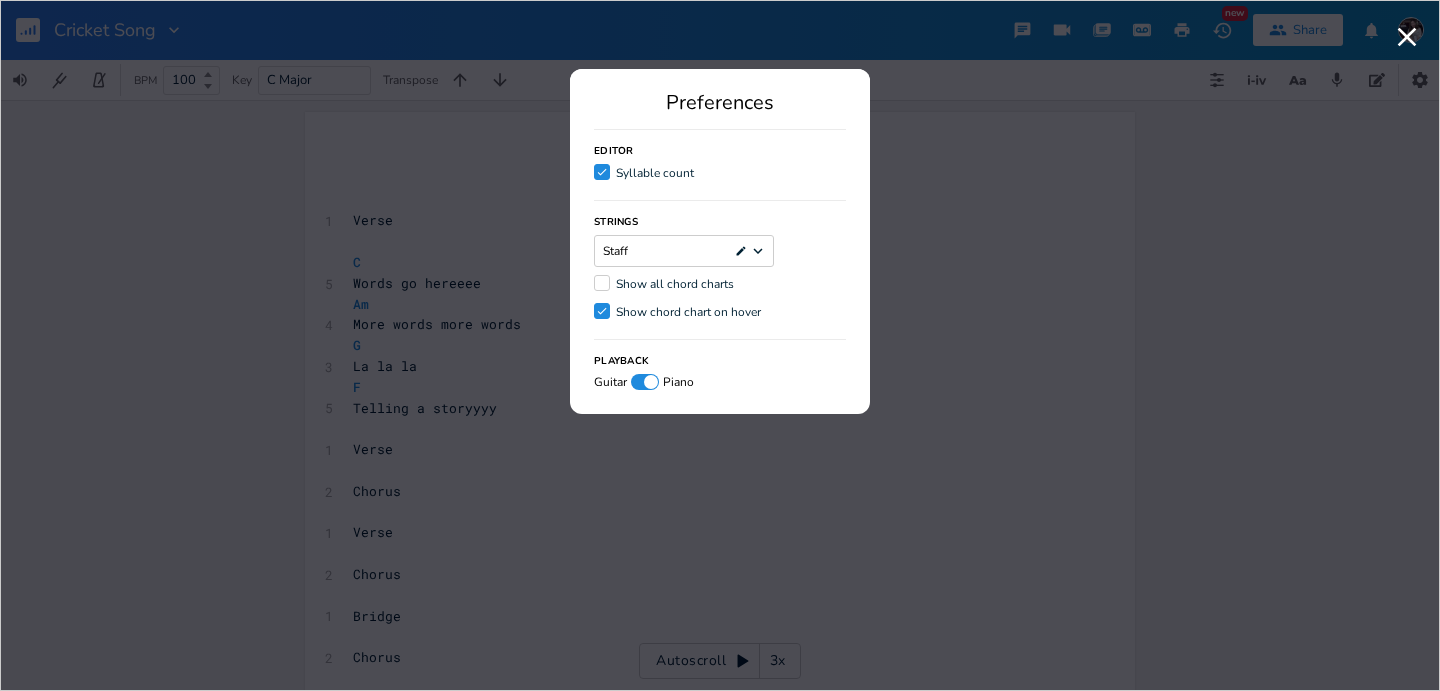 click on "Dropdown" 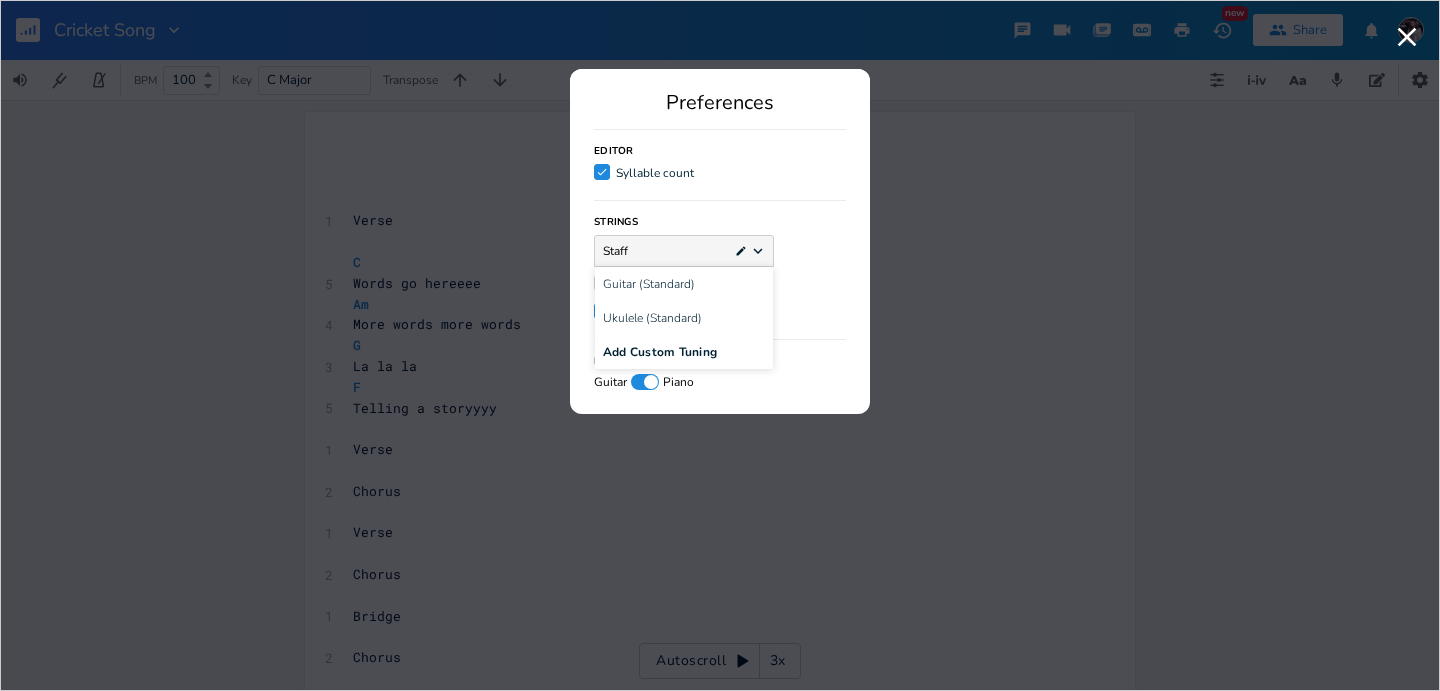 click on "Editor Check Syllable count" at bounding box center [720, 156] 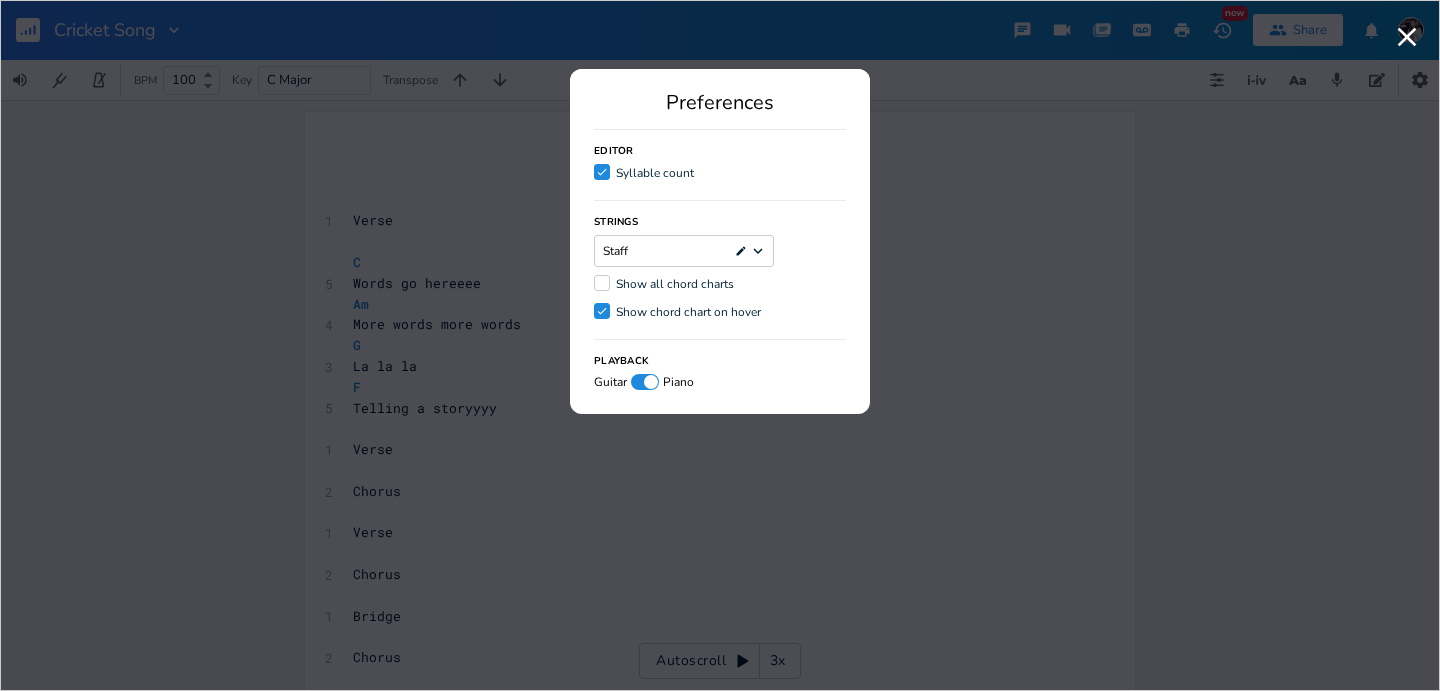 click on "Staff Edit Dropdown" at bounding box center [684, 251] 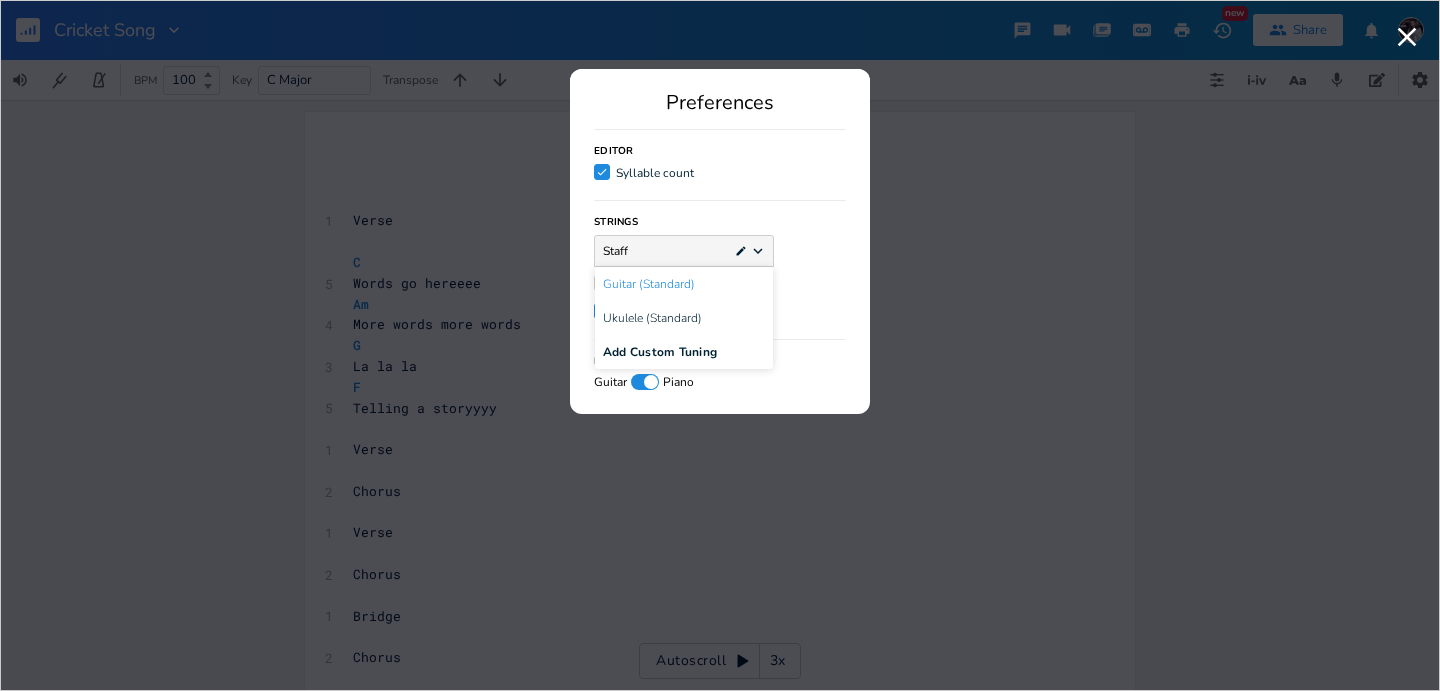 click on "Guitar (Standard)" at bounding box center (684, 284) 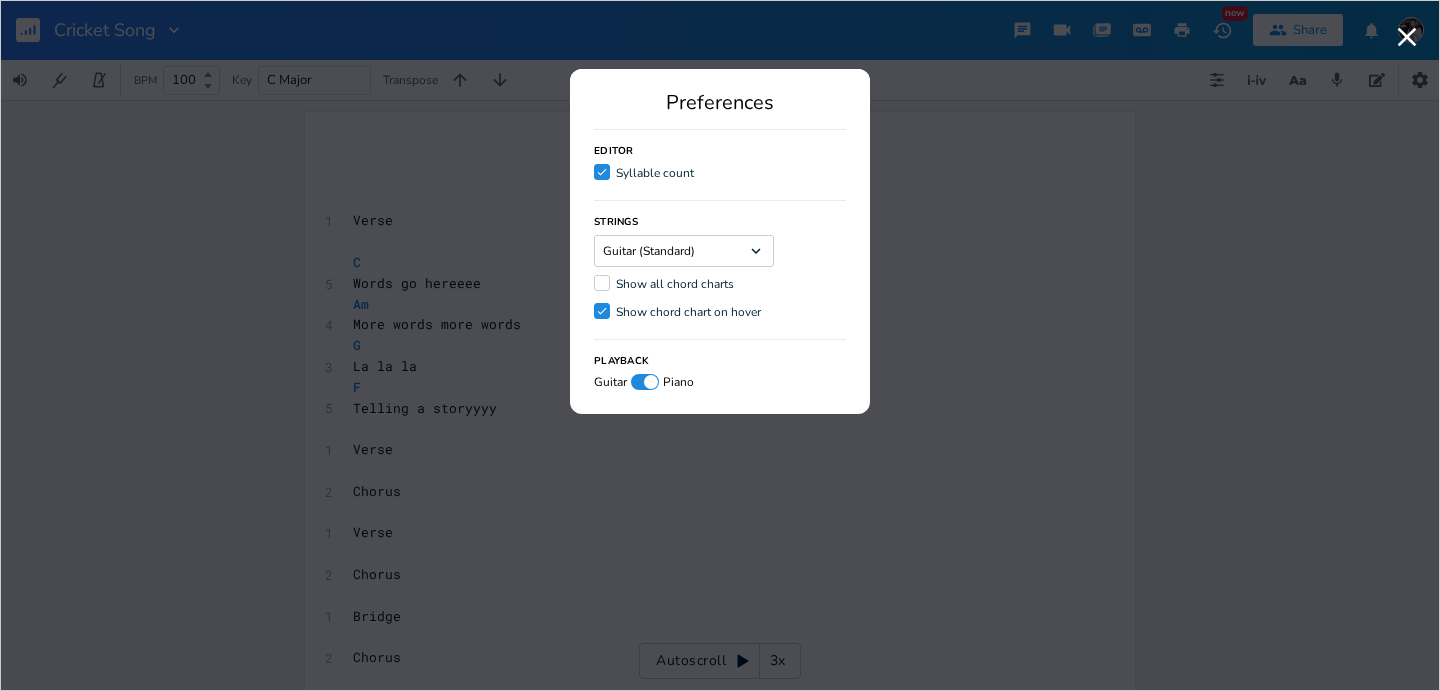 click on "Guitar (Standard) Dropdown" at bounding box center [684, 251] 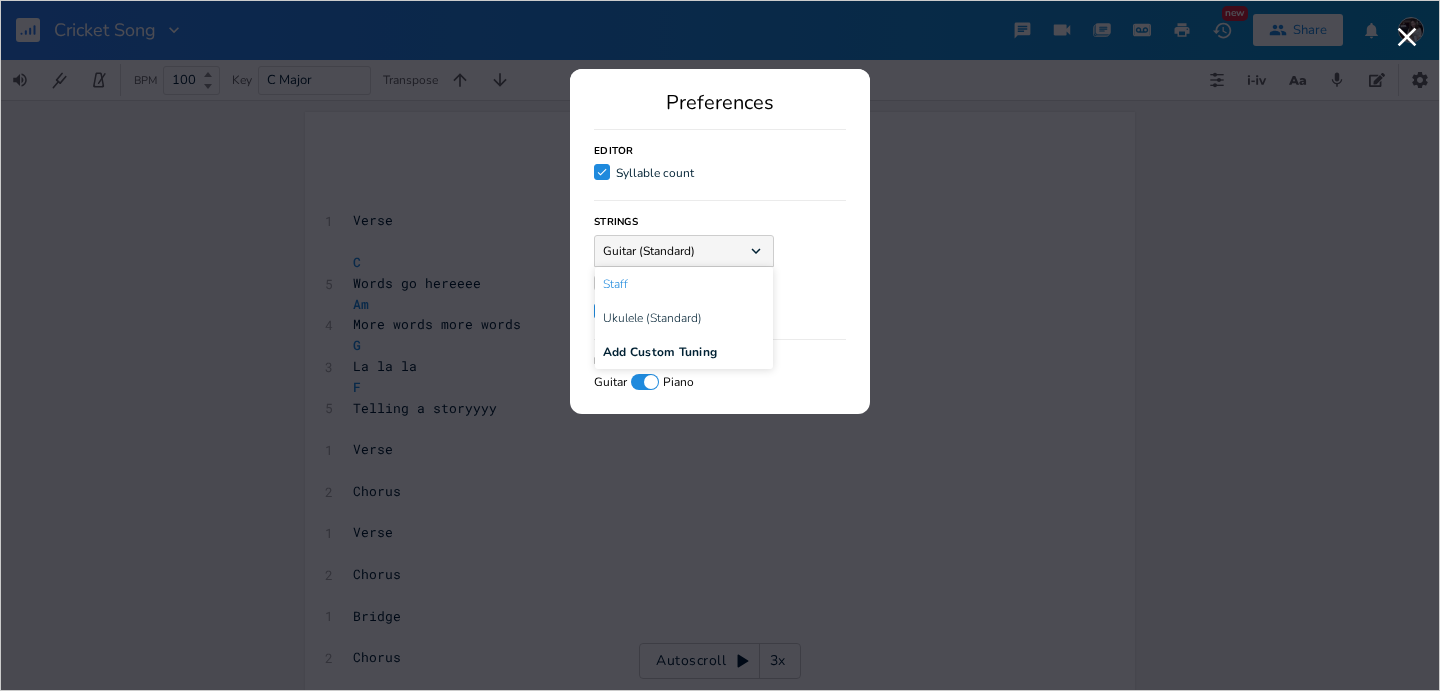 click on "Staff" at bounding box center (684, 284) 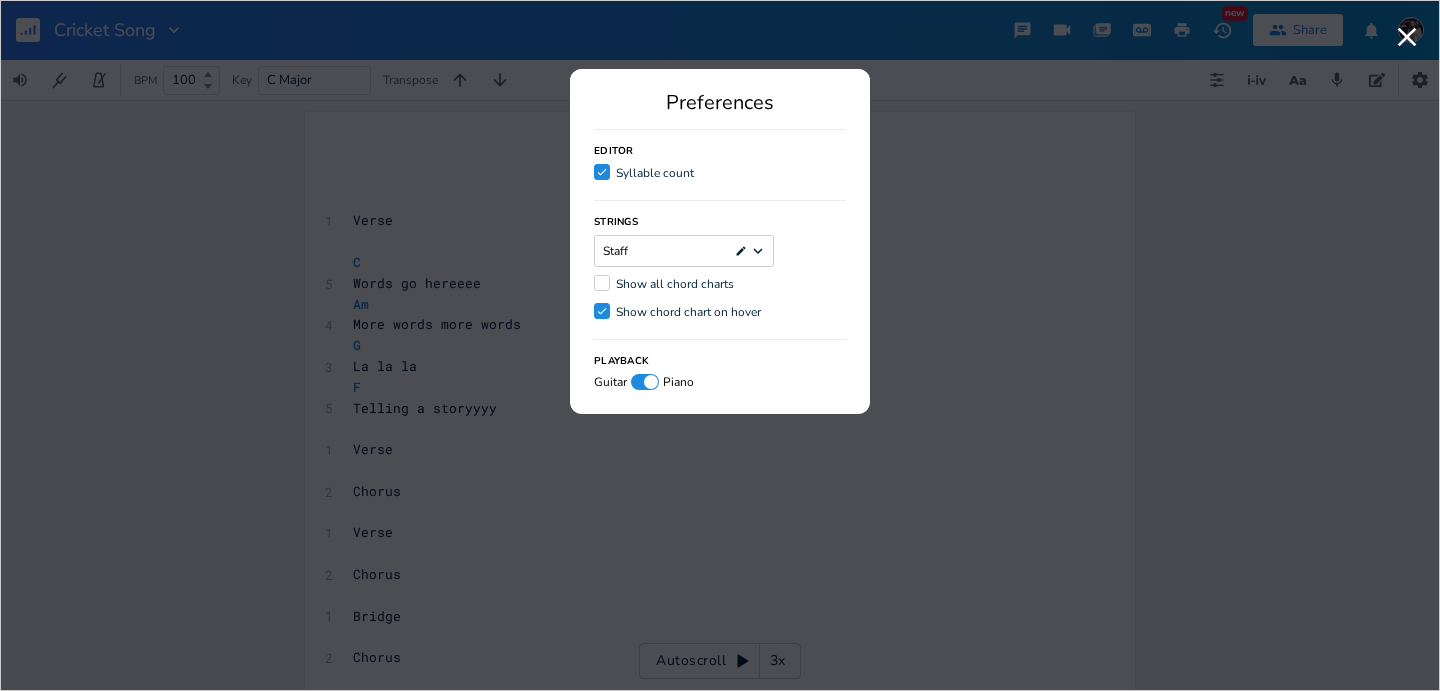 click on "Strings Staff Edit Dropdown Show all chord charts Check Show chord chart on hover" at bounding box center [720, 261] 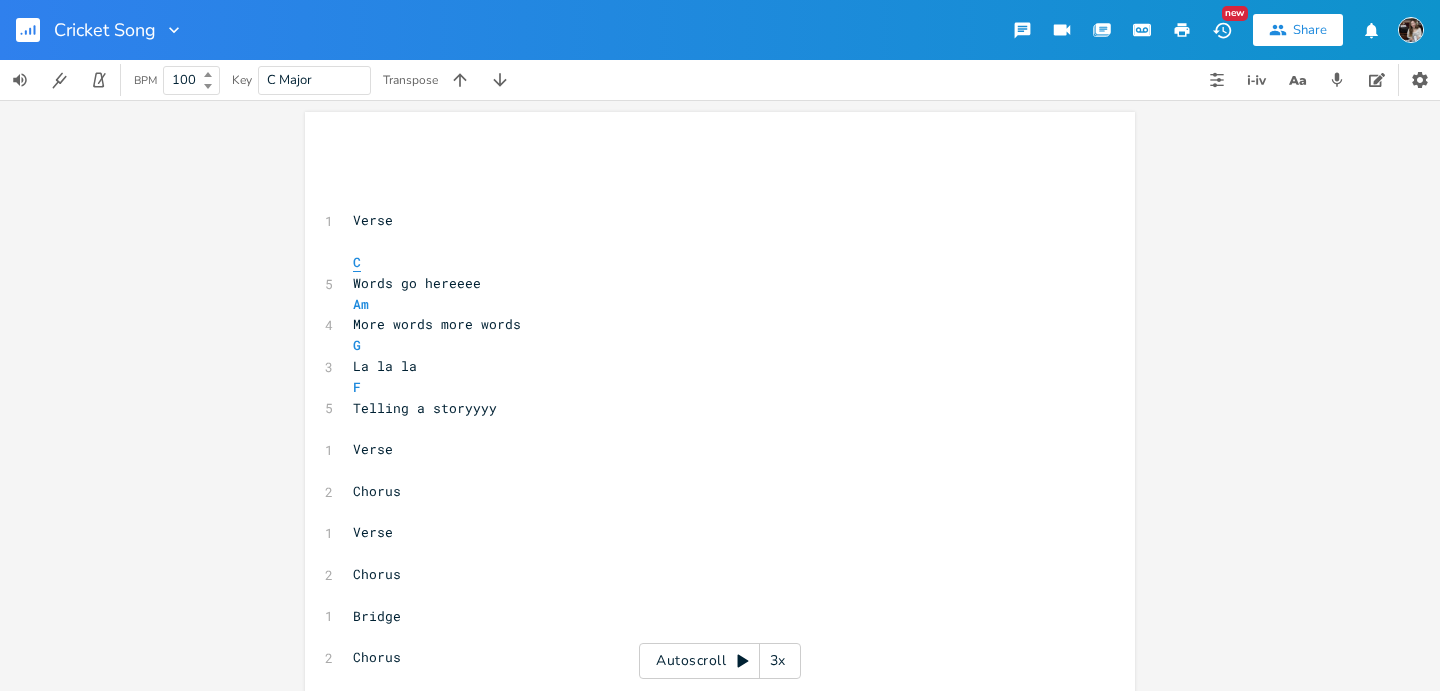 scroll, scrollTop: 0, scrollLeft: 0, axis: both 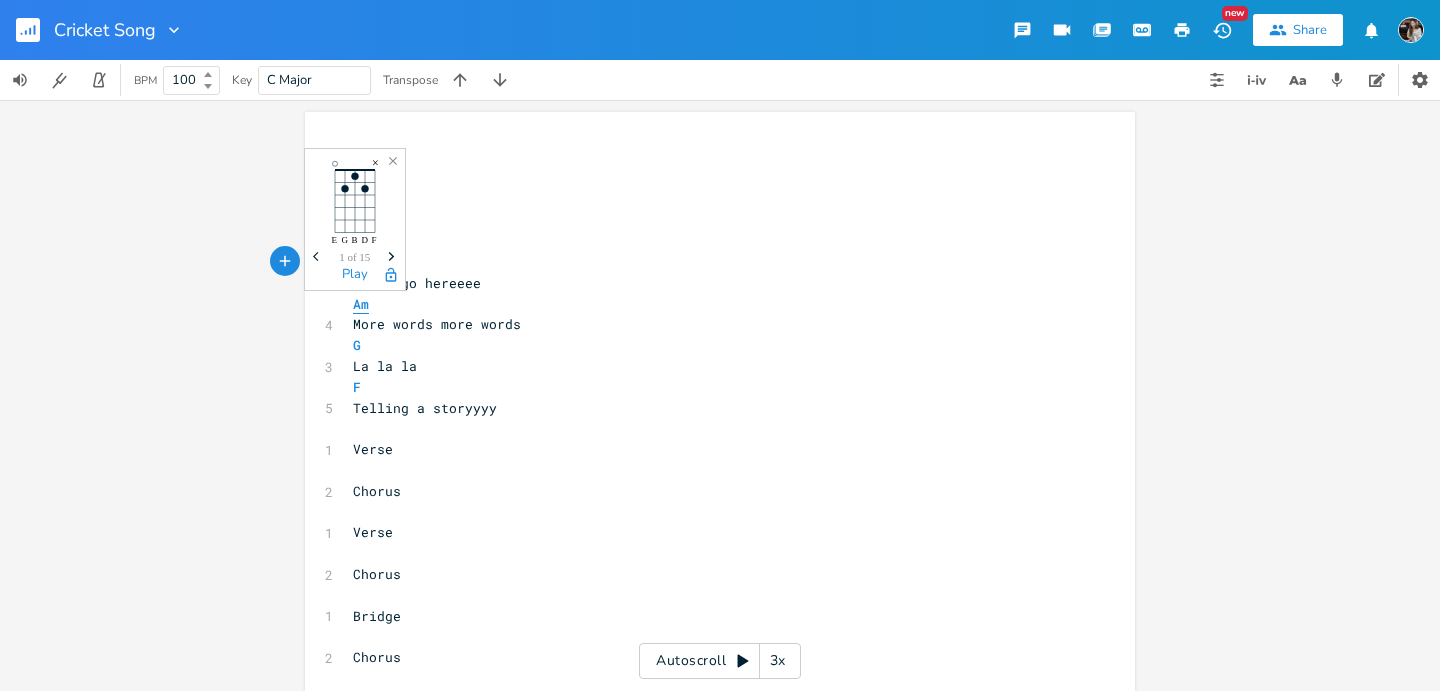 click on "Am" at bounding box center [361, 304] 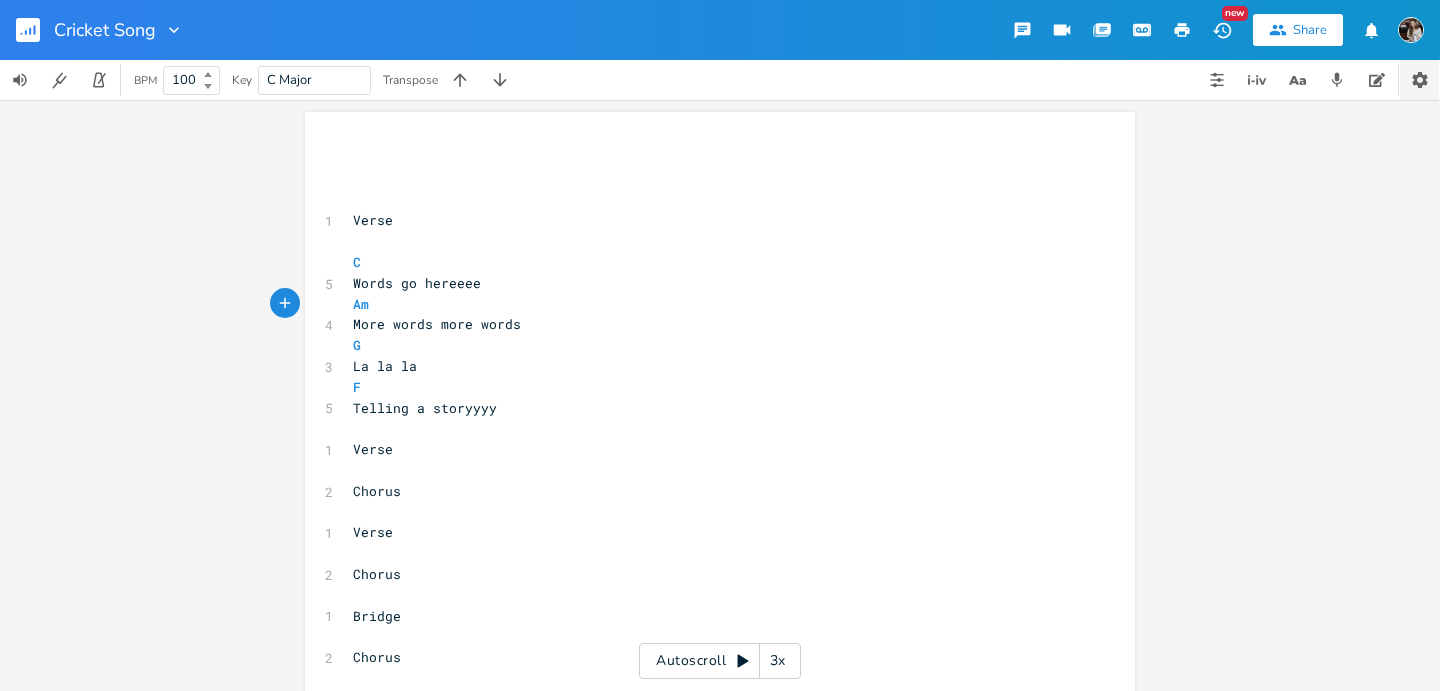 click at bounding box center [1419, 80] 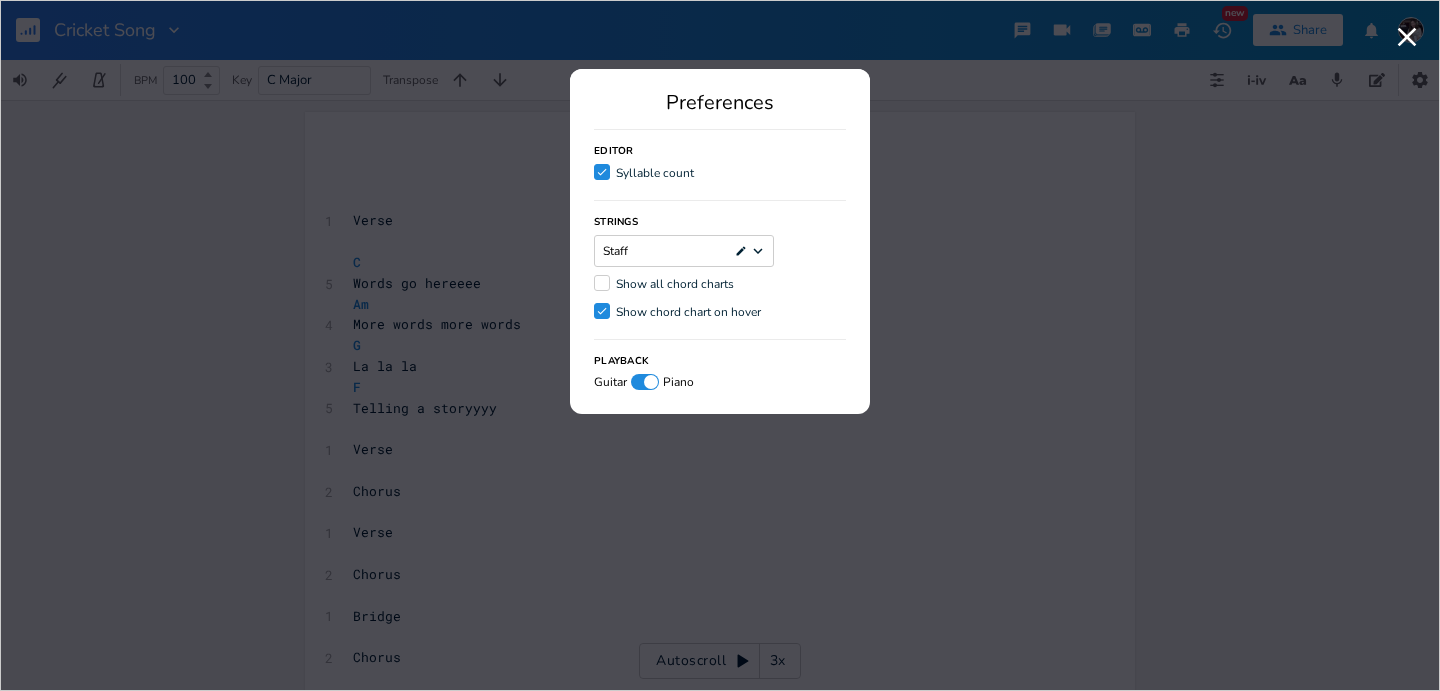 click on "Staff Edit Dropdown" at bounding box center (684, 251) 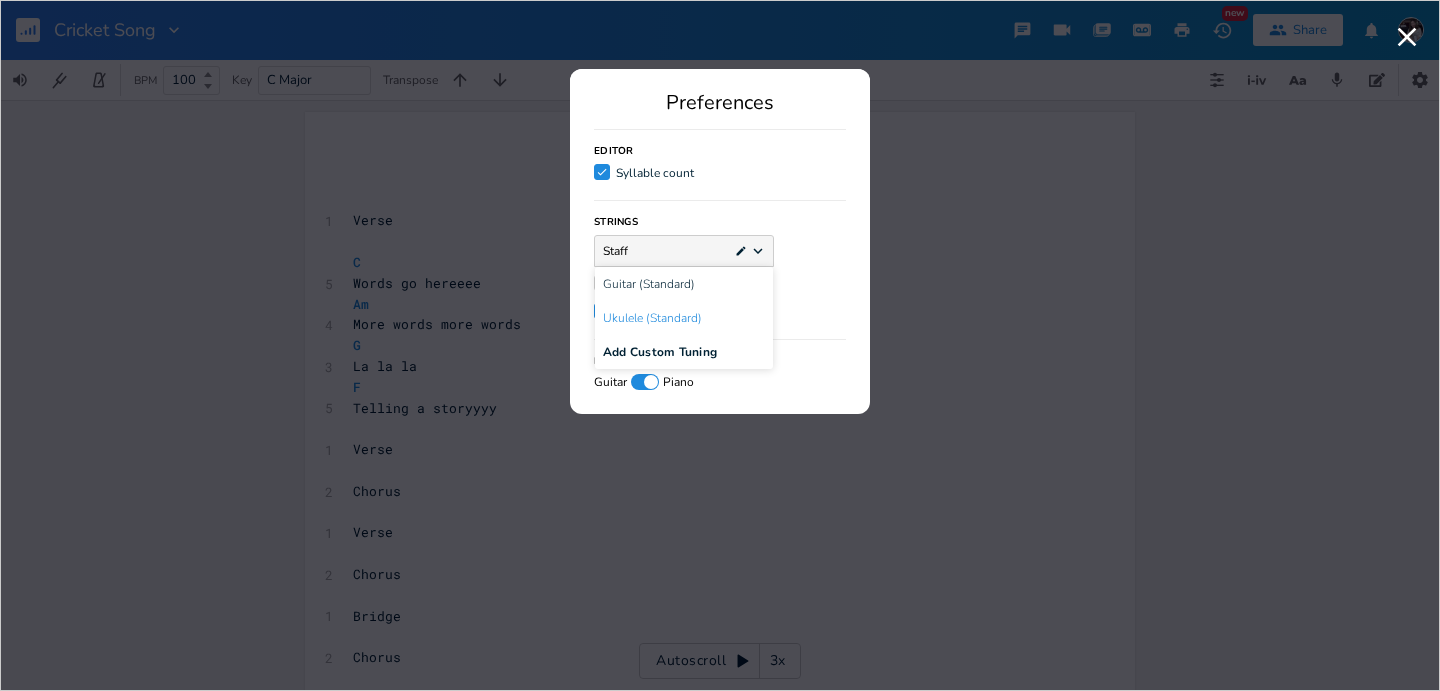 click on "Ukulele (Standard)" at bounding box center [684, 318] 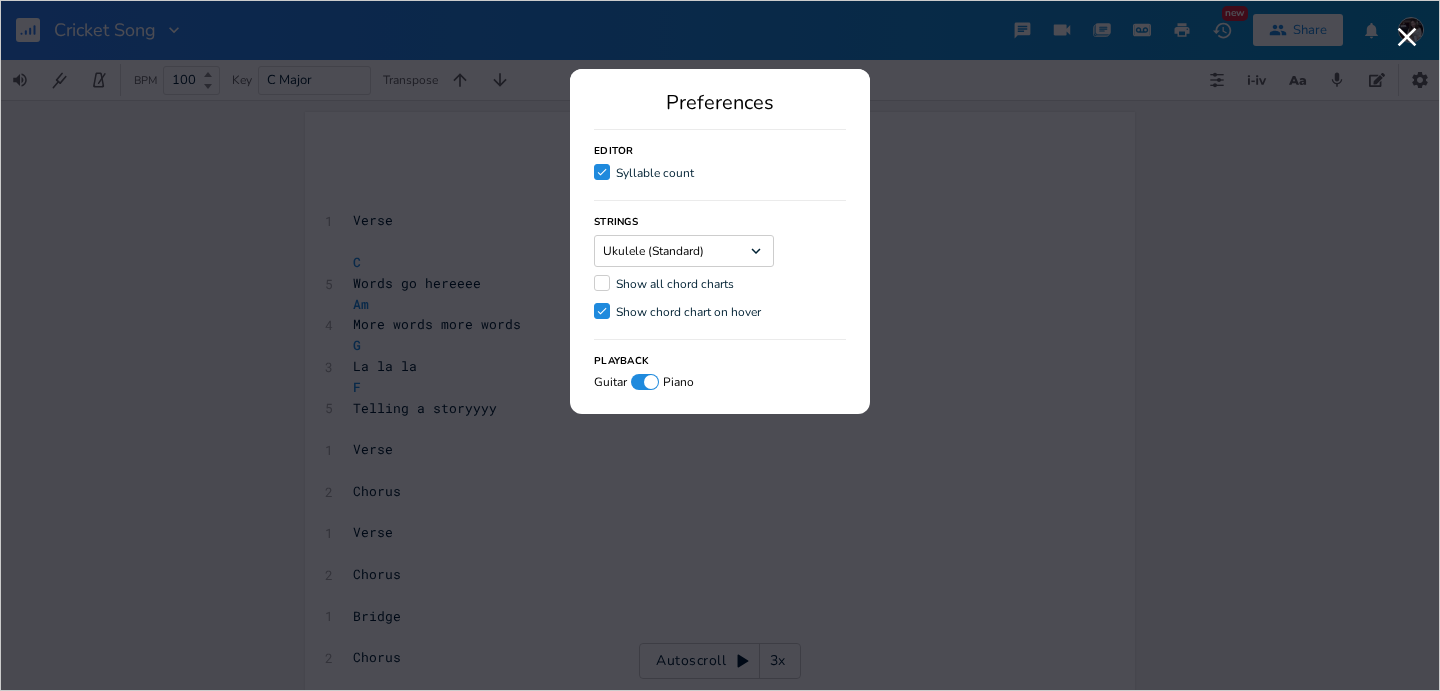 click on "Ukulele (Standard) Dropdown" at bounding box center [684, 251] 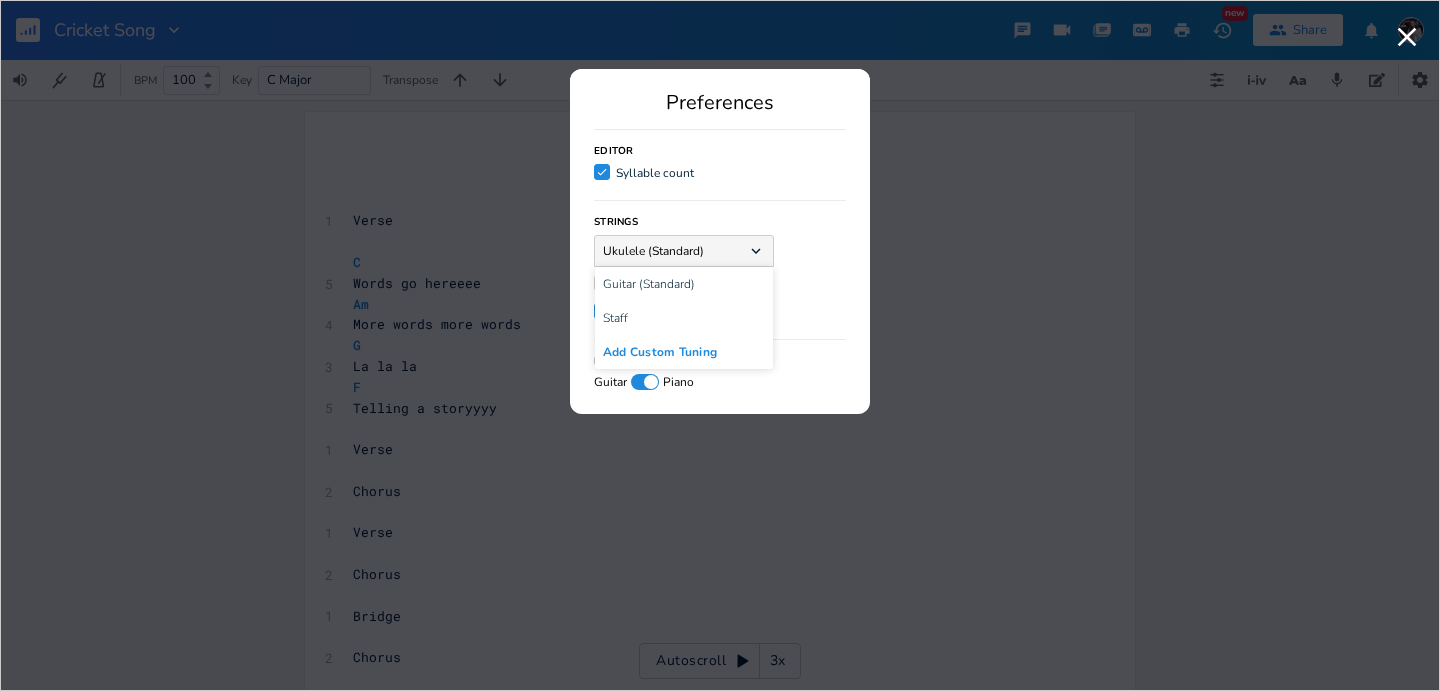 click on "Add Custom Tuning" at bounding box center (660, 352) 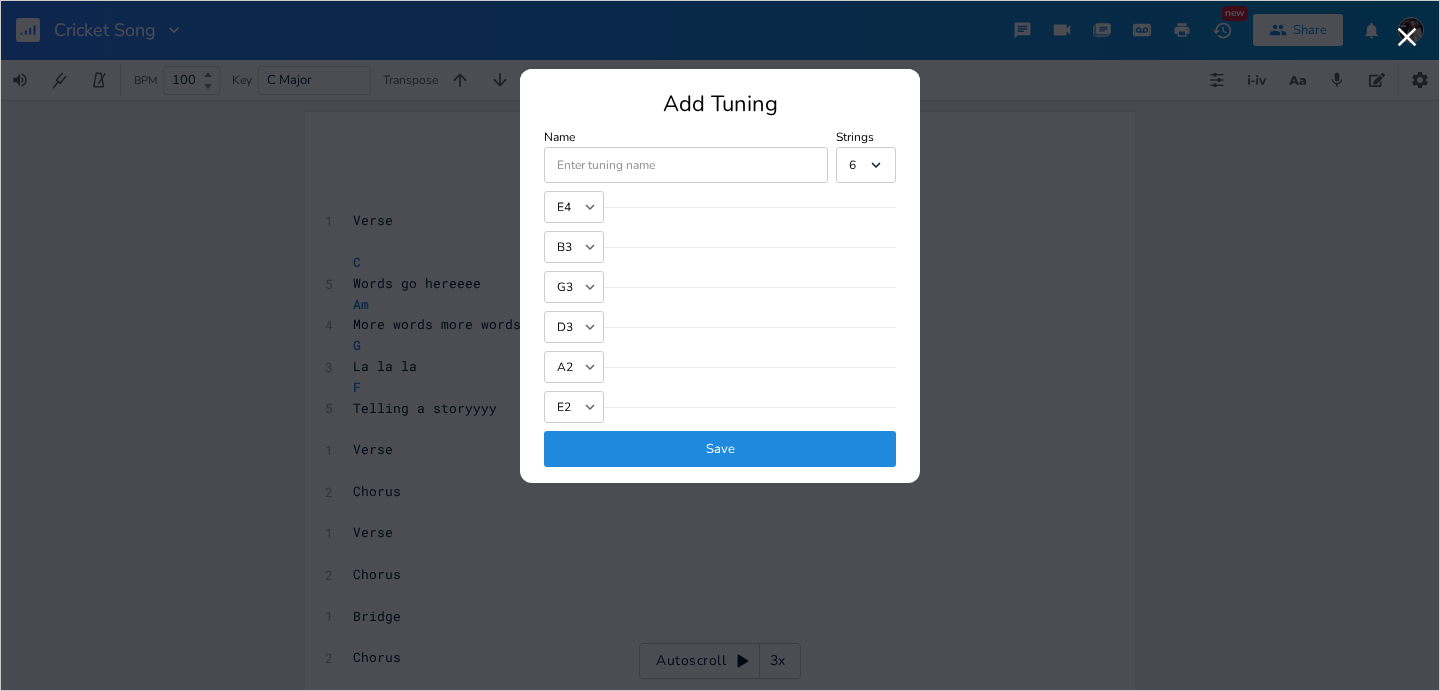 click on "Save" 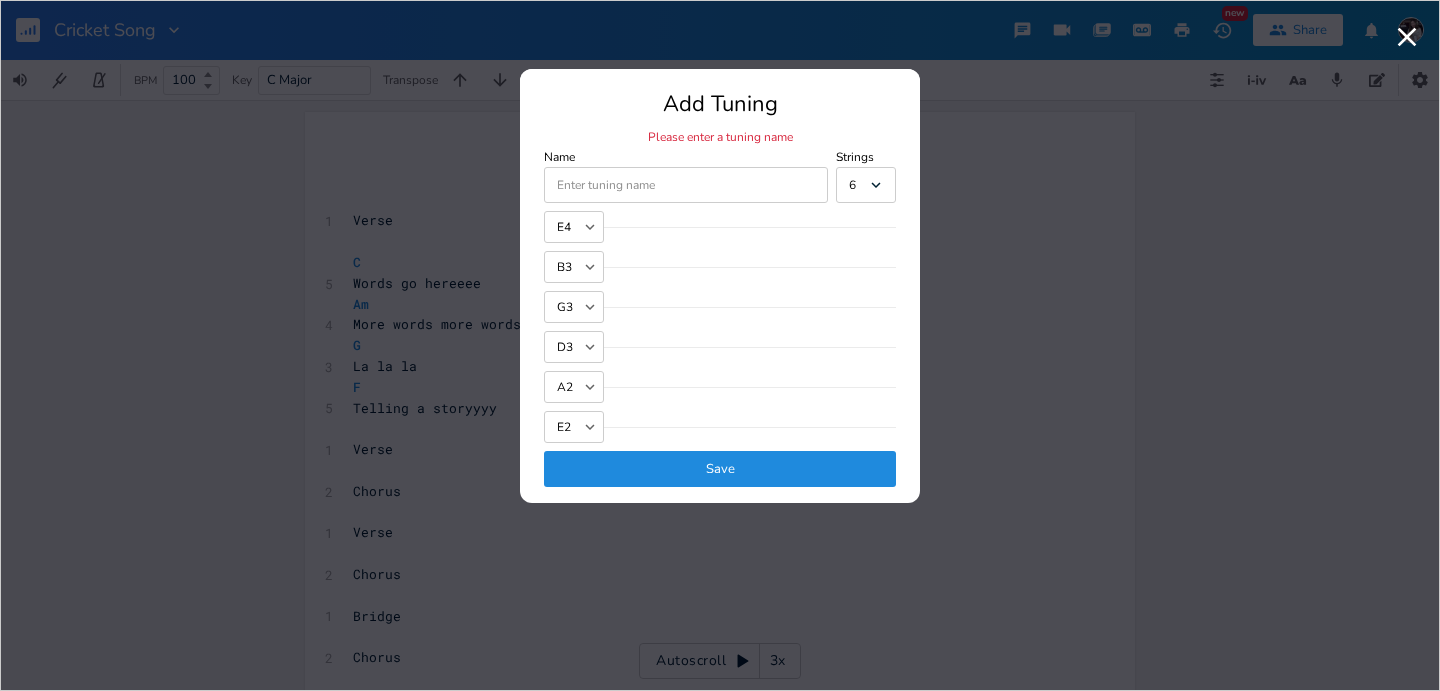 click on "Add Tuning Please enter a tuning name Name Strings 6 E4 B3 G3 D3 A2 E2 Save" at bounding box center (720, 298) 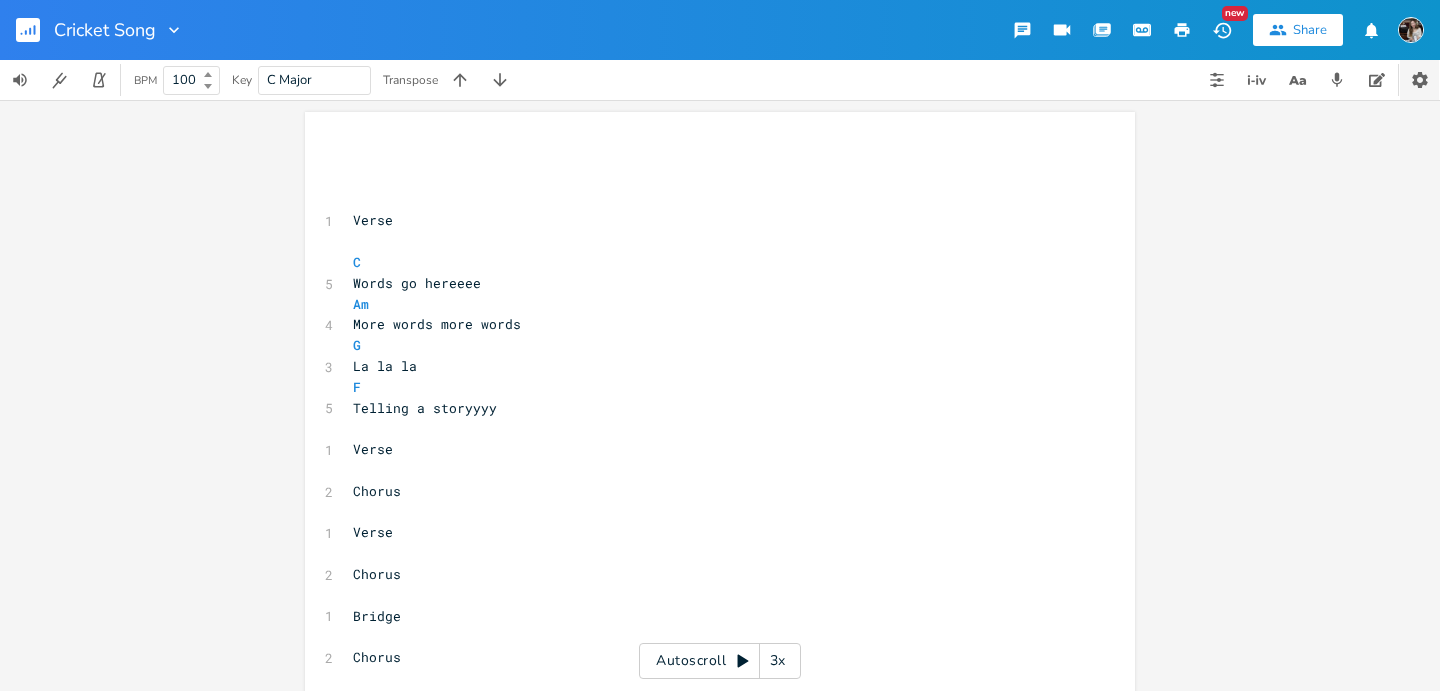 click 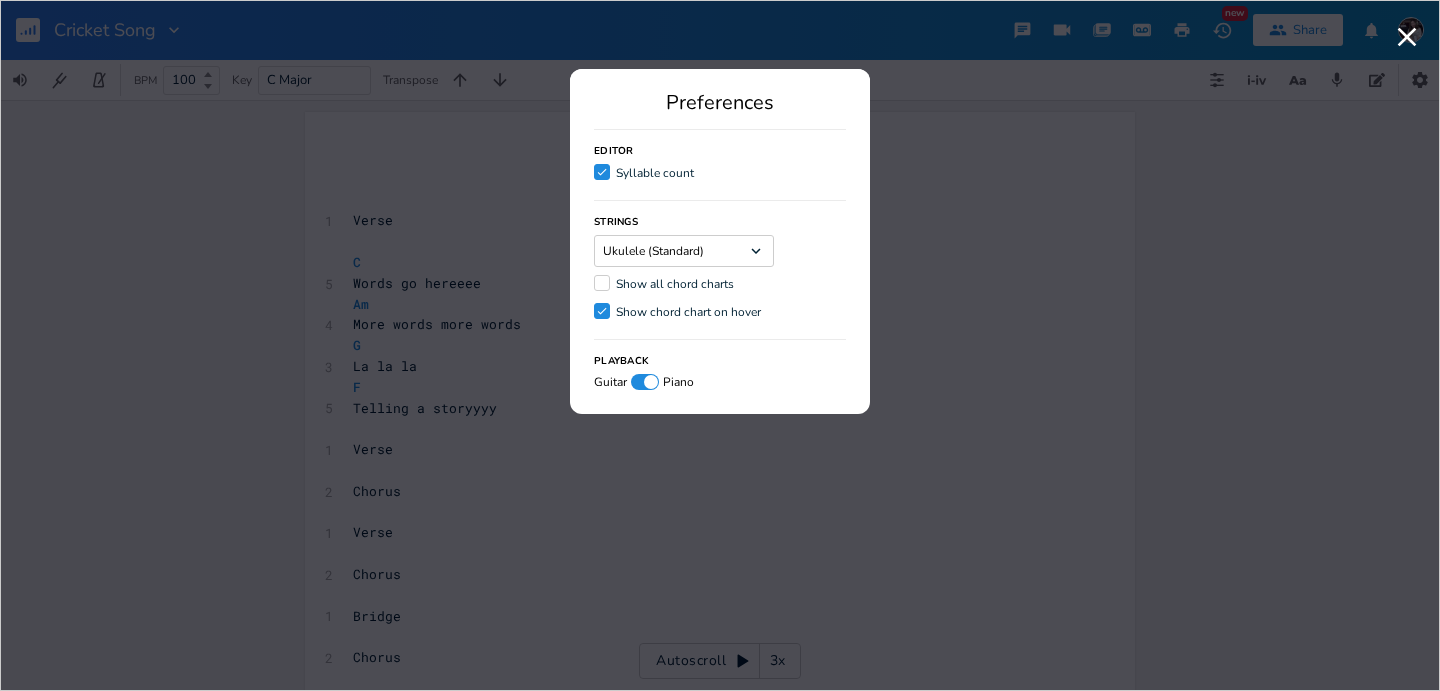 click on "Ukulele (Standard)" at bounding box center (653, 251) 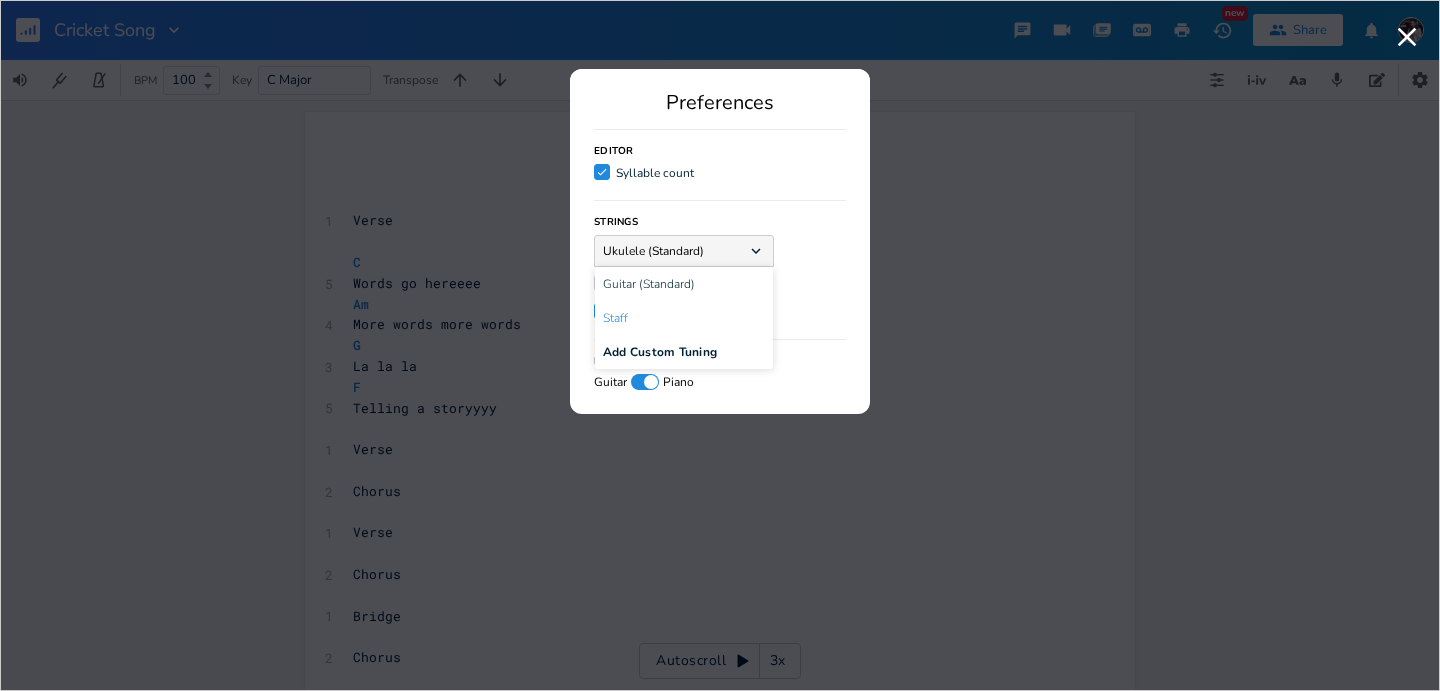 click on "Staff" at bounding box center (684, 318) 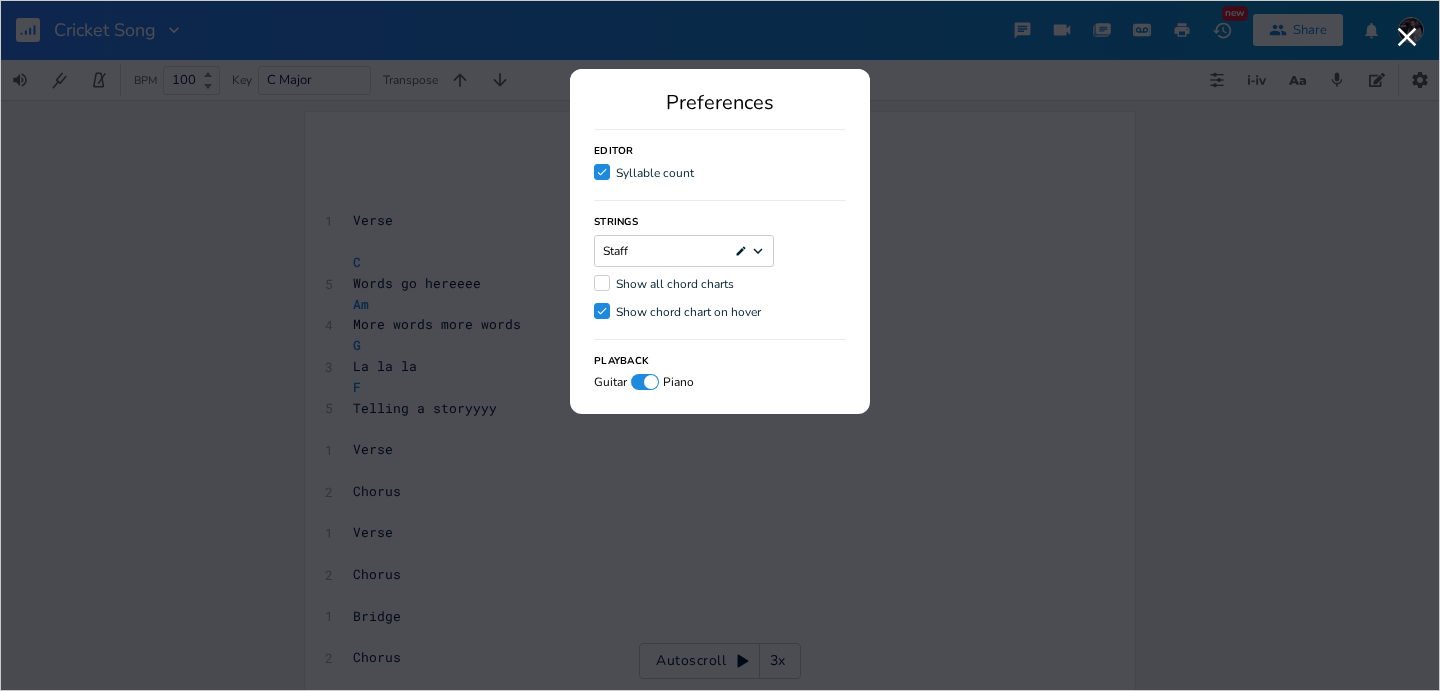 click on "Show all chord charts" at bounding box center [675, 284] 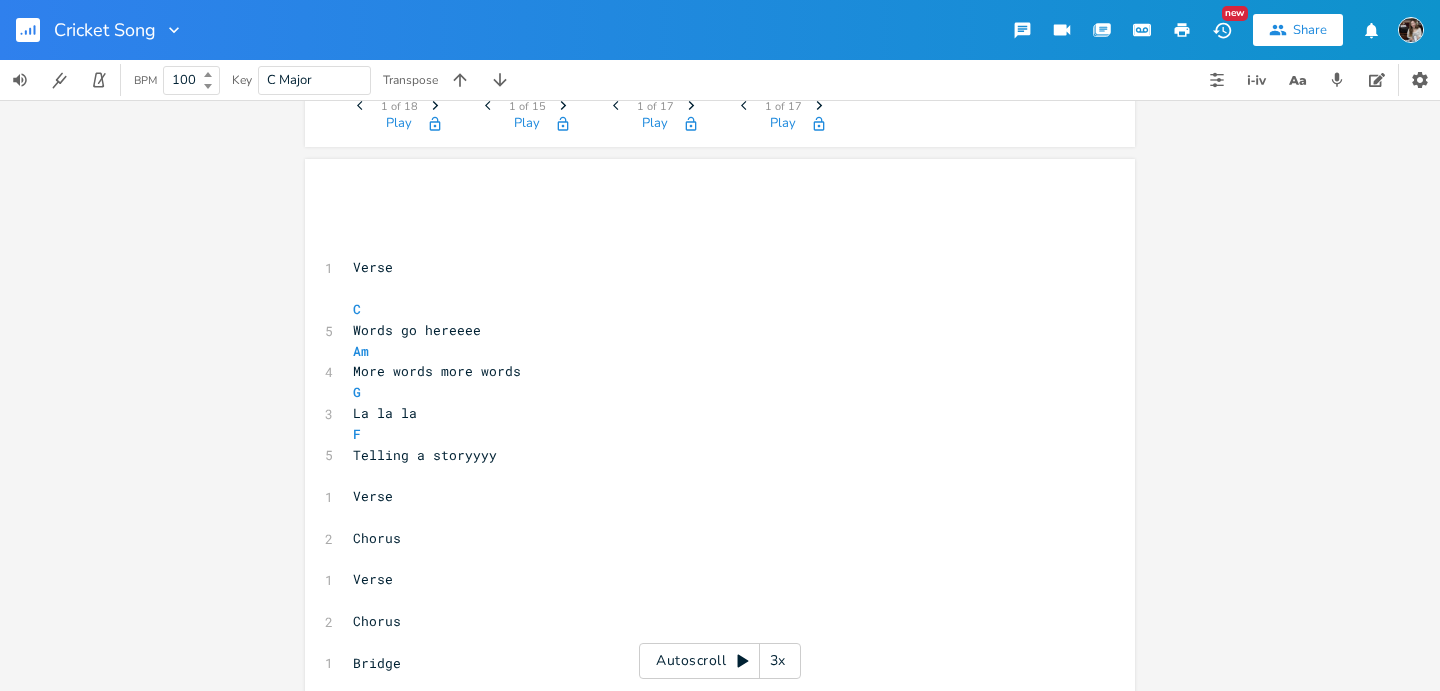 scroll, scrollTop: 0, scrollLeft: 0, axis: both 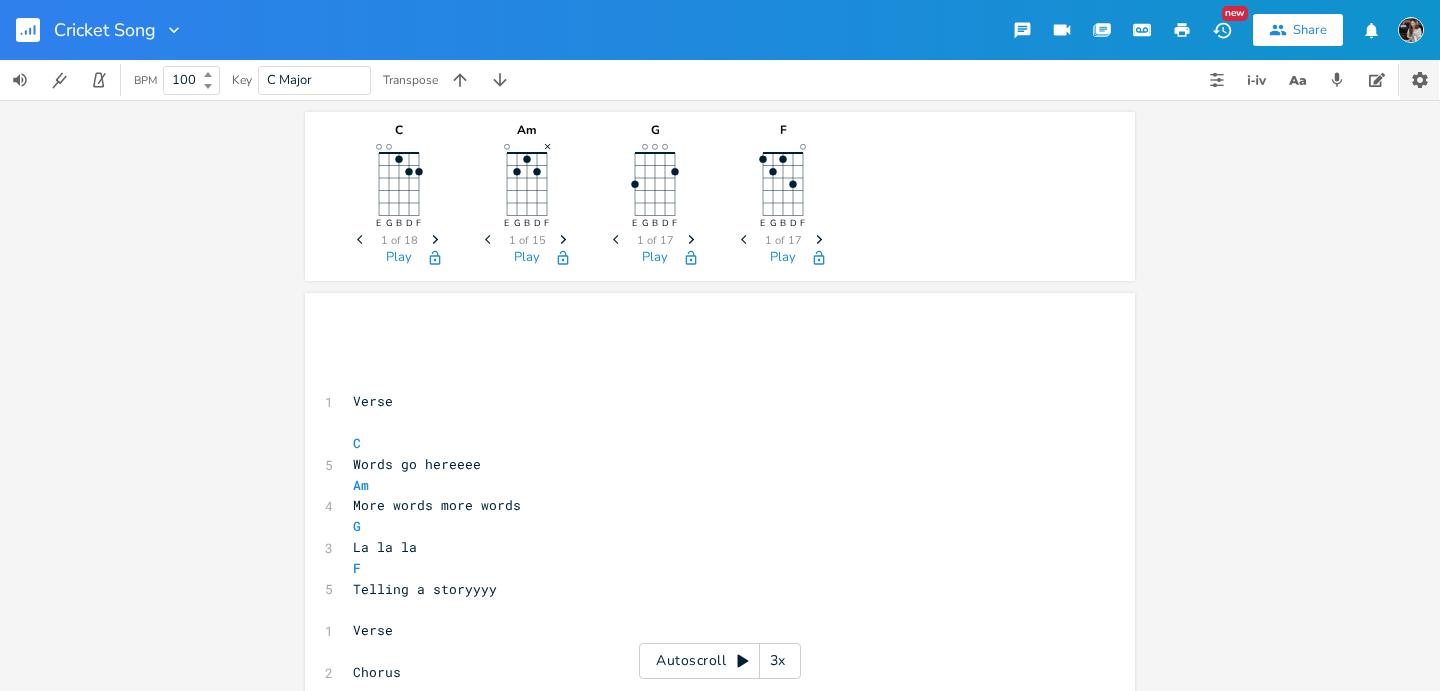click 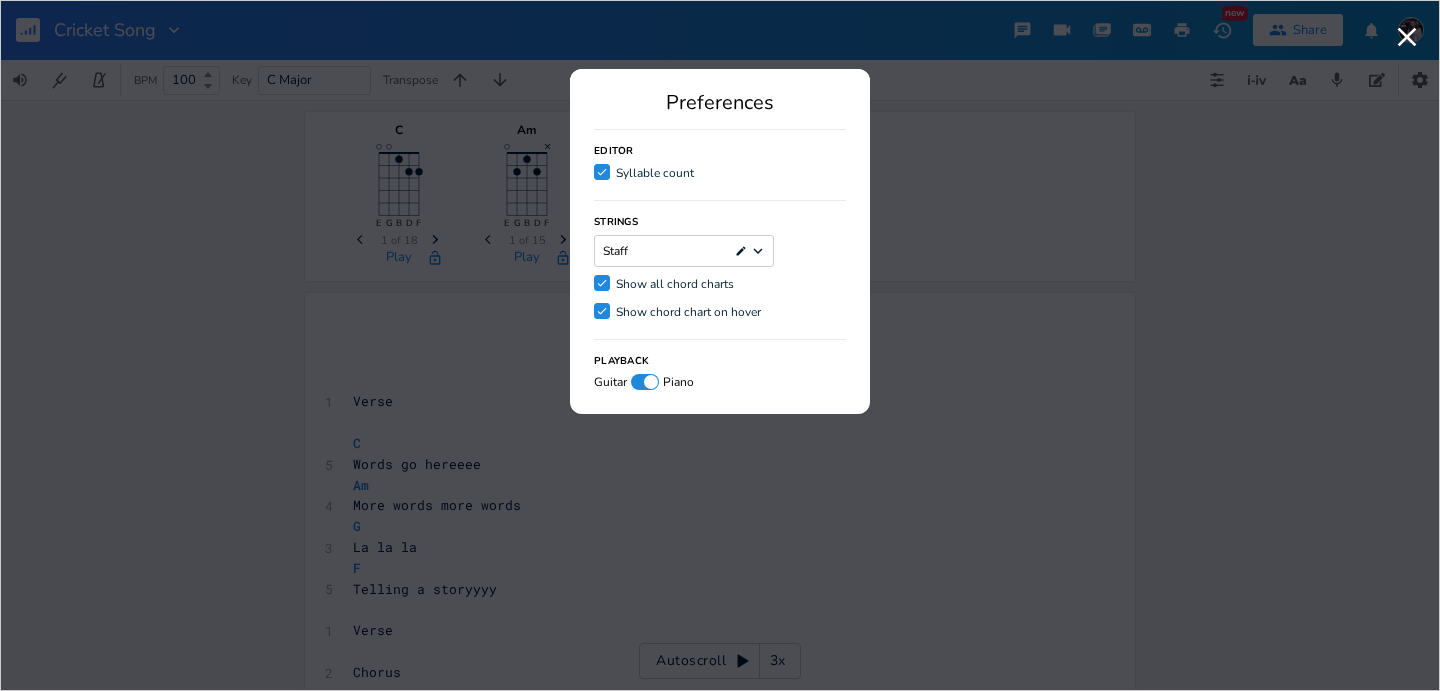 click on "Show all chord charts" at bounding box center (675, 284) 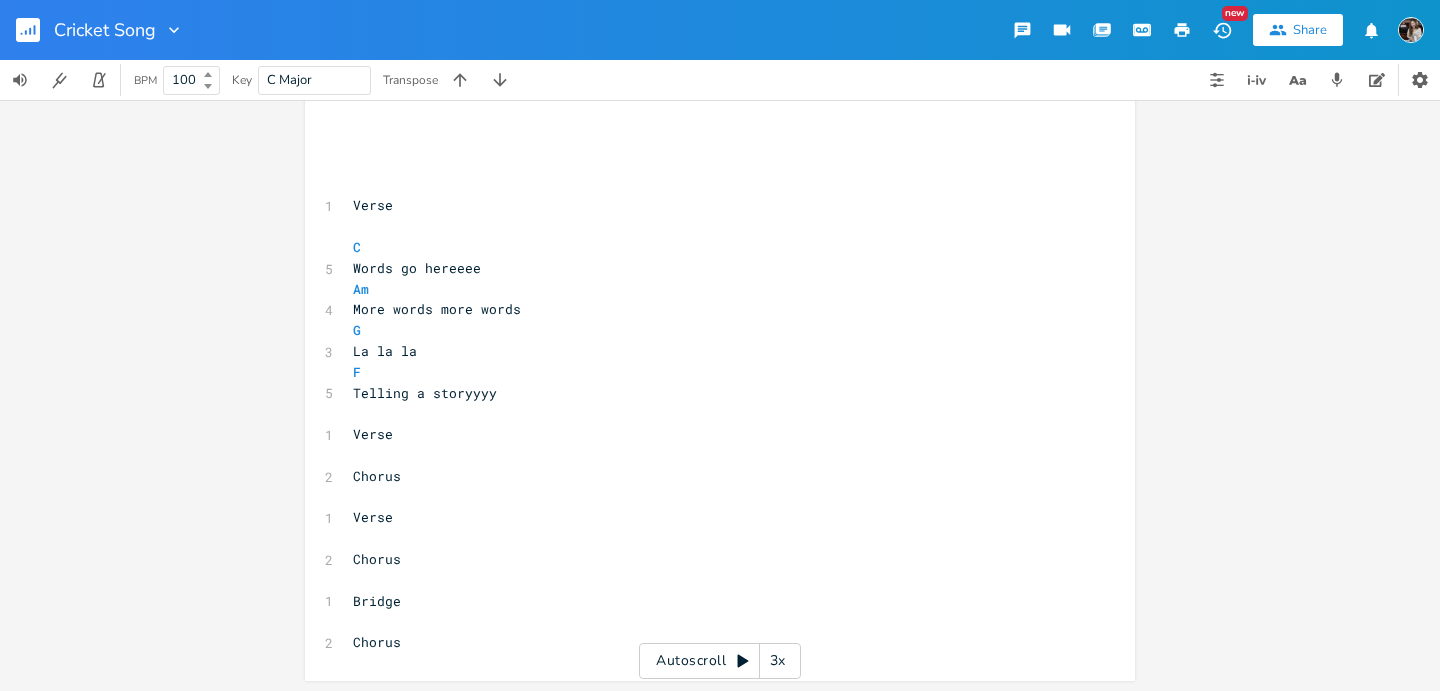 scroll, scrollTop: 17, scrollLeft: 0, axis: vertical 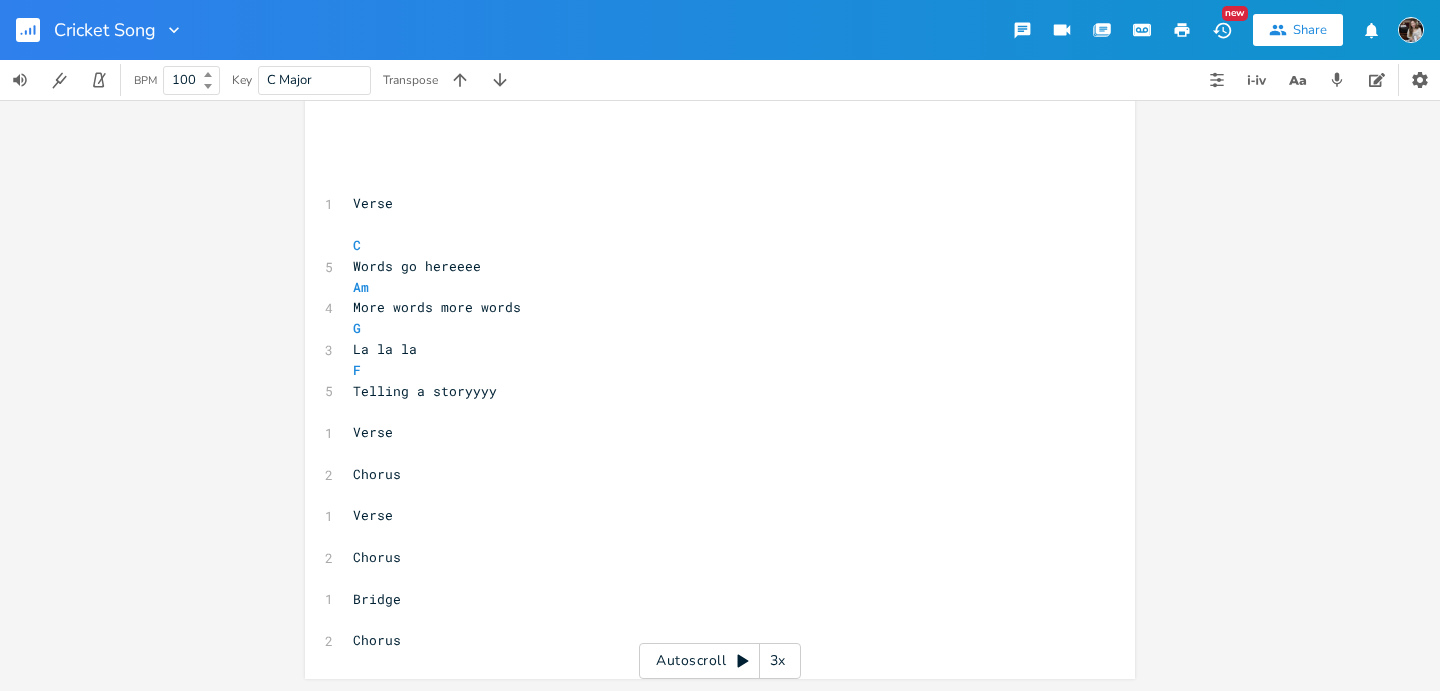 click on "x   ​ ​ ​ 1 Verse ​ C 5 Words go hereeee Am 4 More words more words G 3 La la la F 5 Telling a storyyyy ​ 1 Verse ​ 2 Chorus ​ 1 Verse ​ 2 Chorus ​ 1 Bridge ​ 2 Chorus" at bounding box center (720, 387) 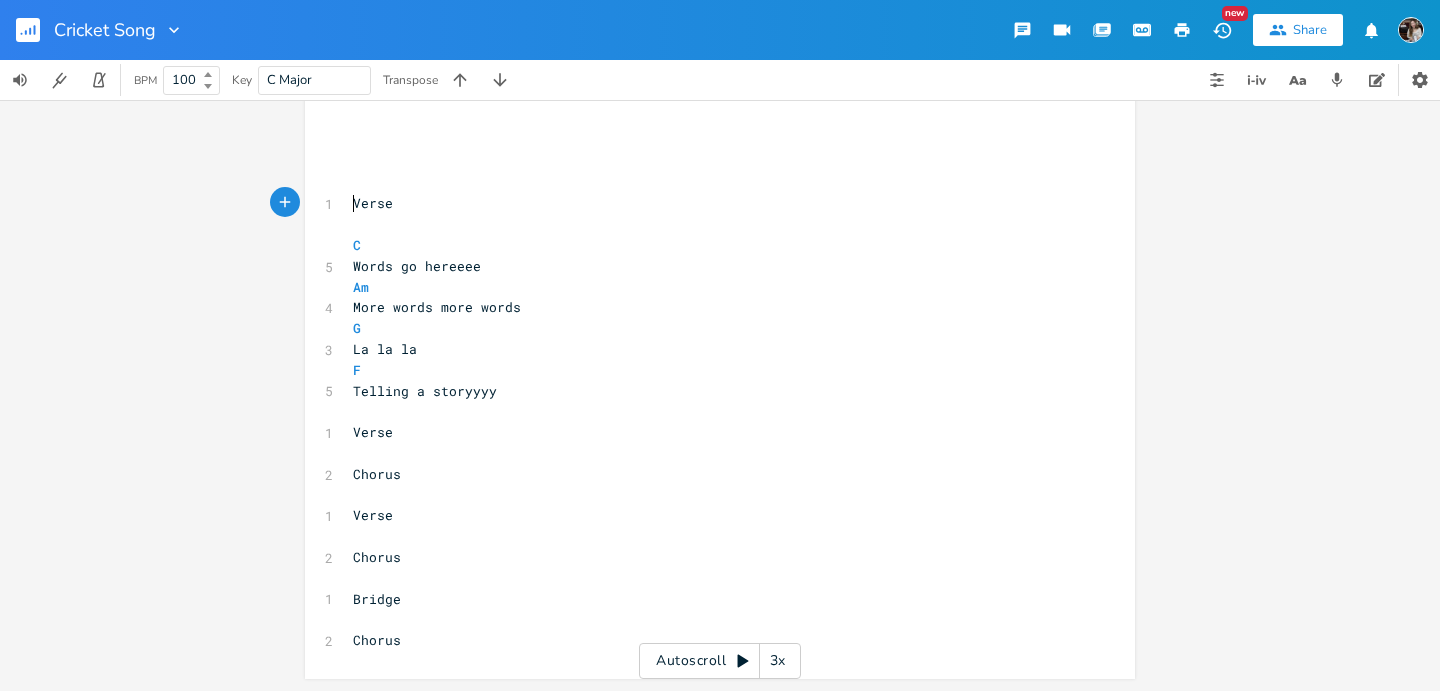 click on "Verse" at bounding box center (373, 203) 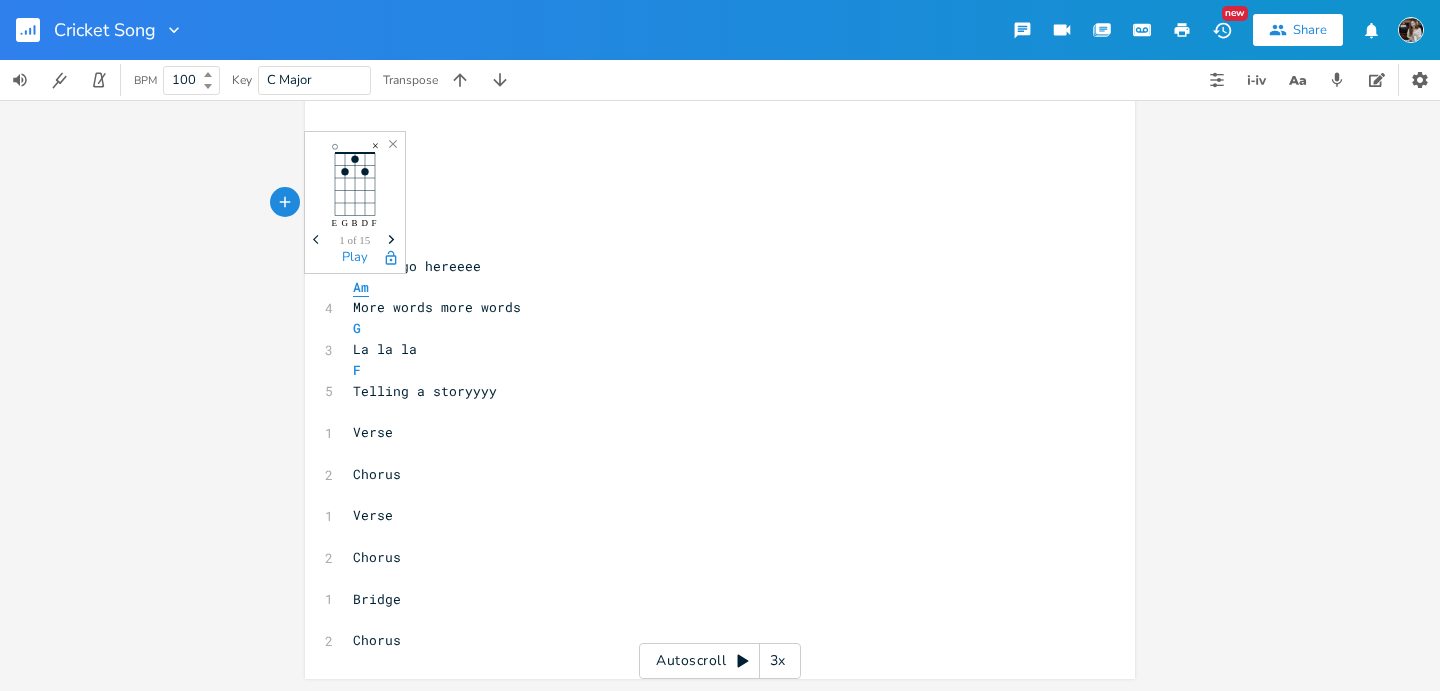 type on "[" 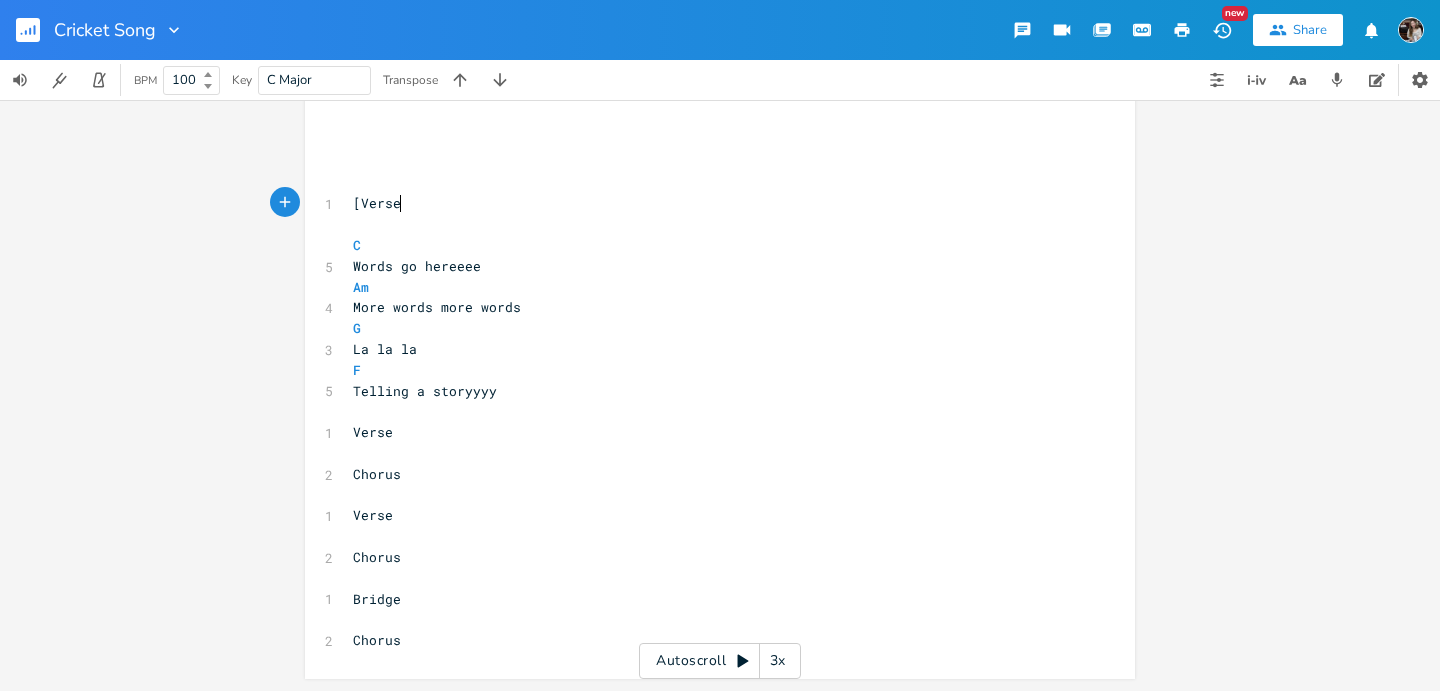 click on "[Verse" at bounding box center (710, 203) 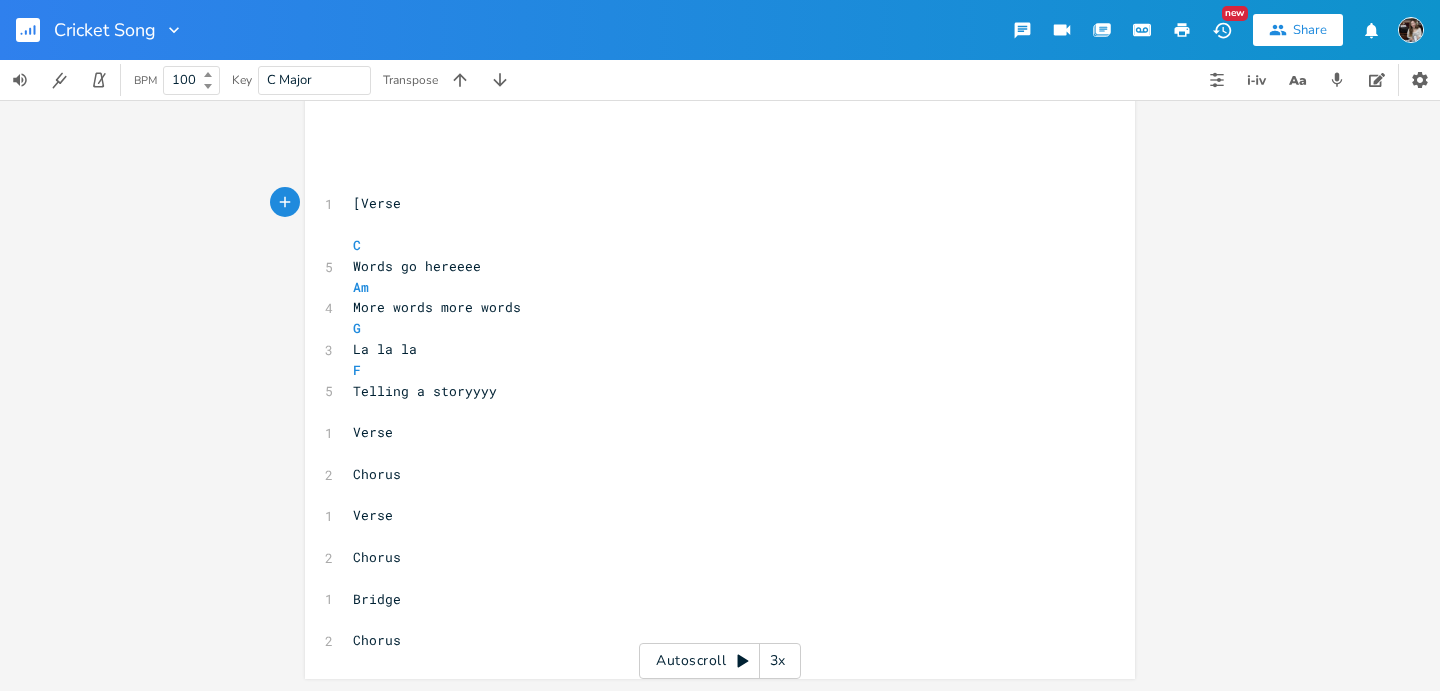 type on "]" 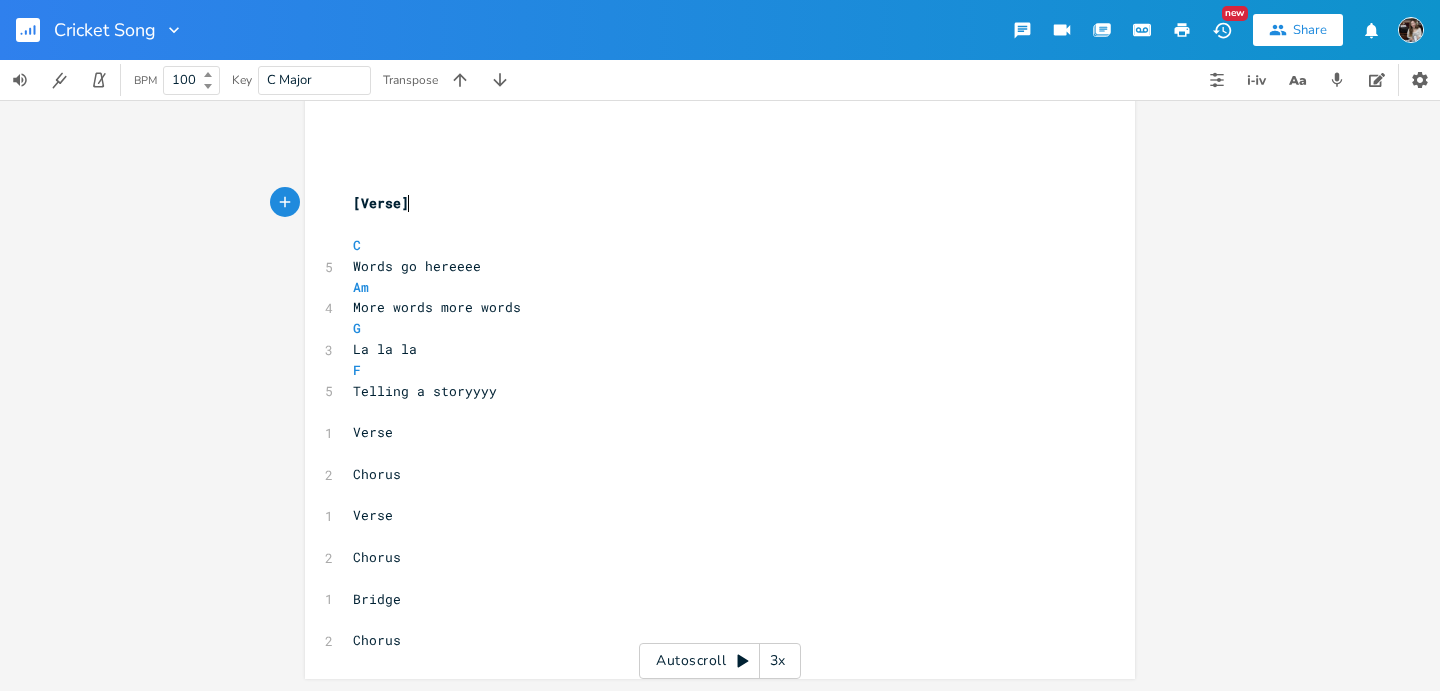 click on "Verse" at bounding box center (373, 432) 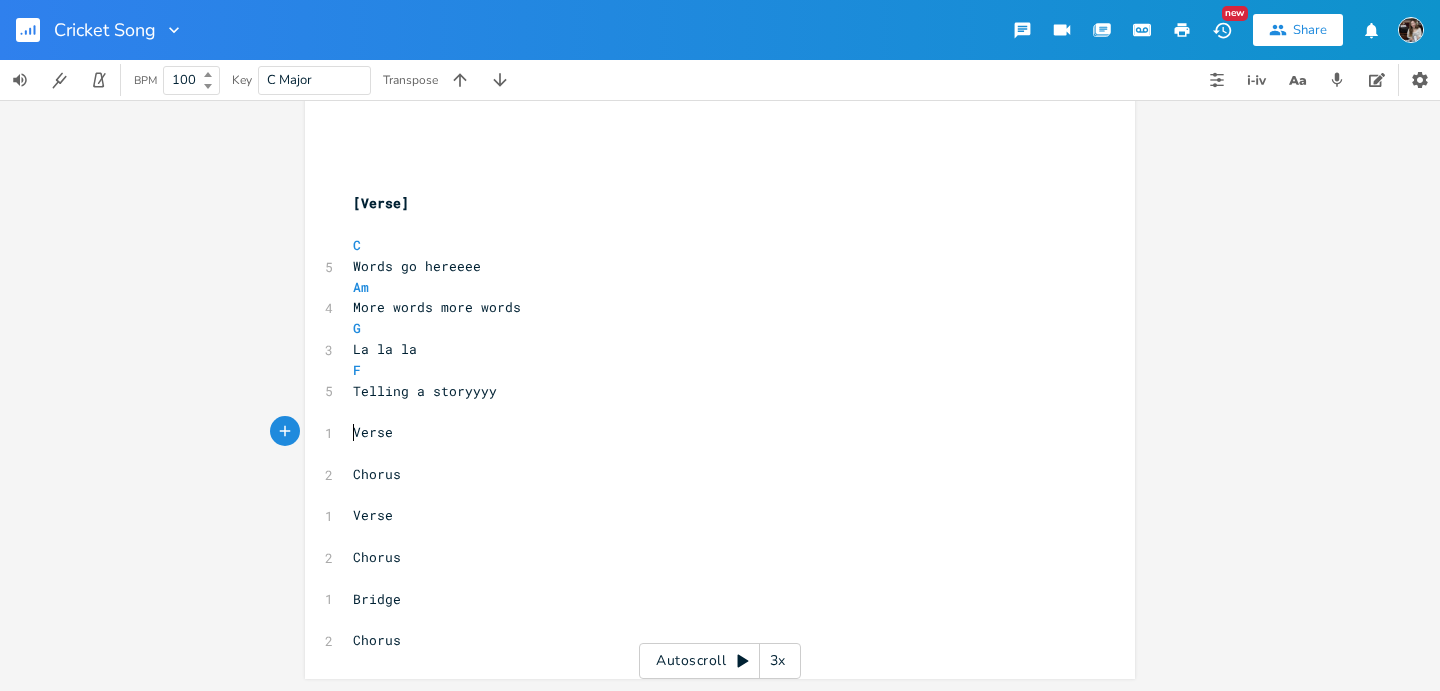 type on "[" 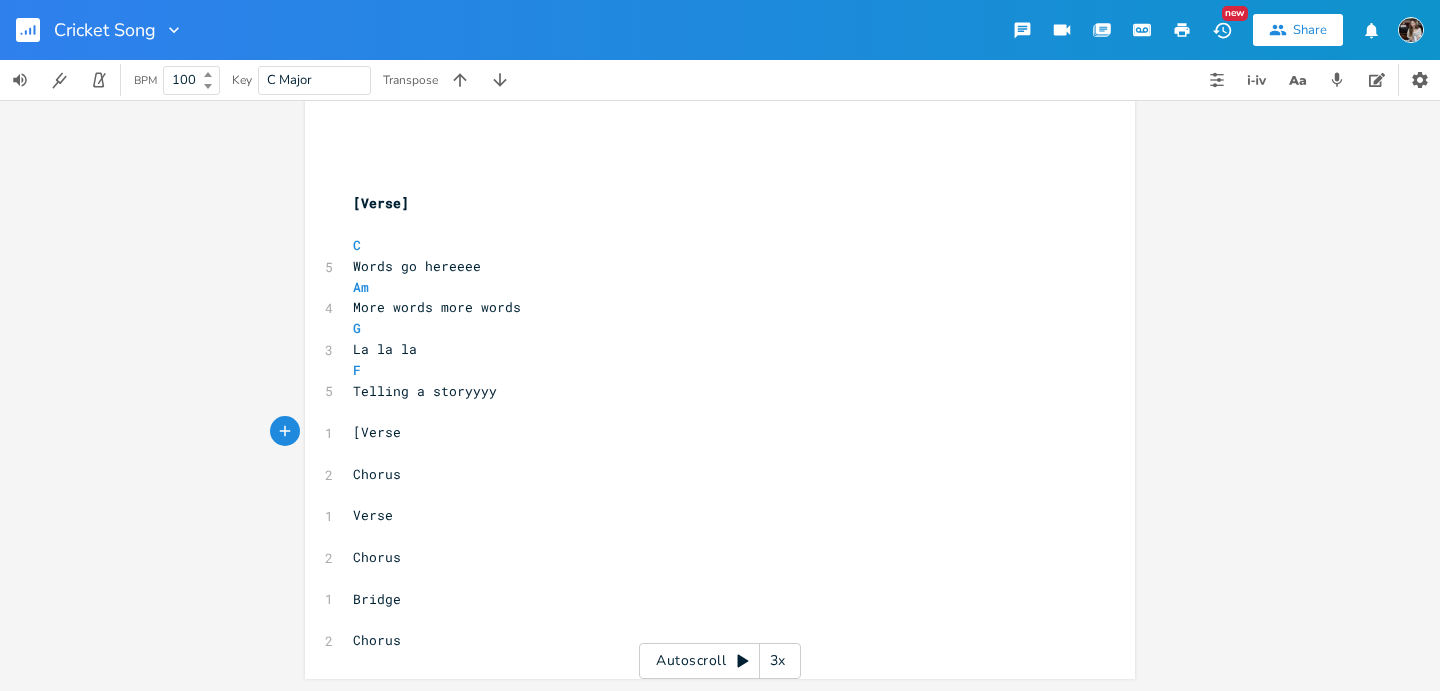 click on "[Verse" at bounding box center [710, 432] 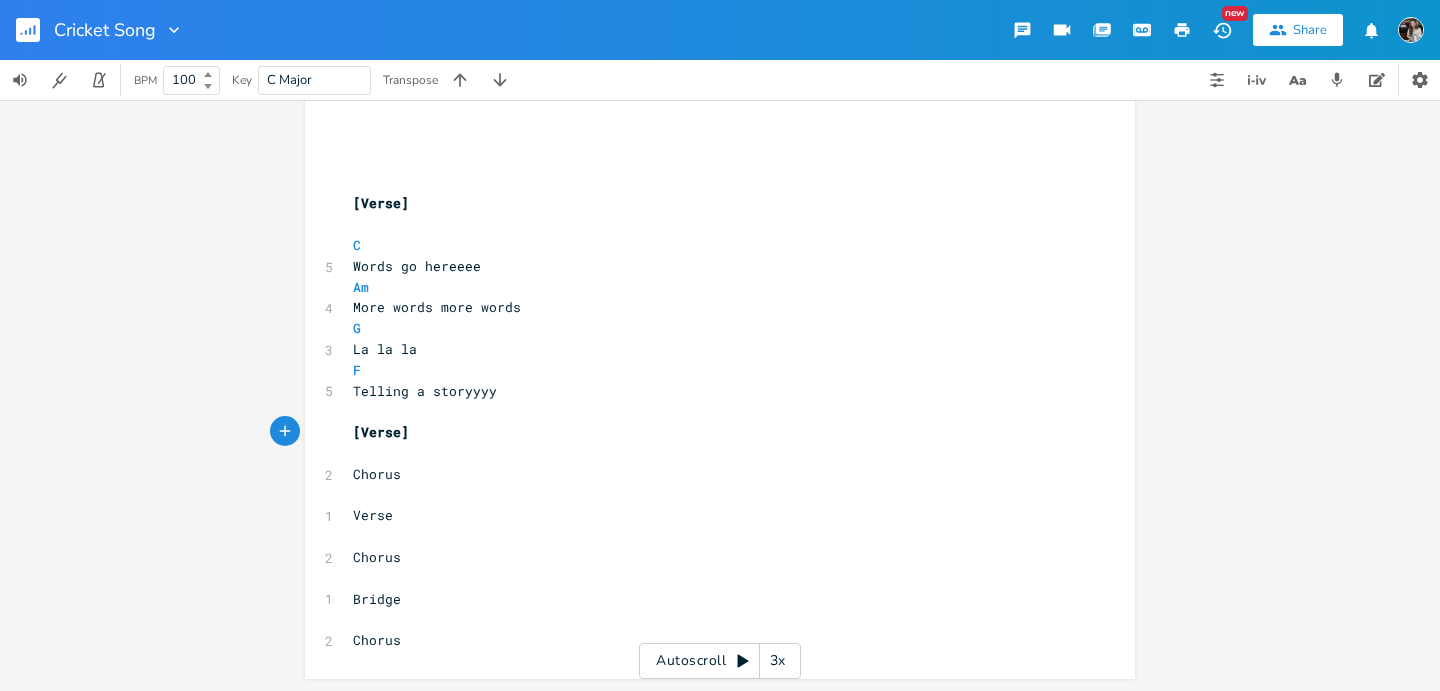 click on "Chorus" at bounding box center [377, 474] 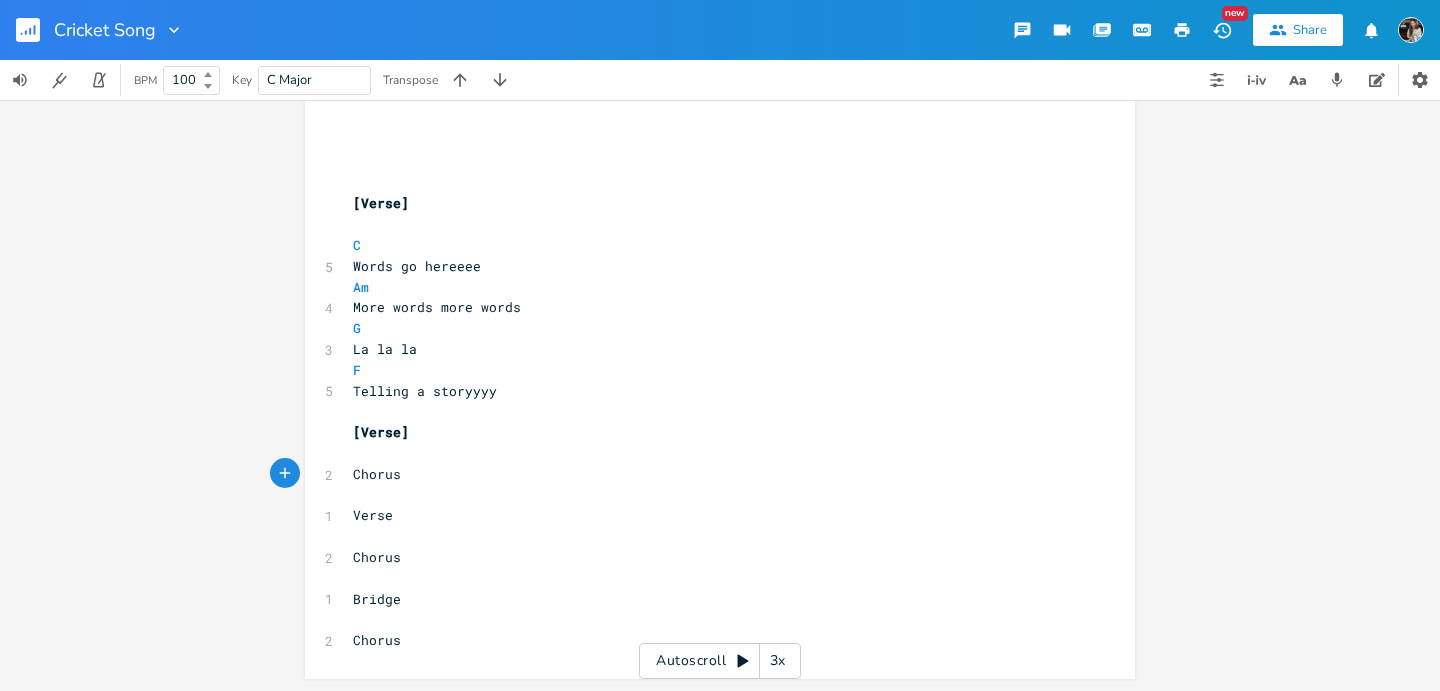 type on "[" 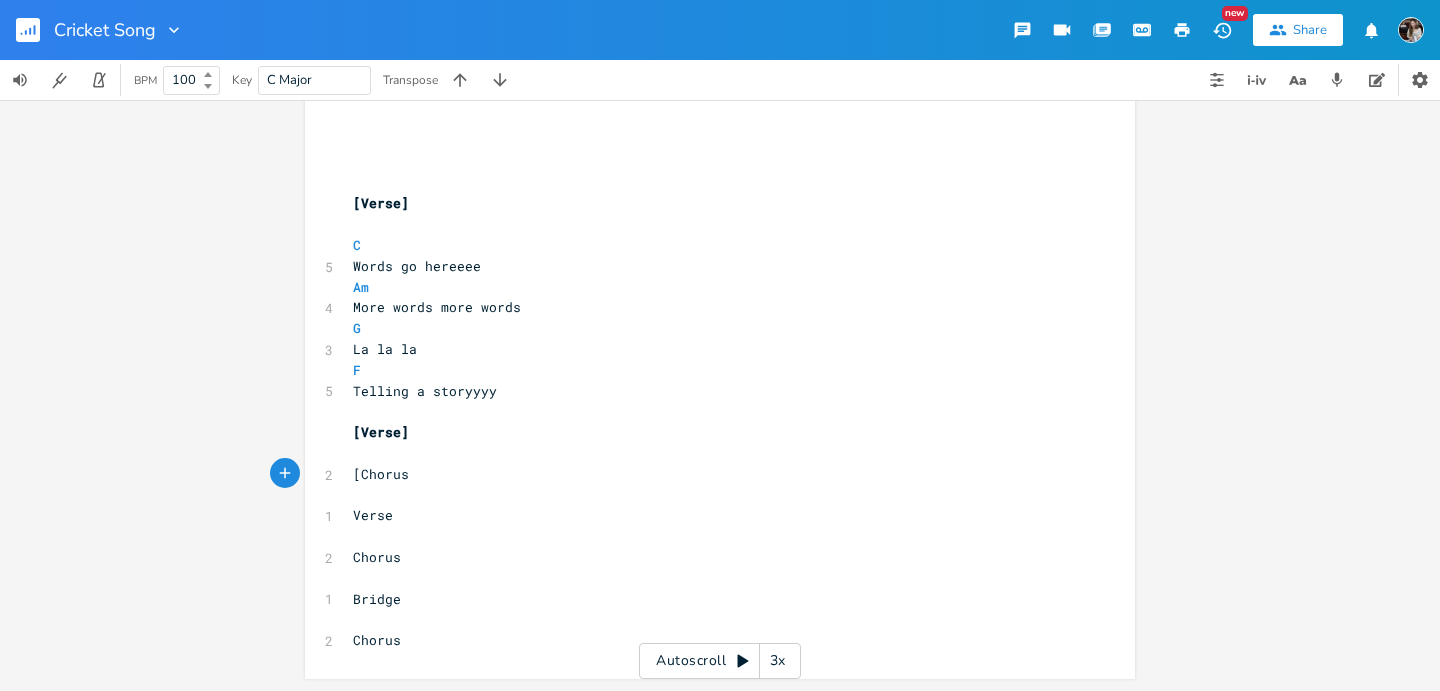 click on "[Chorus" at bounding box center [381, 474] 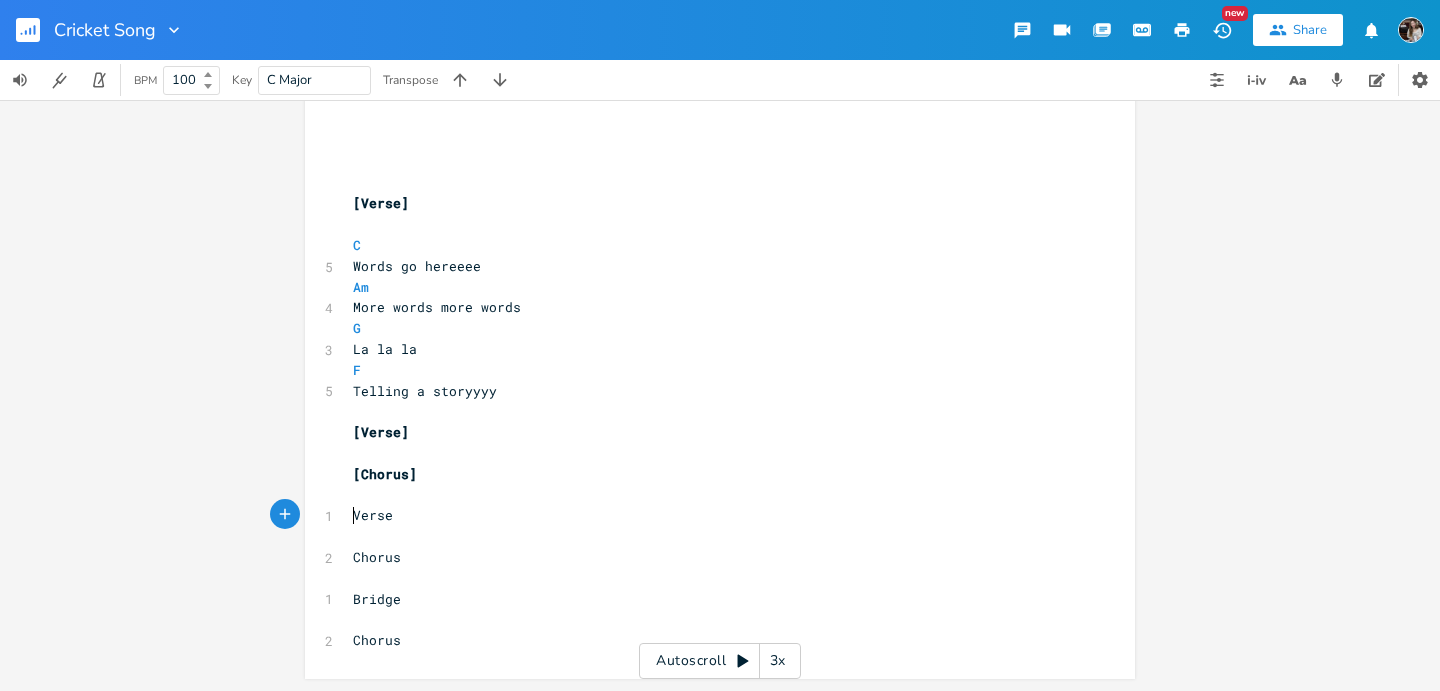 click on "Verse" at bounding box center (710, 515) 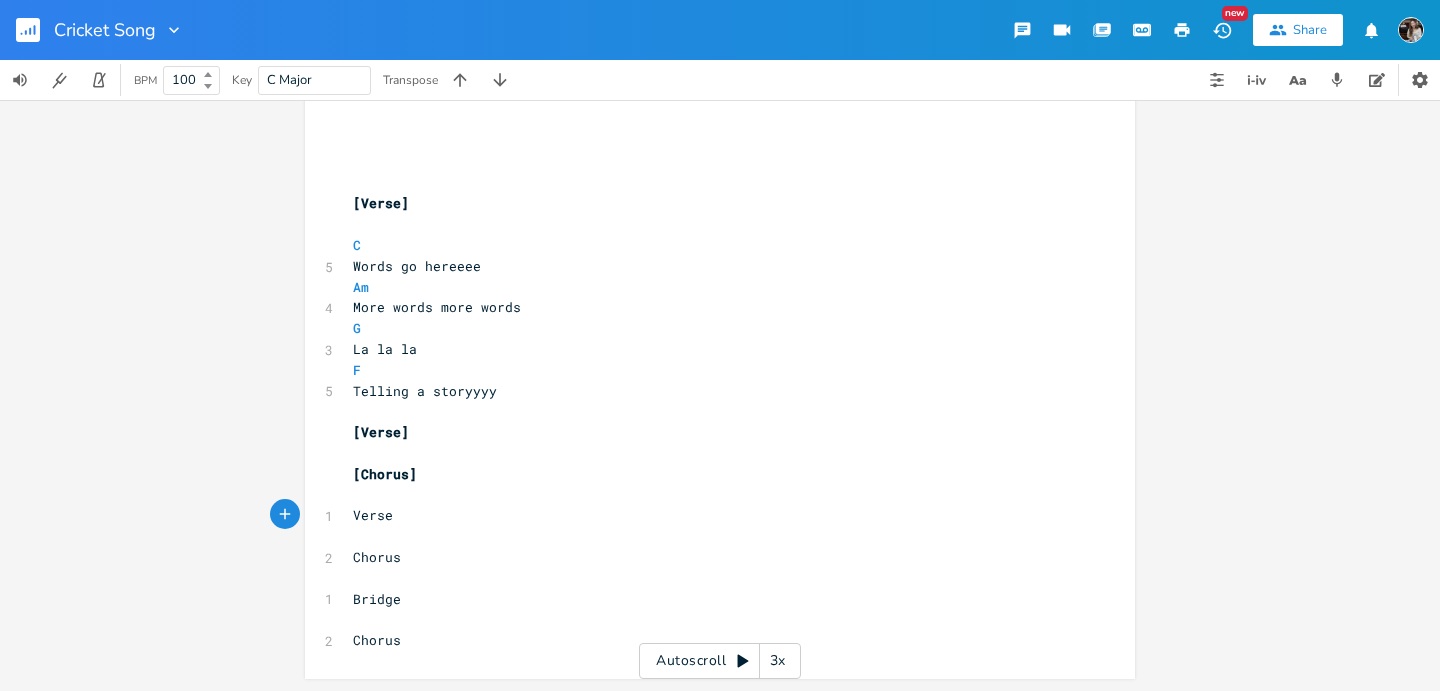 type on "[" 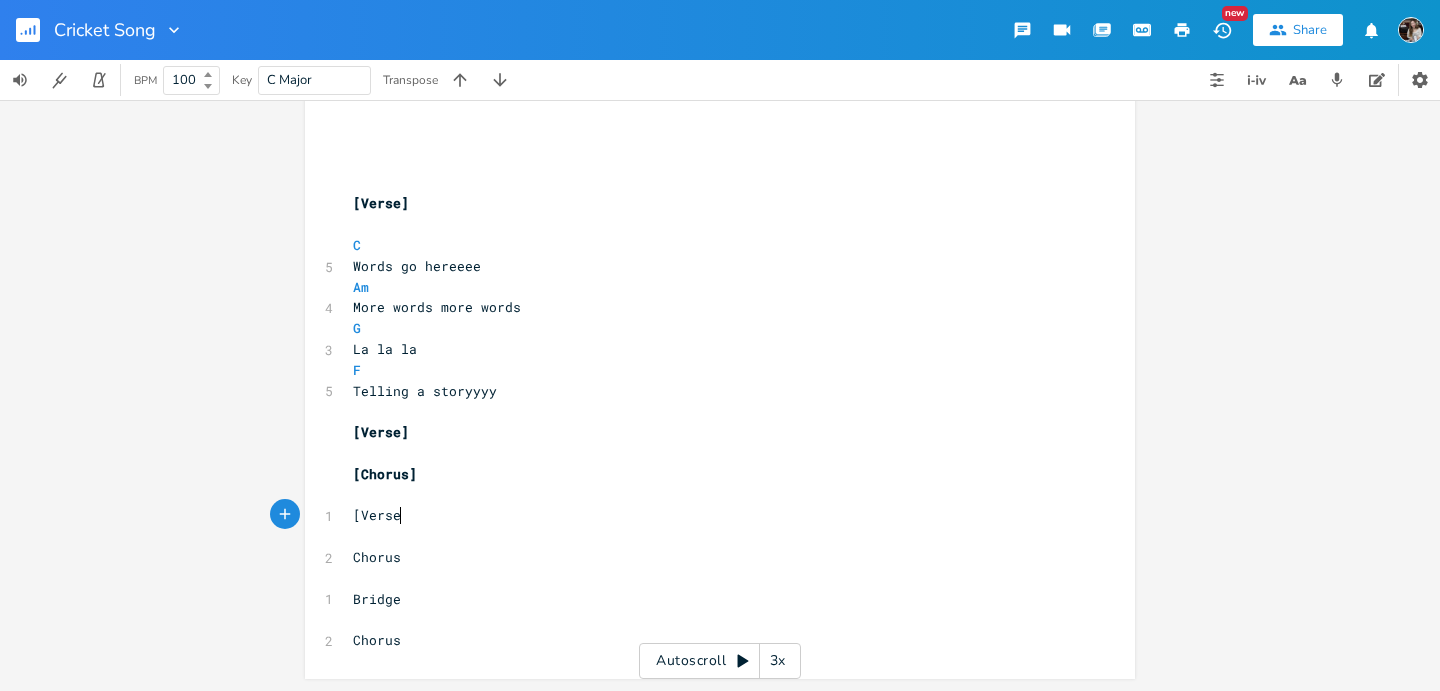 click on "[Verse" at bounding box center [710, 515] 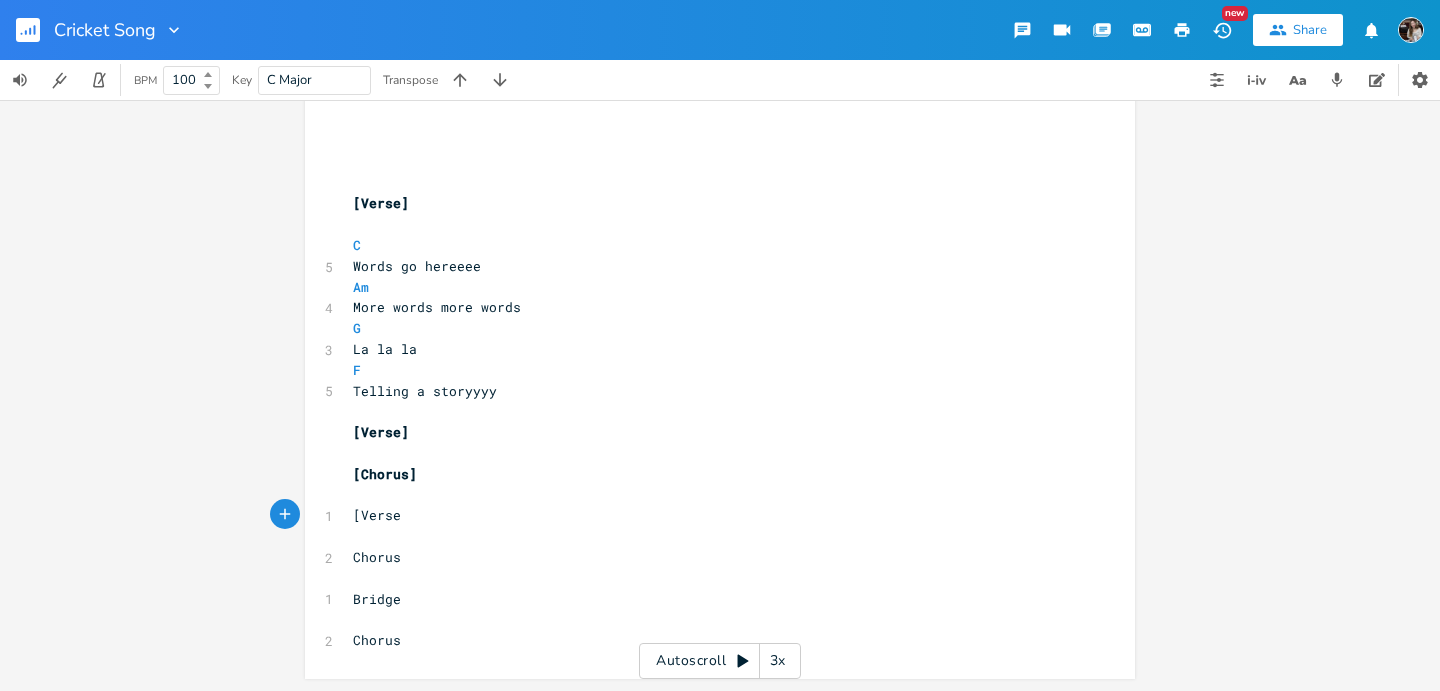 type on "]" 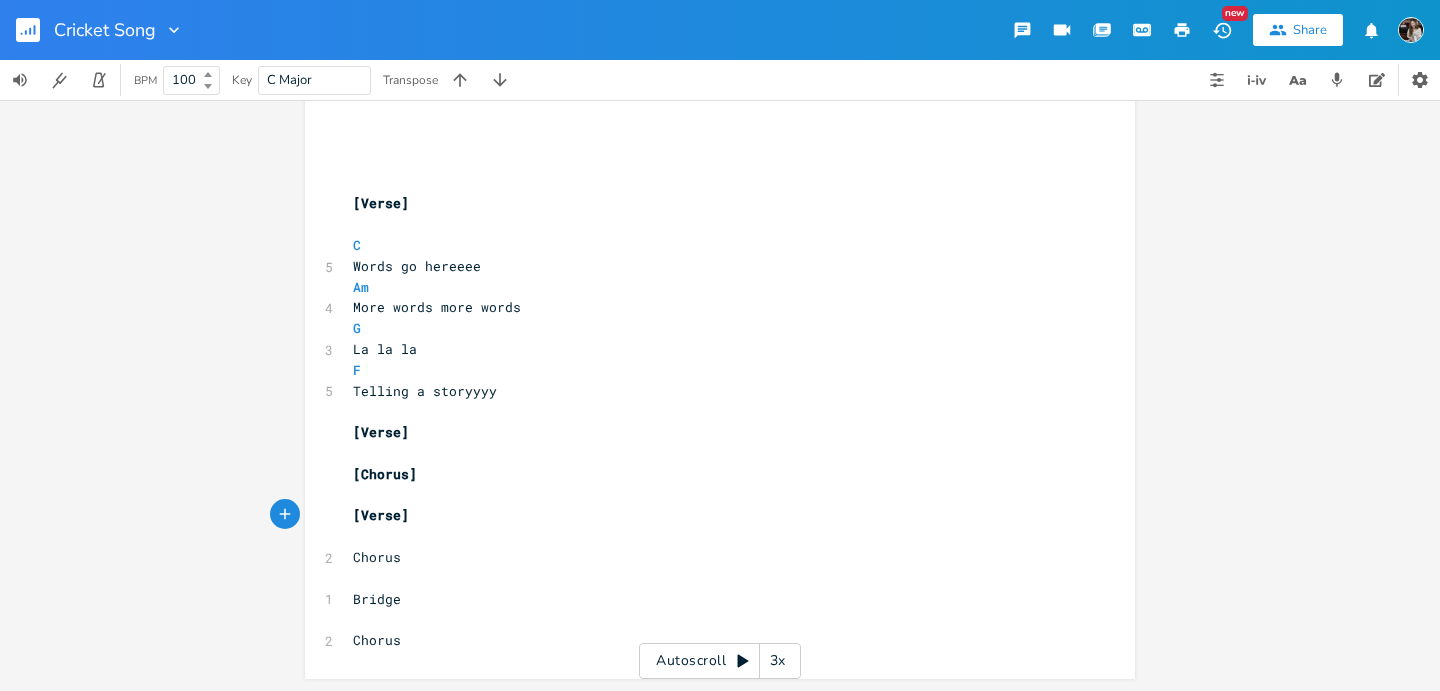 click on "Chorus" at bounding box center (710, 557) 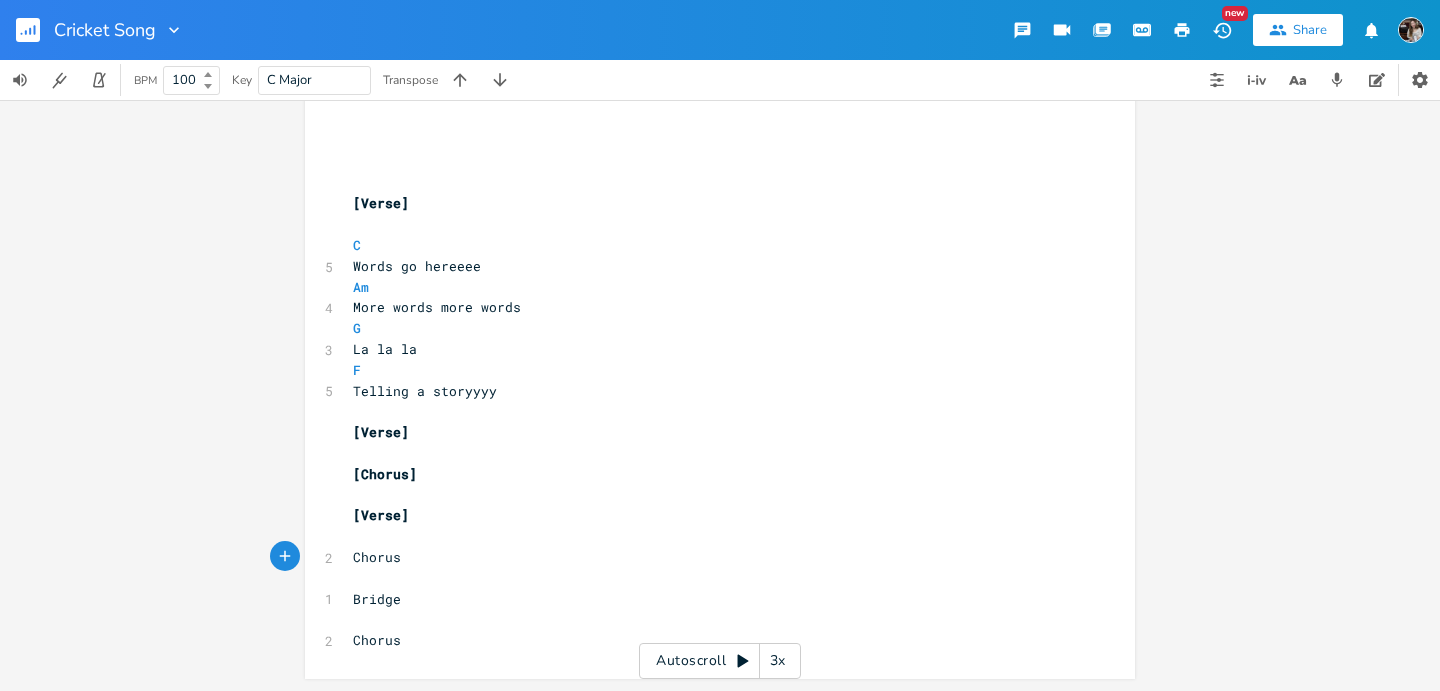 type on "[" 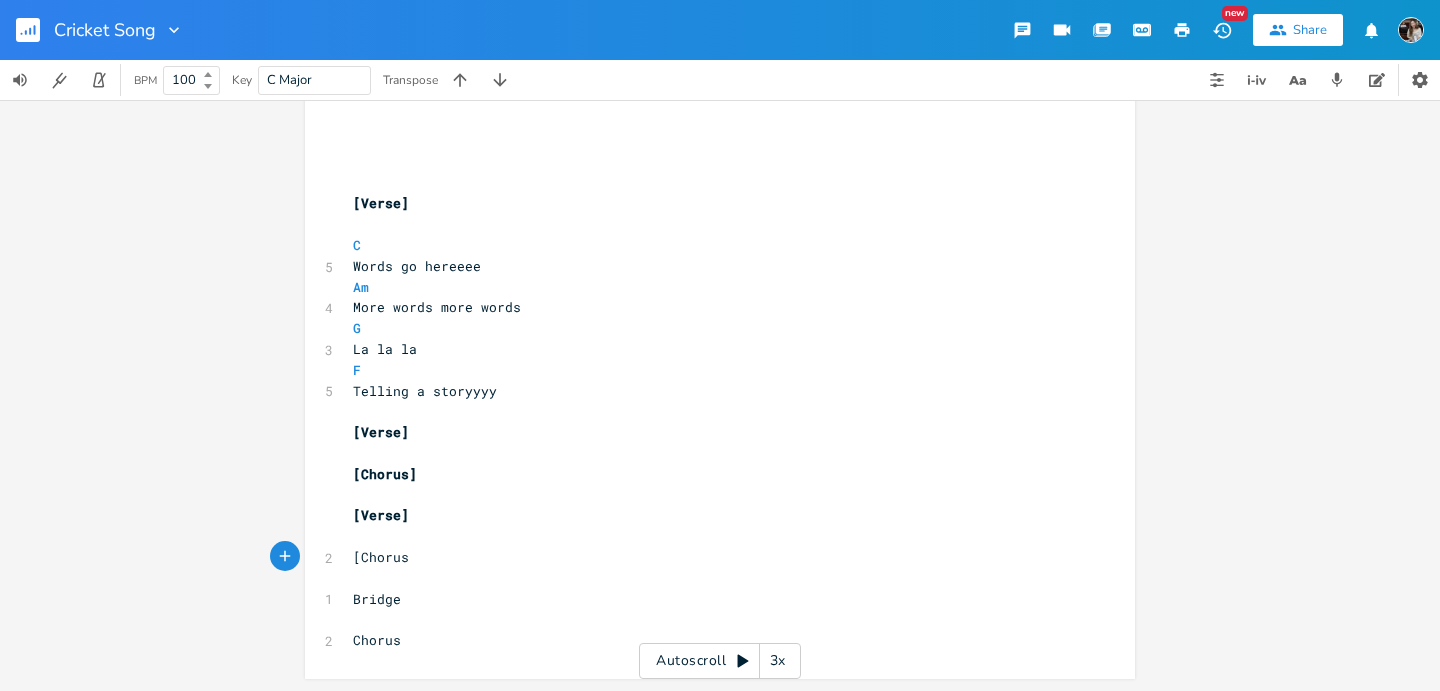 click on "[Chorus" at bounding box center [710, 557] 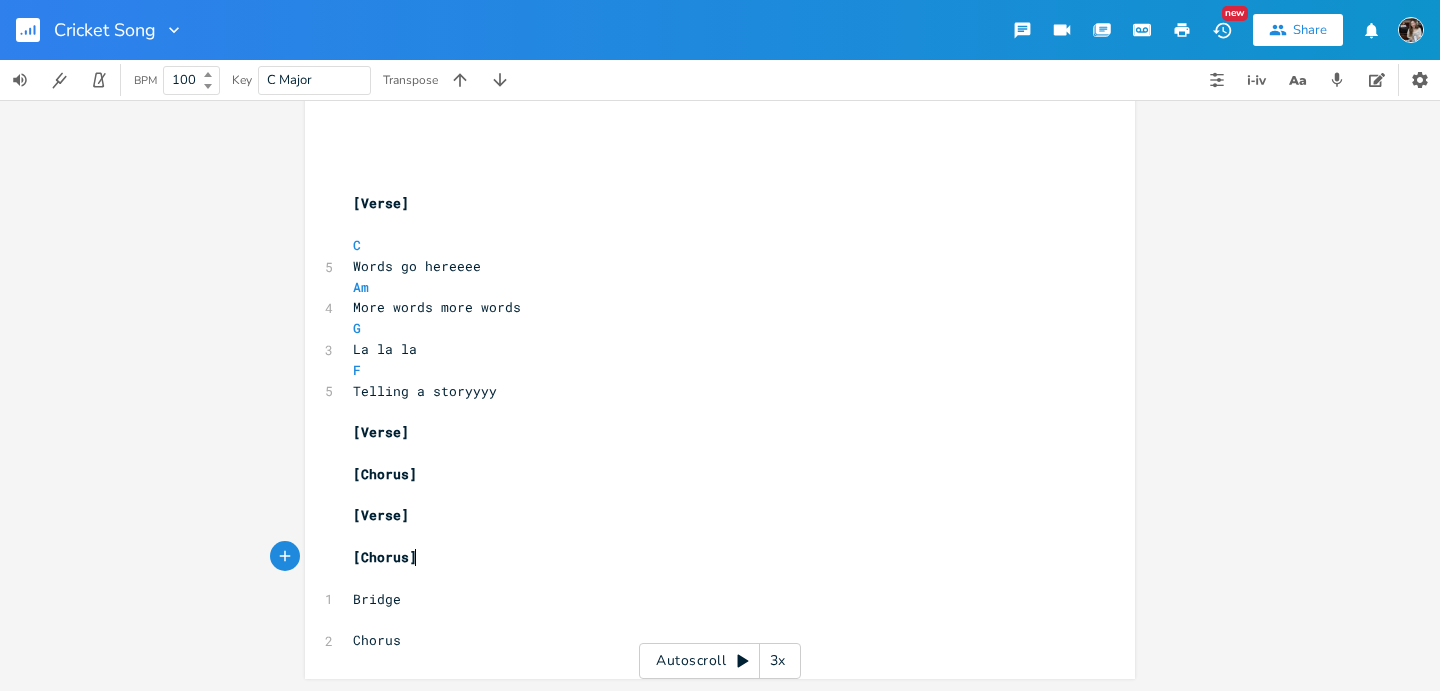 click on "Bridge" at bounding box center (377, 599) 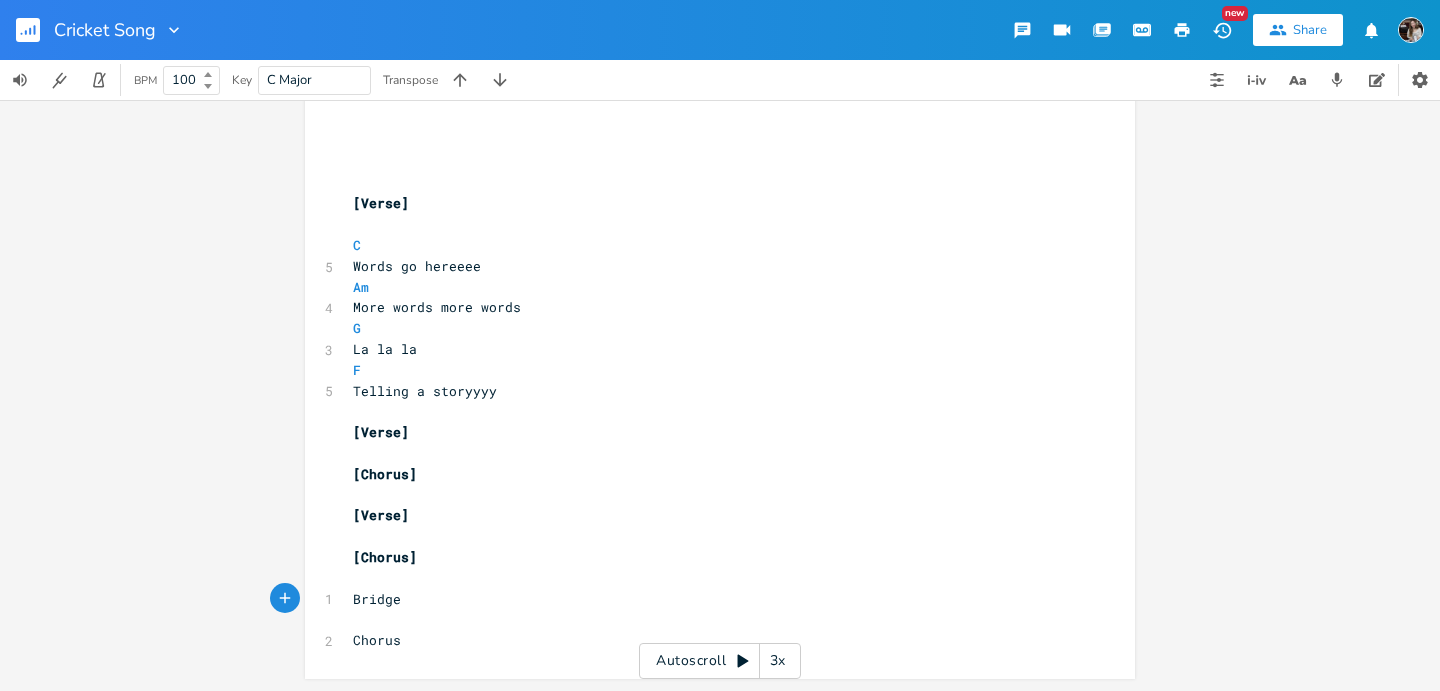 type on "[" 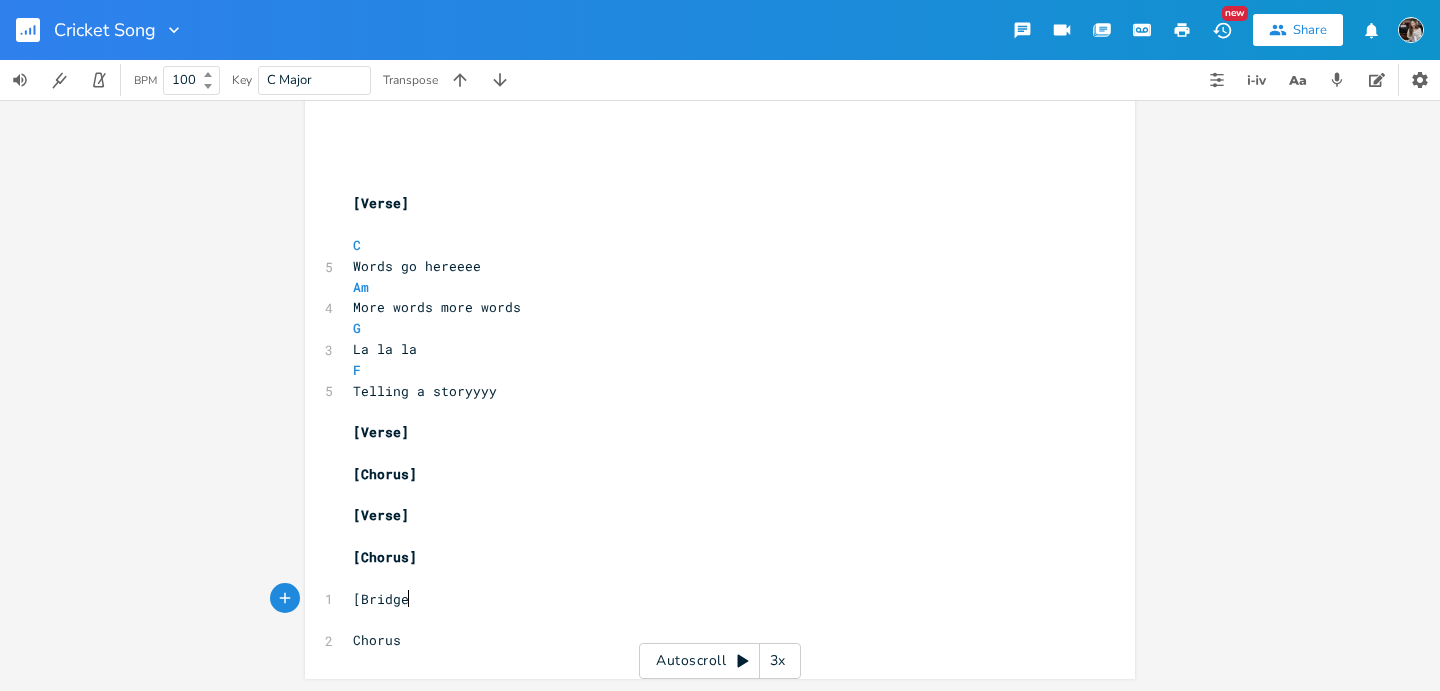 click on "[Bridge" at bounding box center [710, 599] 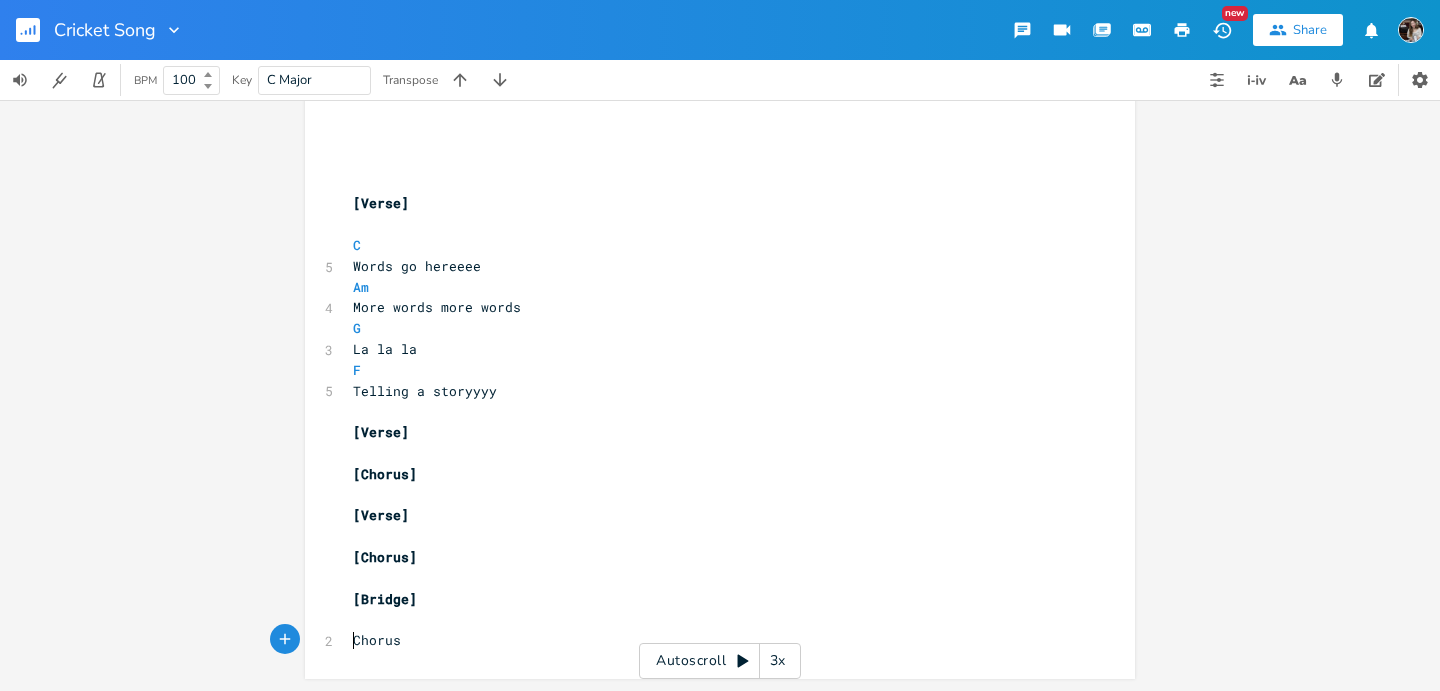 click on "Chorus" at bounding box center (710, 640) 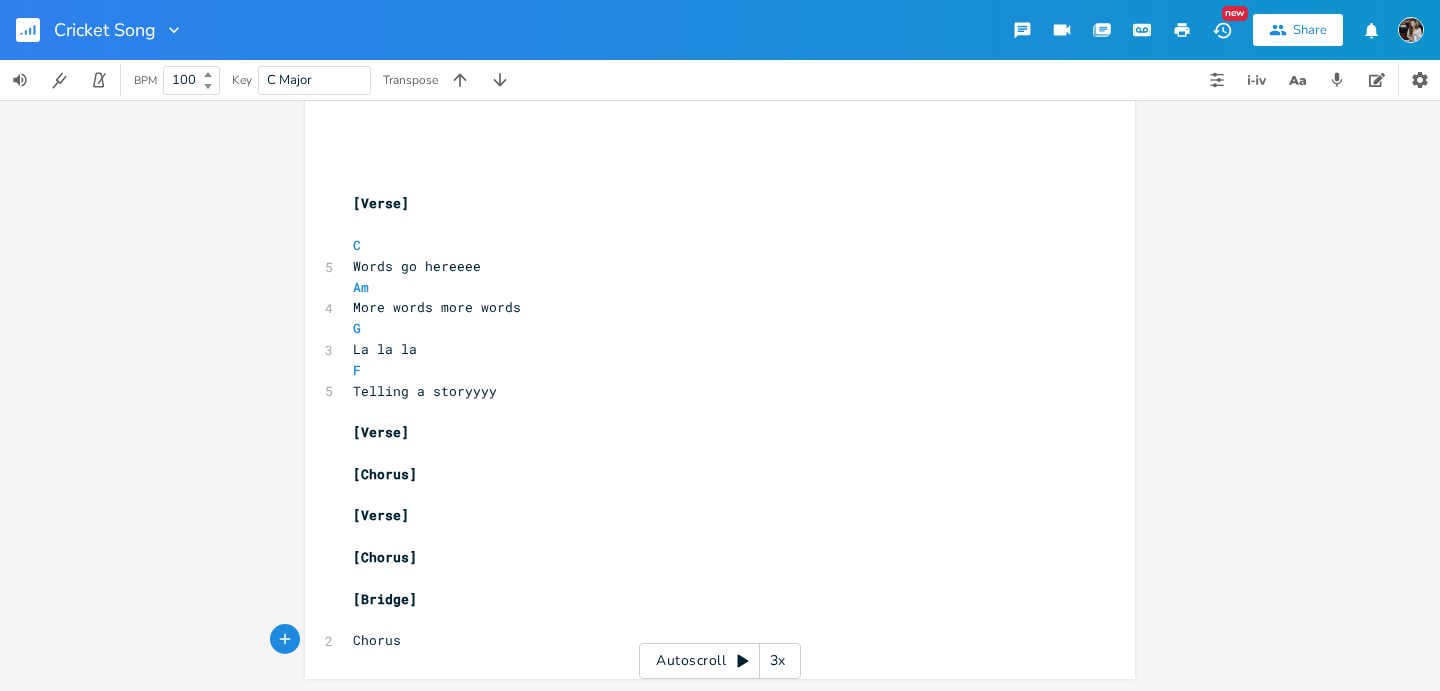 type on "[" 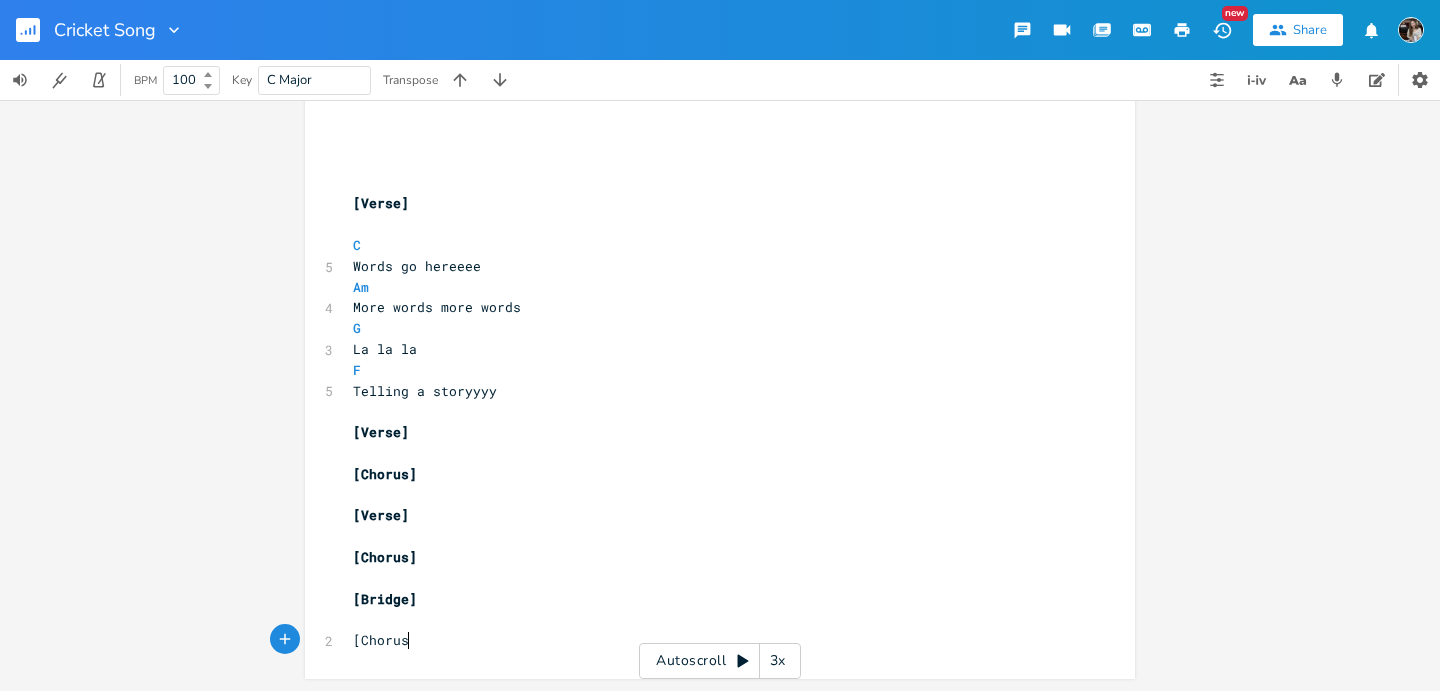 click on "[Chorus" at bounding box center [710, 640] 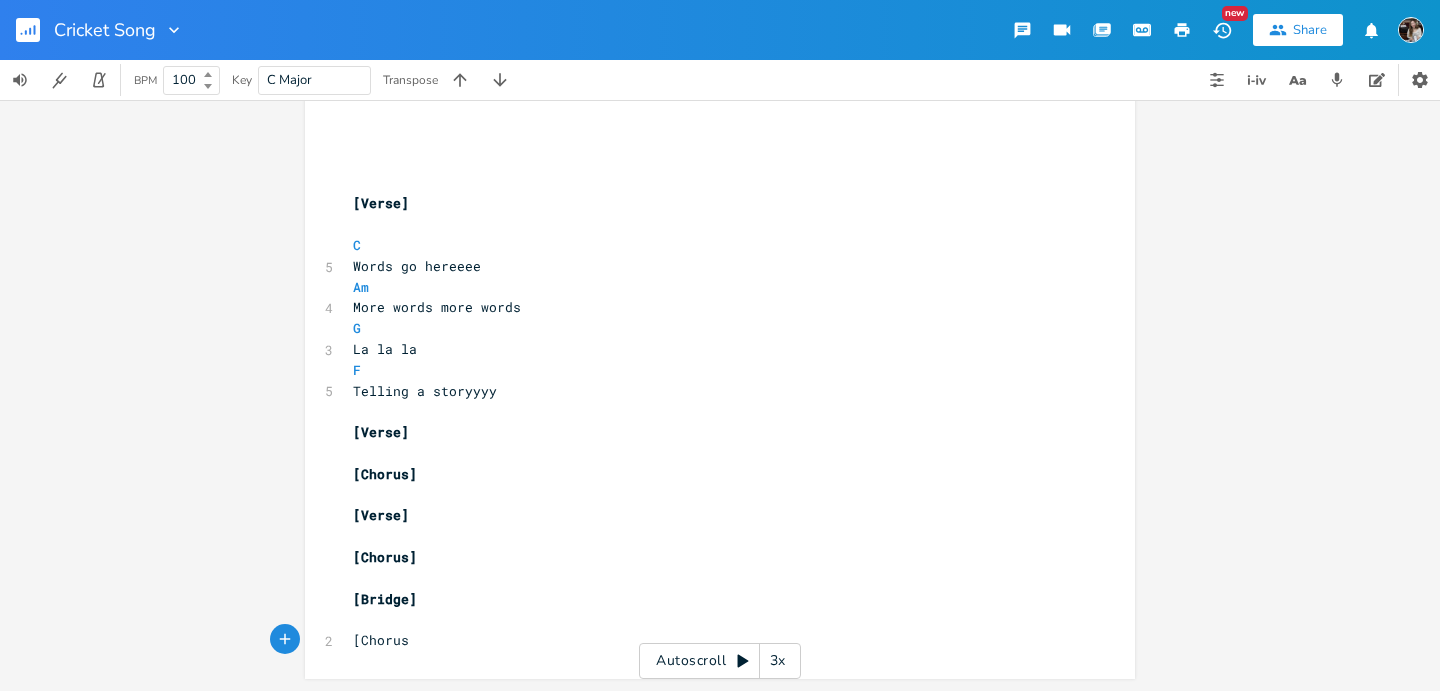 type on "]" 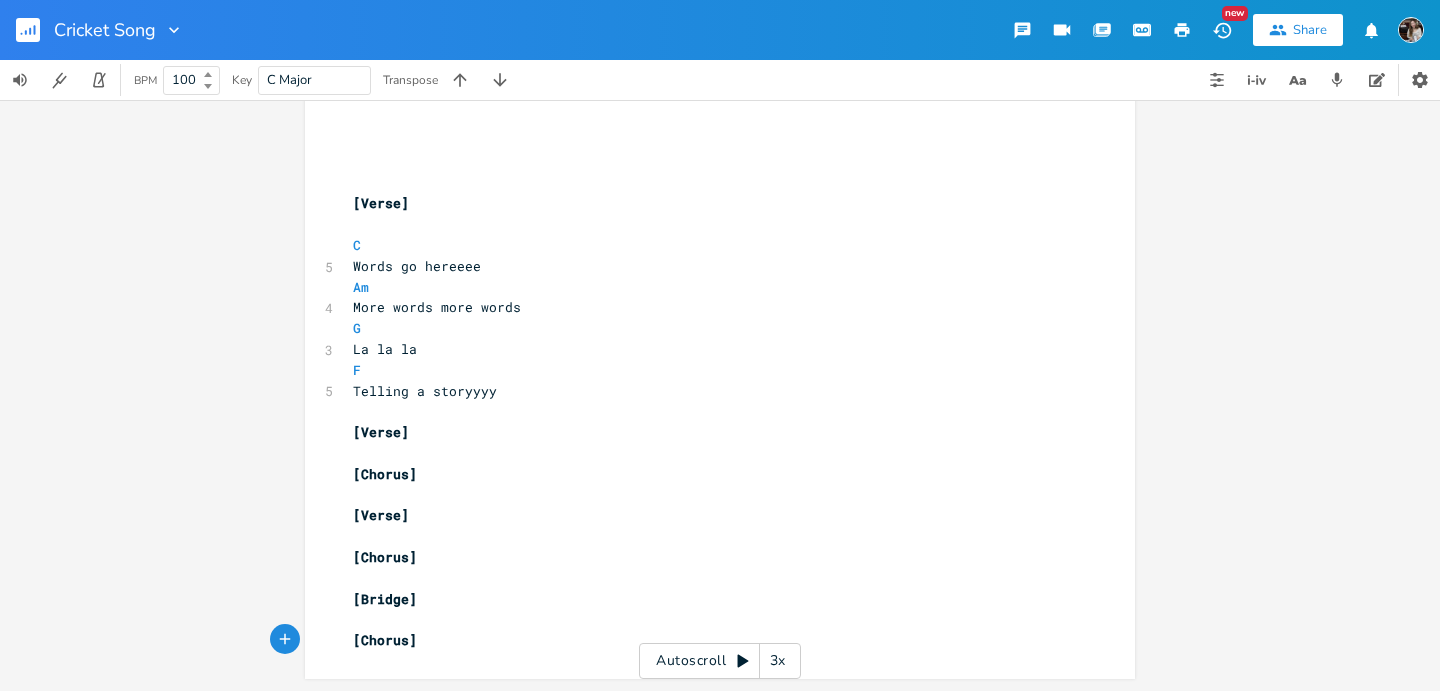 click on "​" at bounding box center [710, 495] 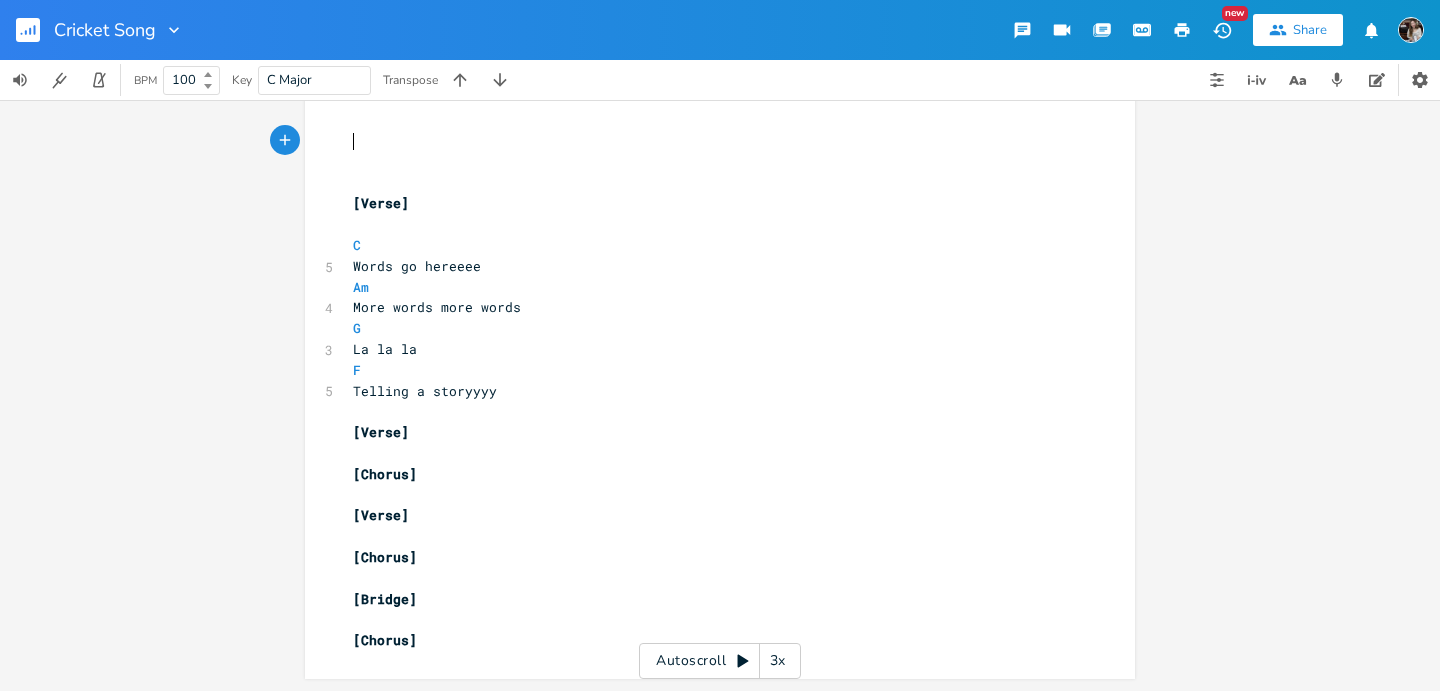 click on "​" at bounding box center [710, 141] 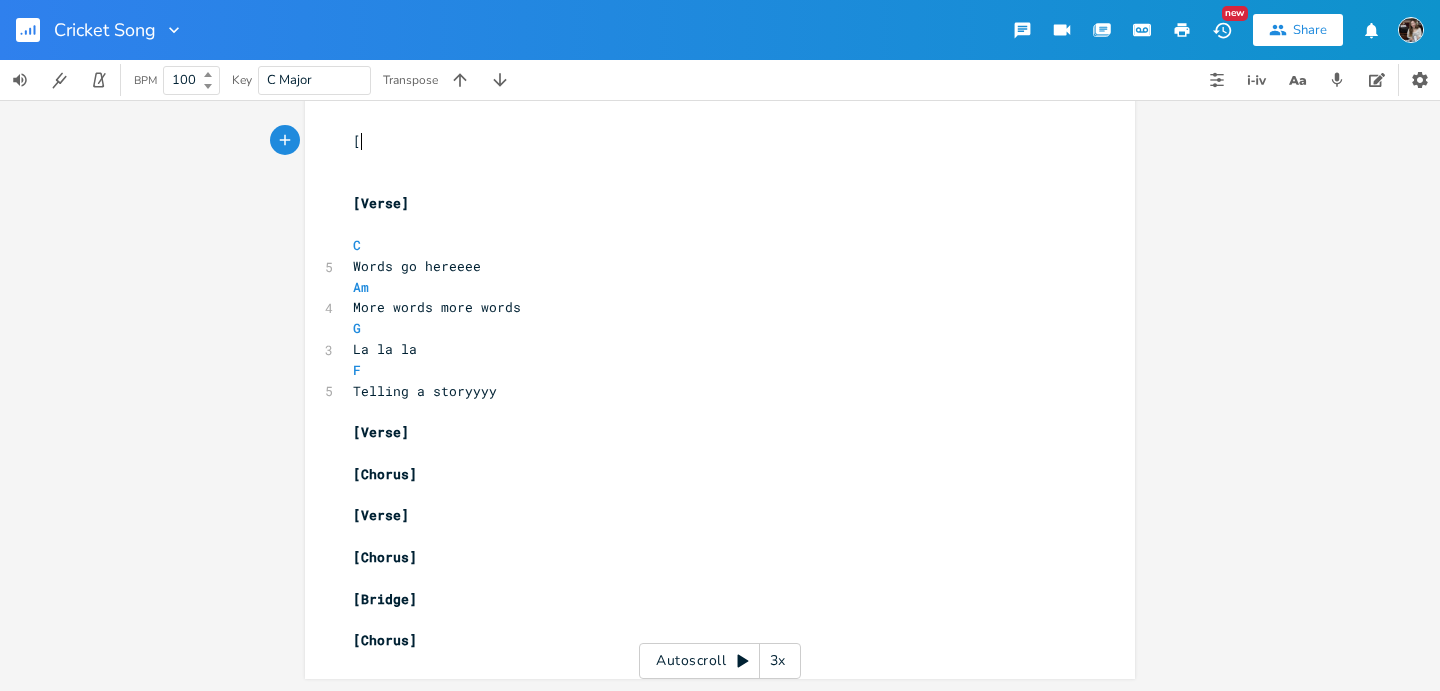 type on "[<" 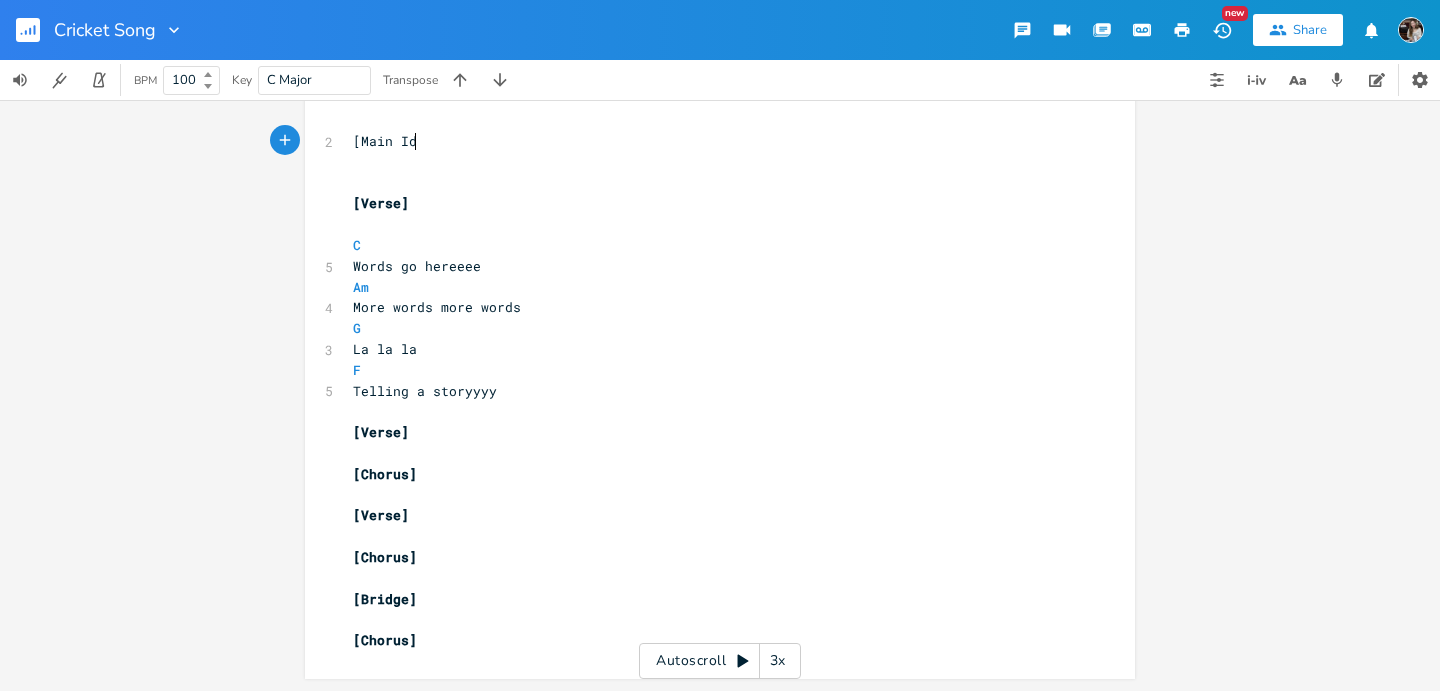 scroll, scrollTop: 0, scrollLeft: 57, axis: horizontal 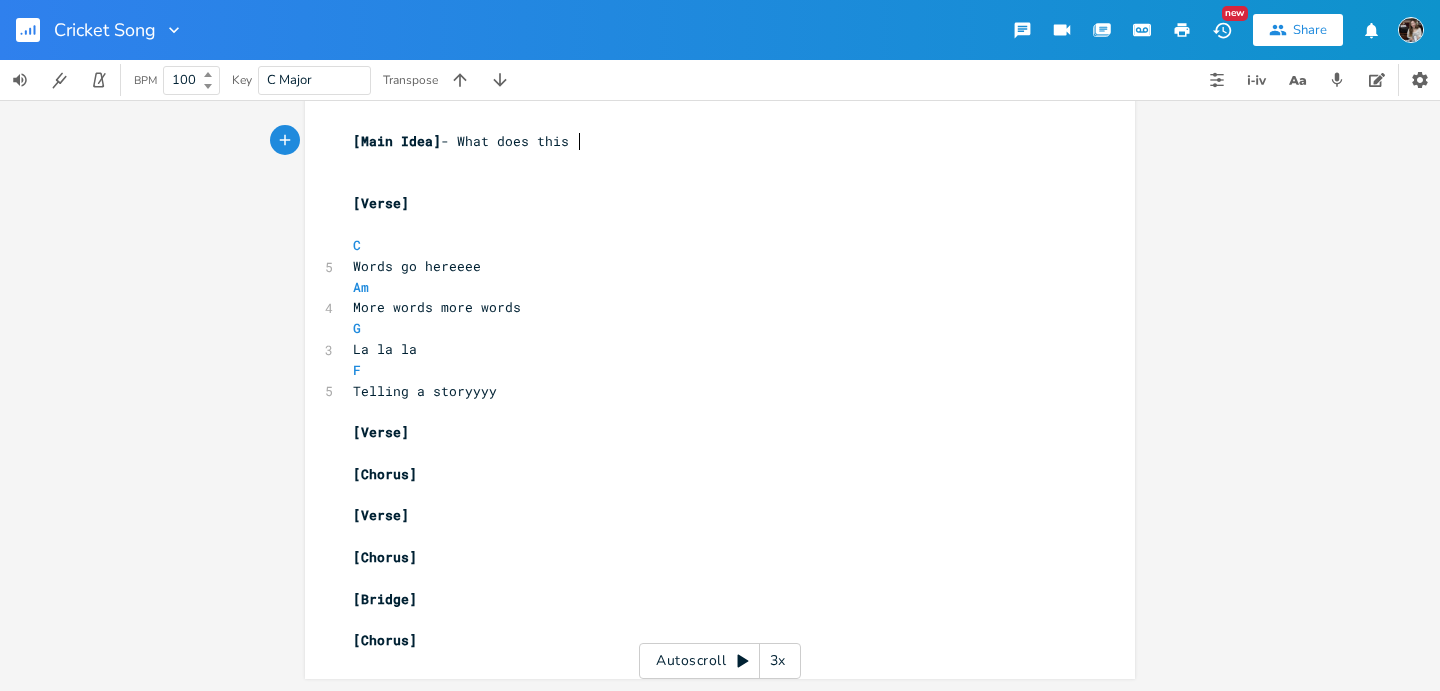 type on "Main Idea] - What does this s" 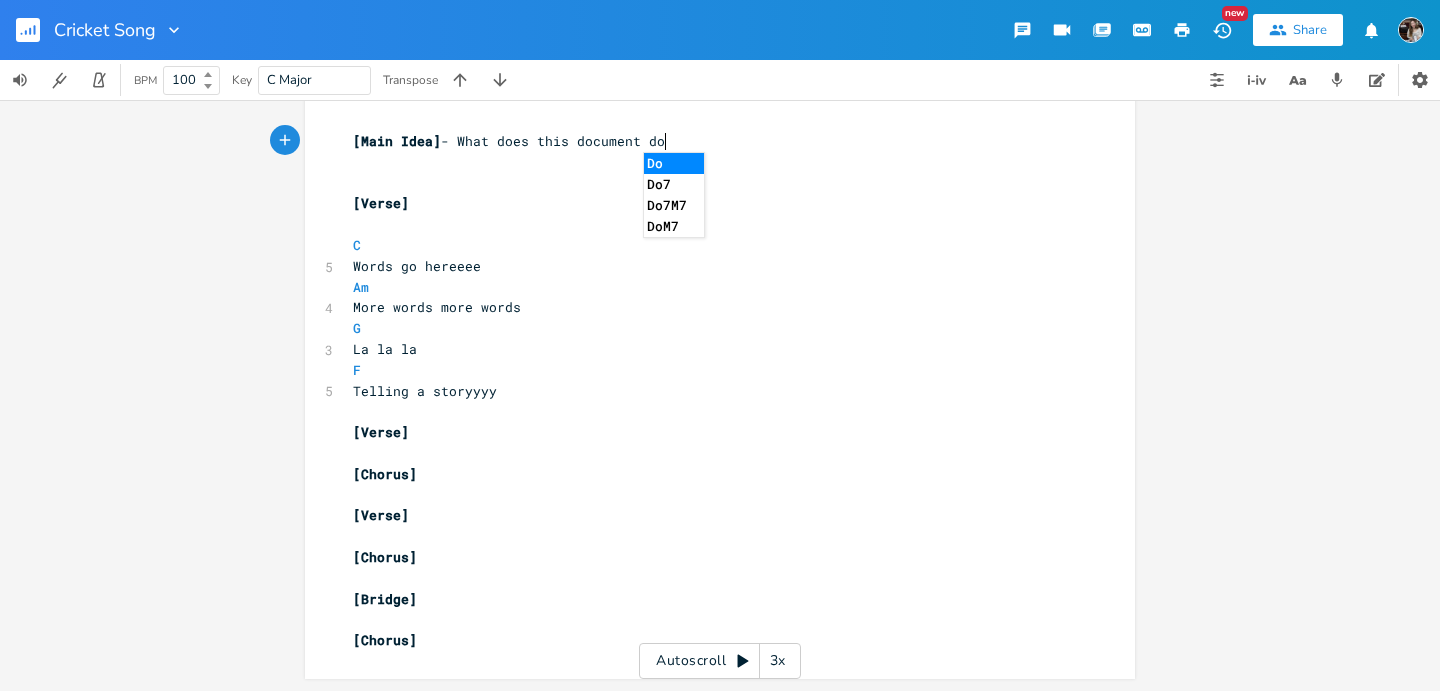 type on "document do?" 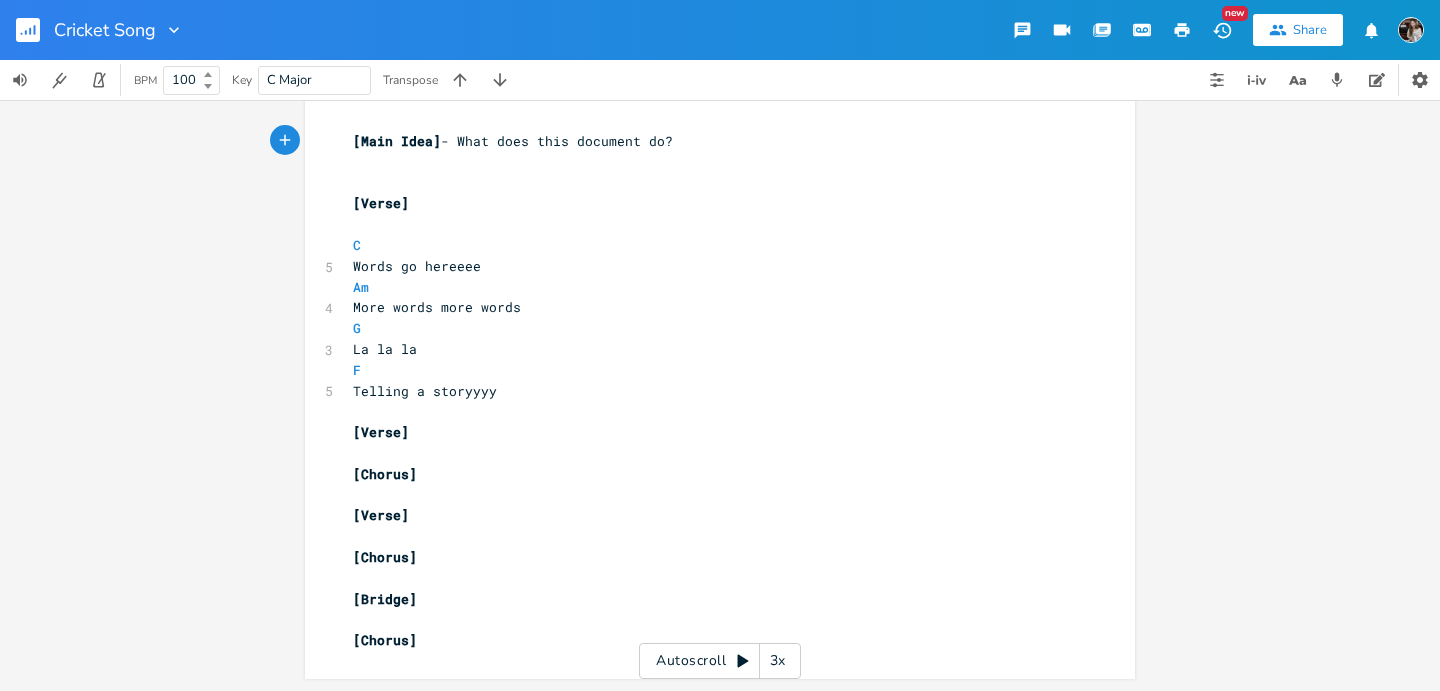 click on "Words go hereeee" at bounding box center (710, 266) 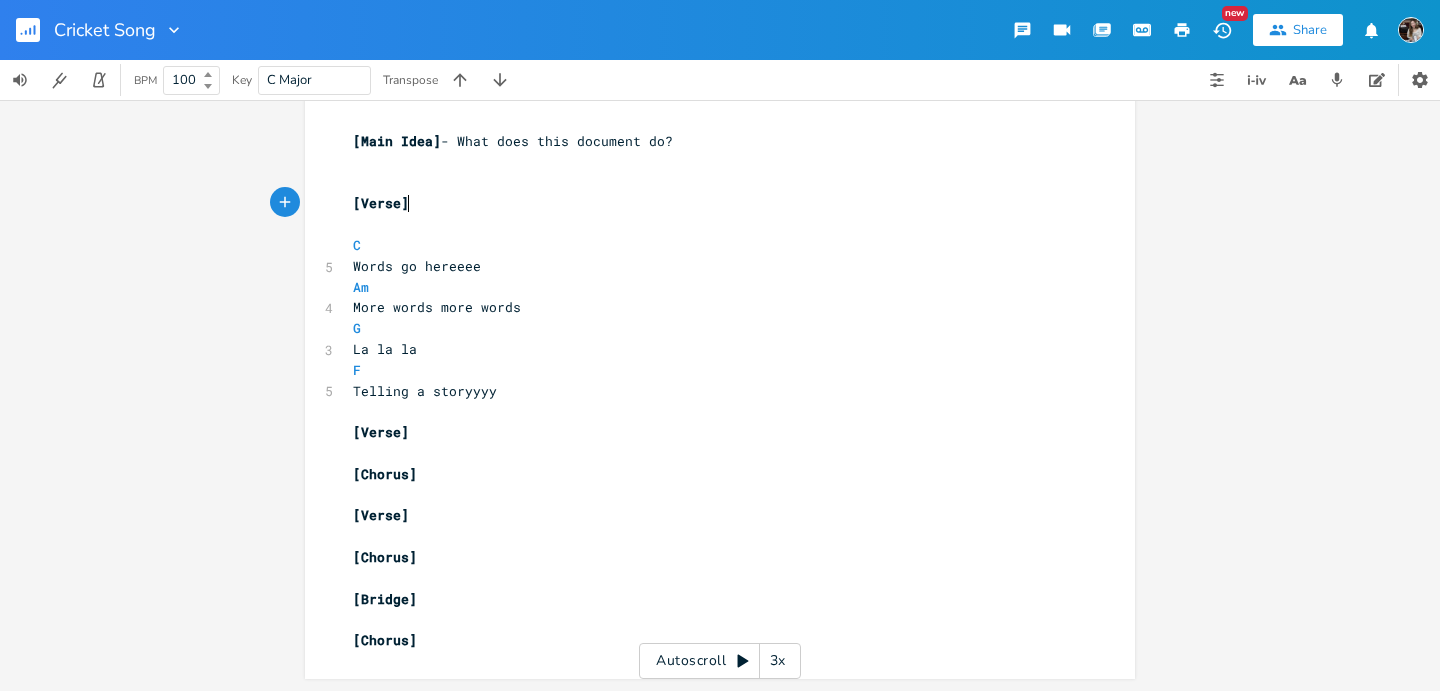 click on "[Verse]" at bounding box center (710, 203) 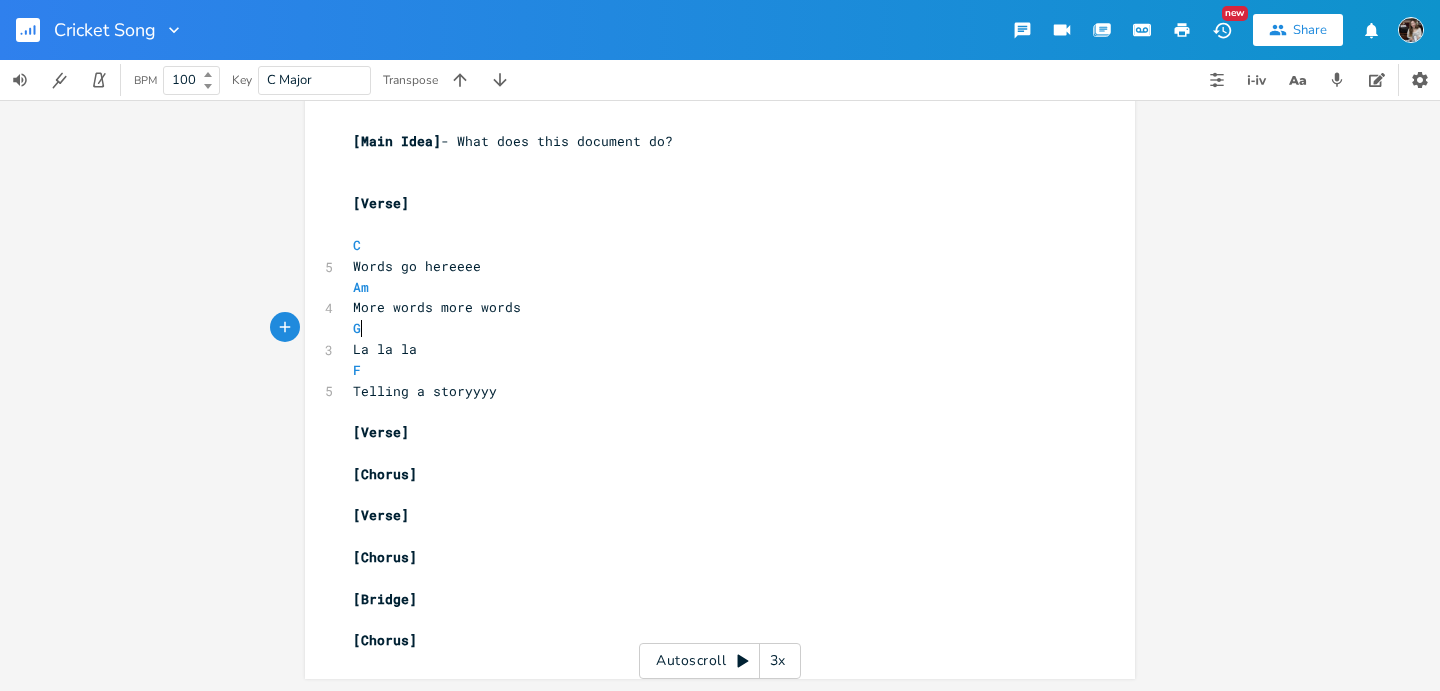 click on "G" at bounding box center [710, 328] 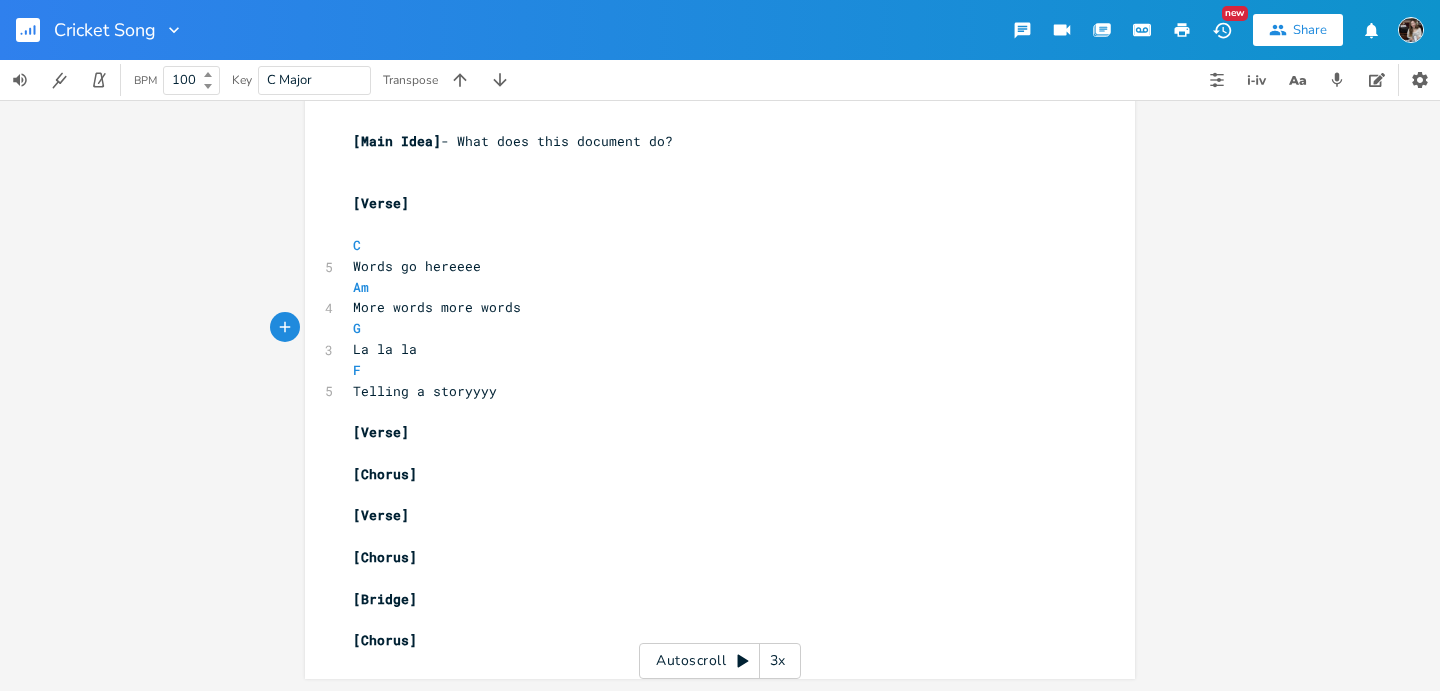 click on "More words more words" at bounding box center (710, 307) 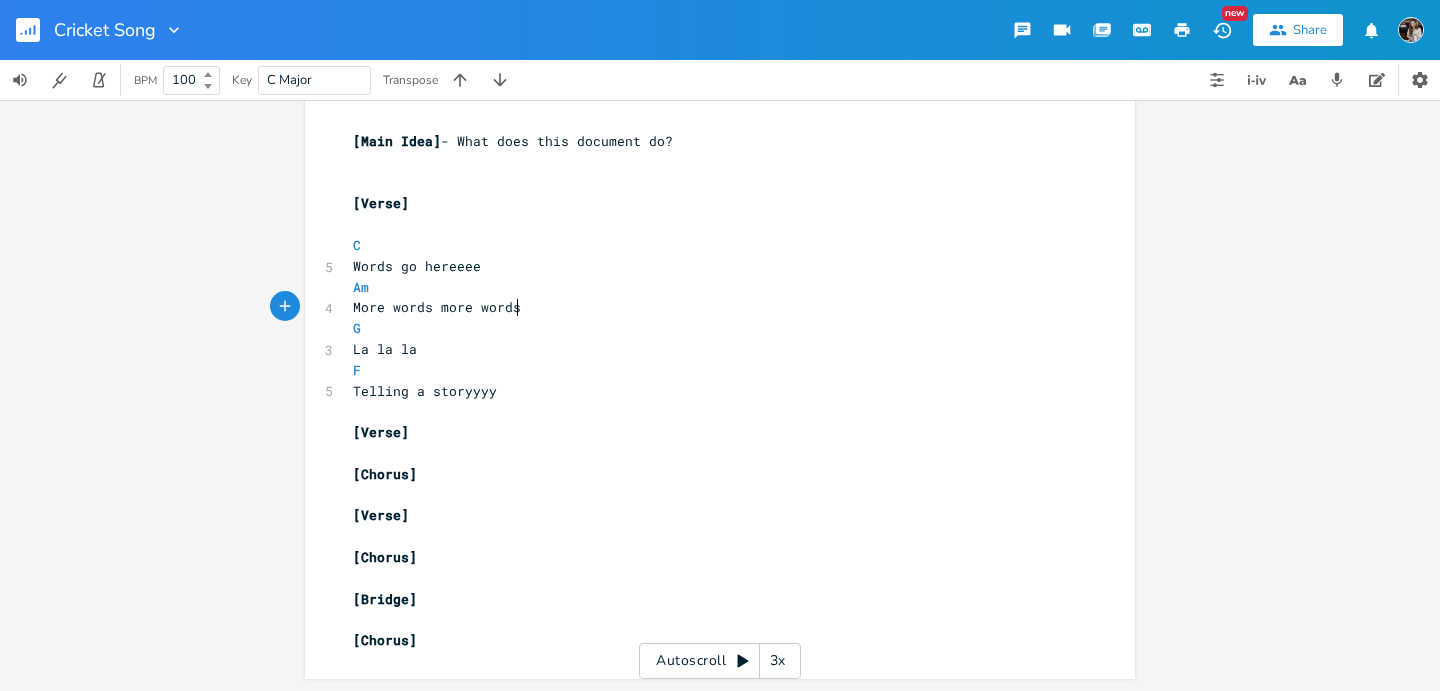 click on "F" at bounding box center [710, 370] 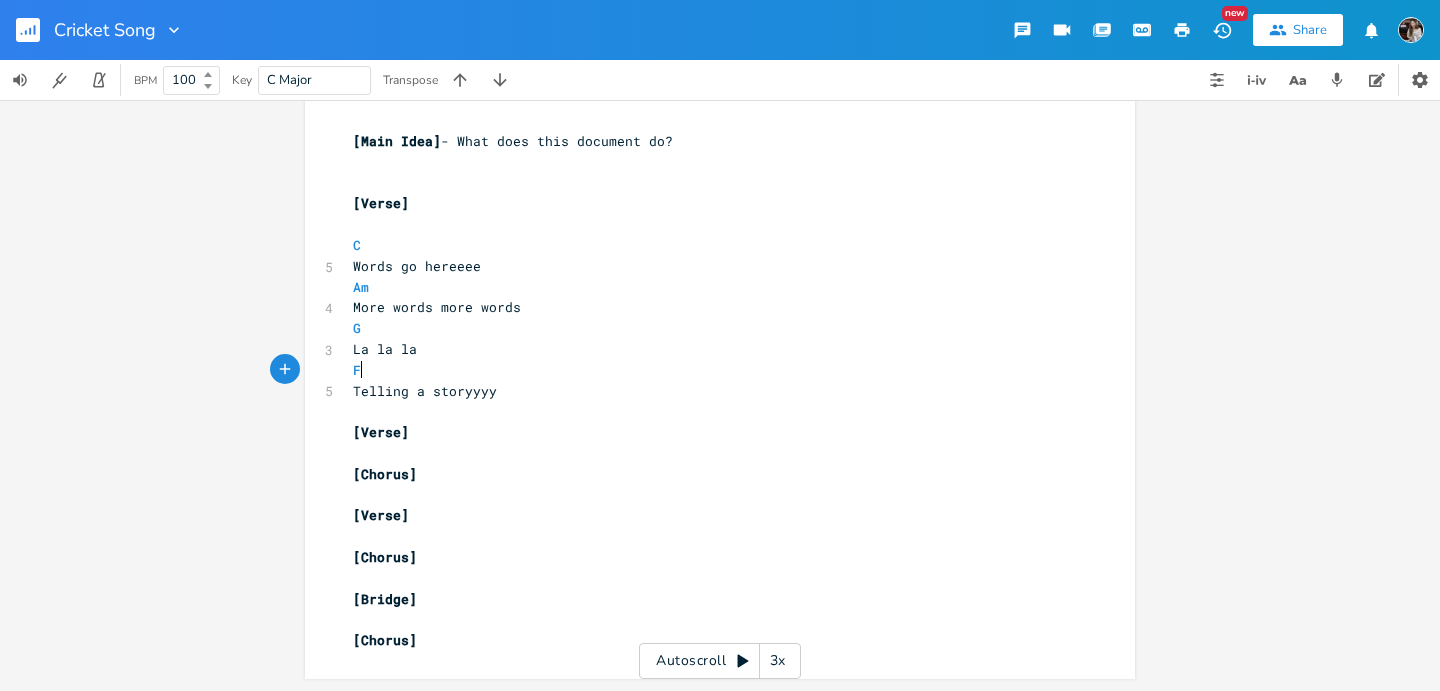 click on "La la la" at bounding box center (710, 349) 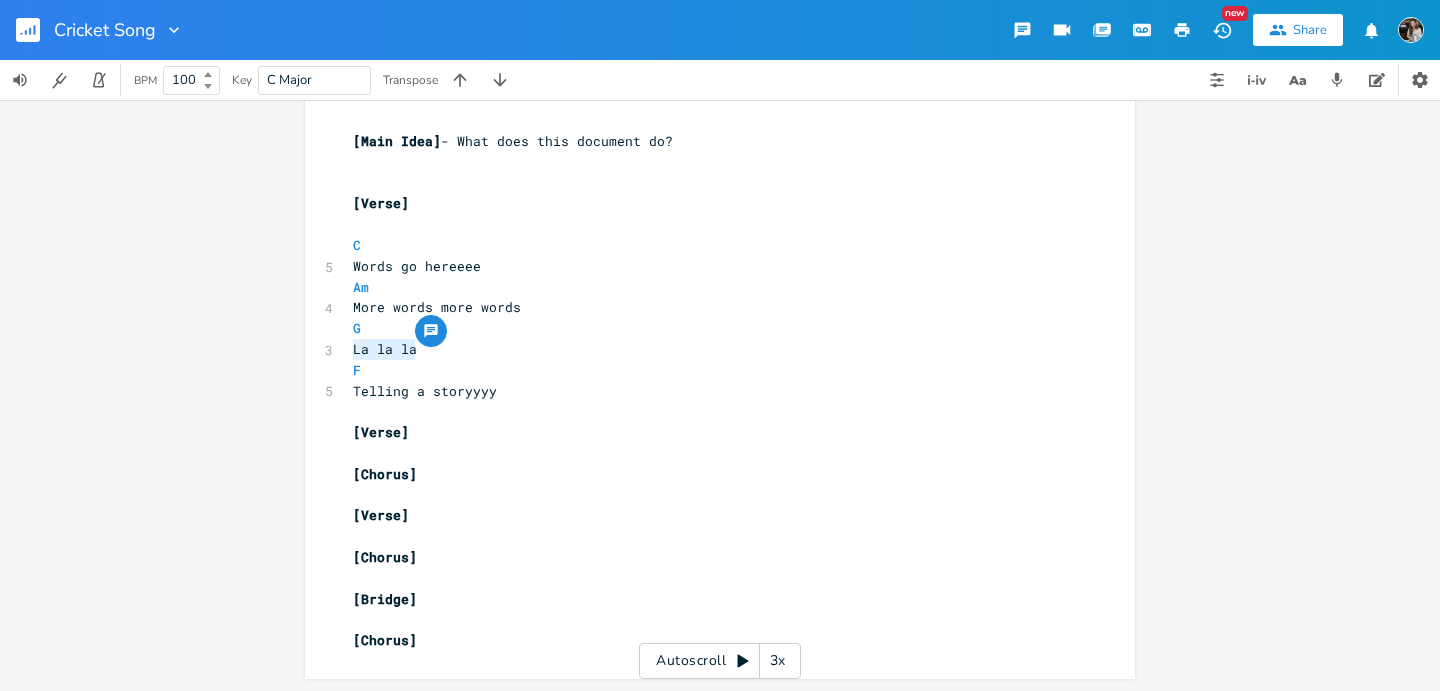 drag, startPoint x: 414, startPoint y: 354, endPoint x: 347, endPoint y: 352, distance: 67.02985 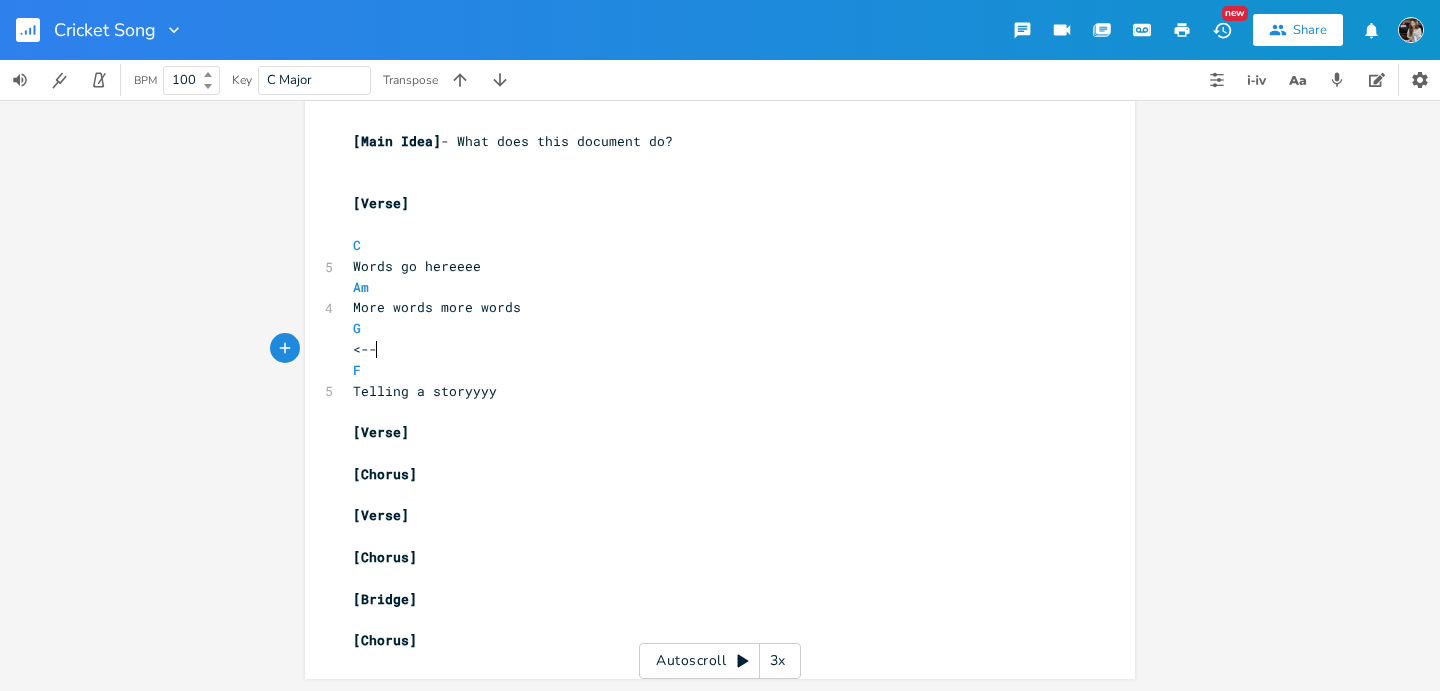 scroll, scrollTop: 0, scrollLeft: 22, axis: horizontal 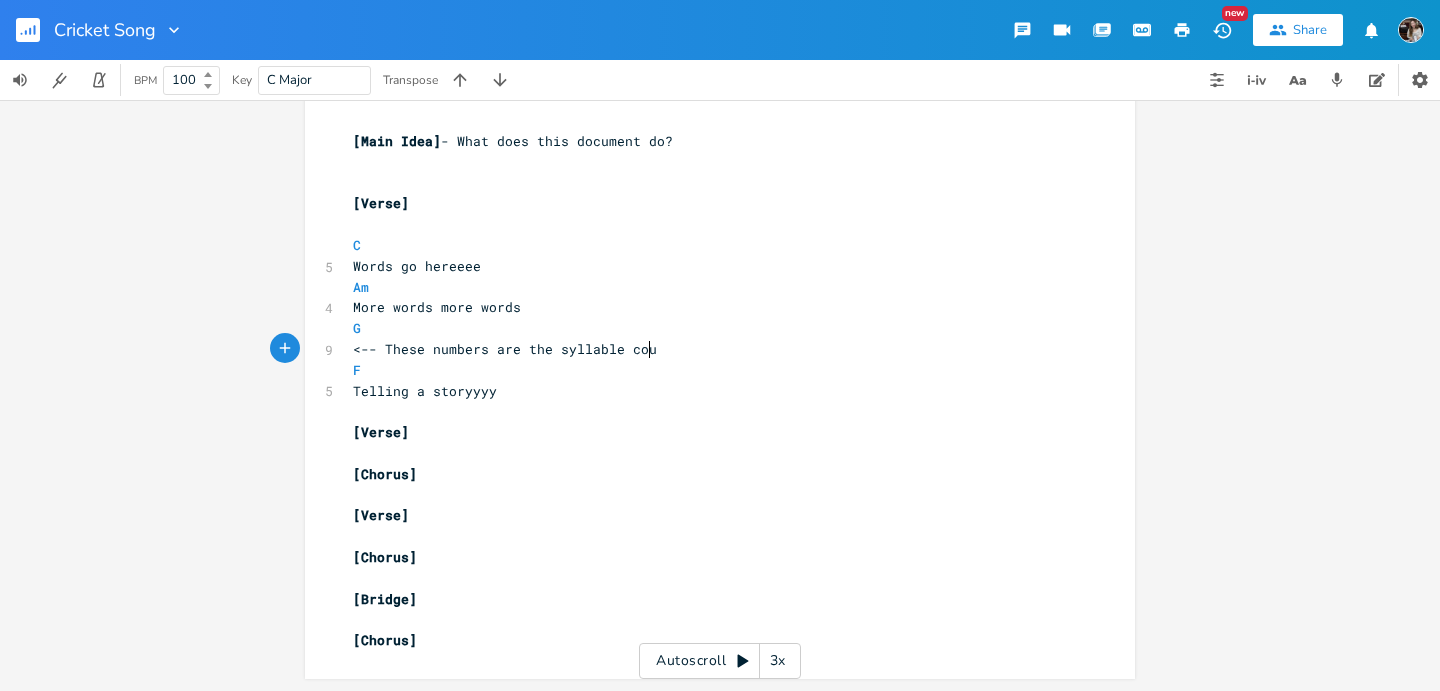 type on "<-- These numbers are the syllable cound" 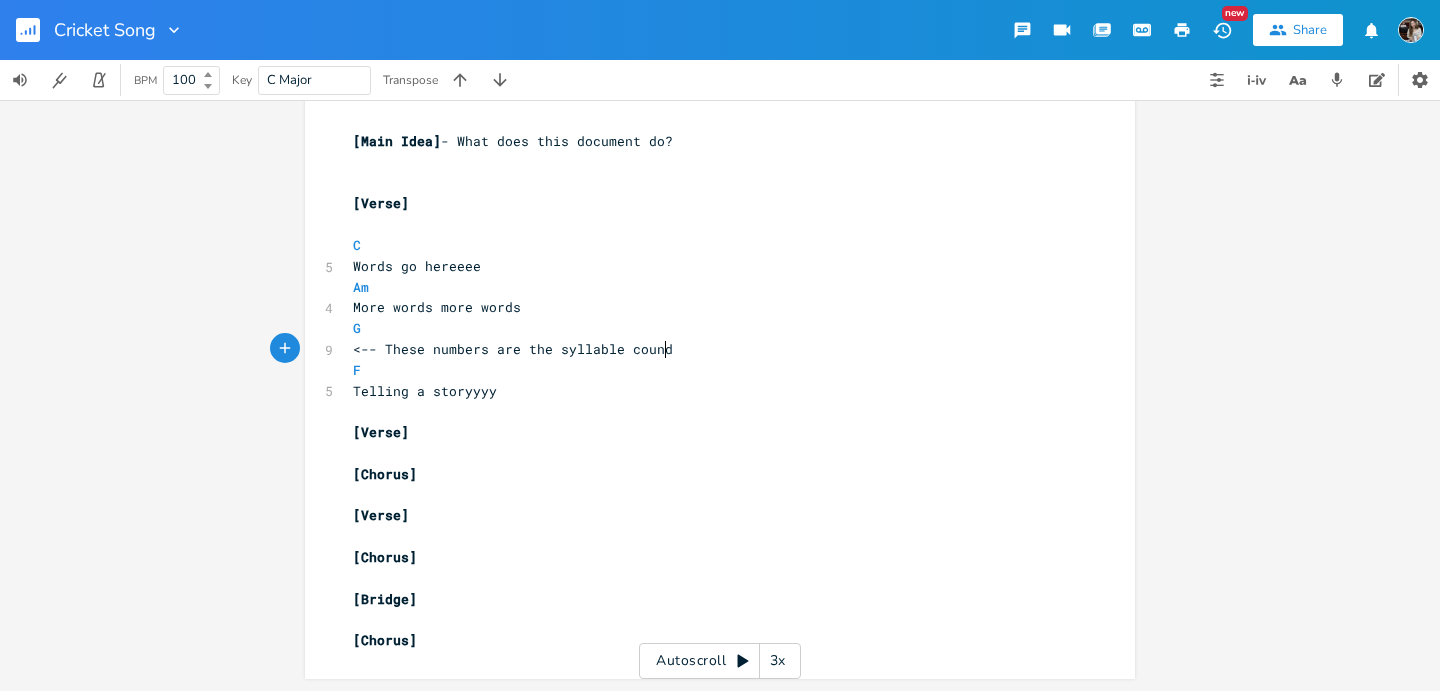 type on "t" 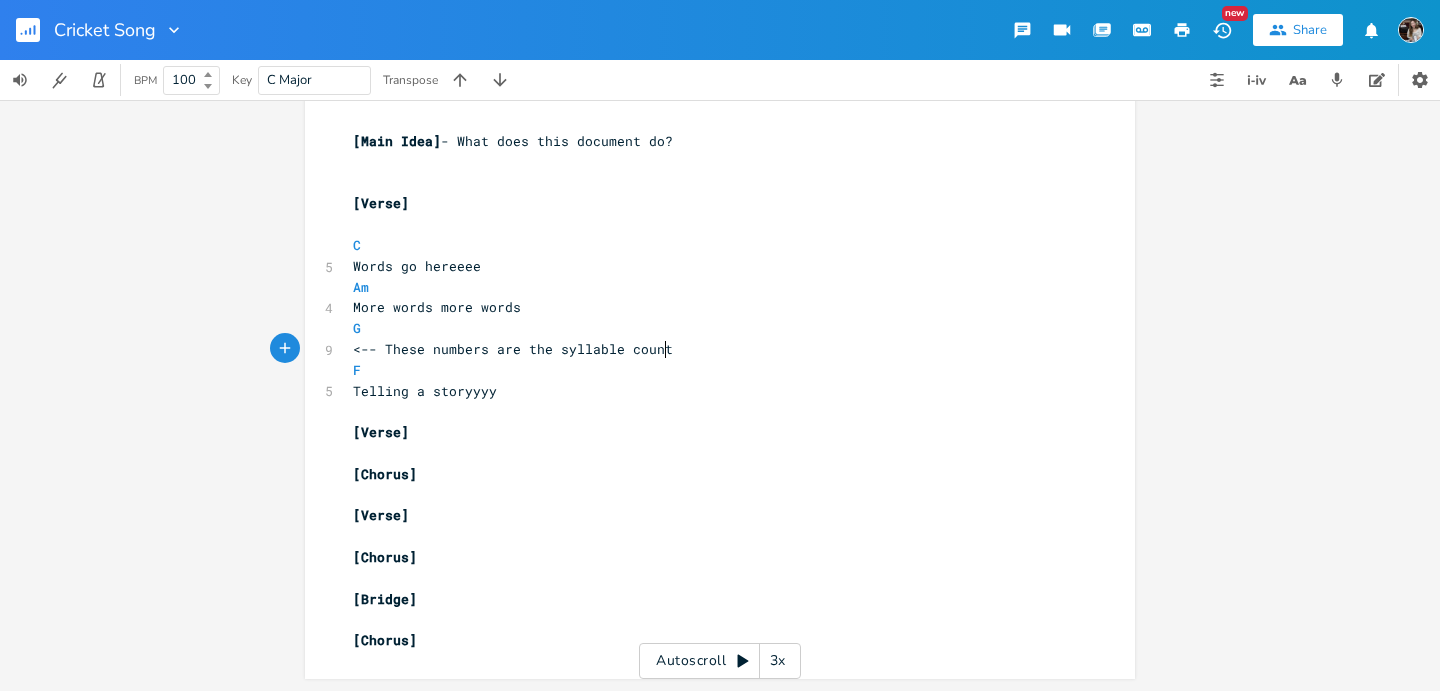 scroll, scrollTop: 0, scrollLeft: 5, axis: horizontal 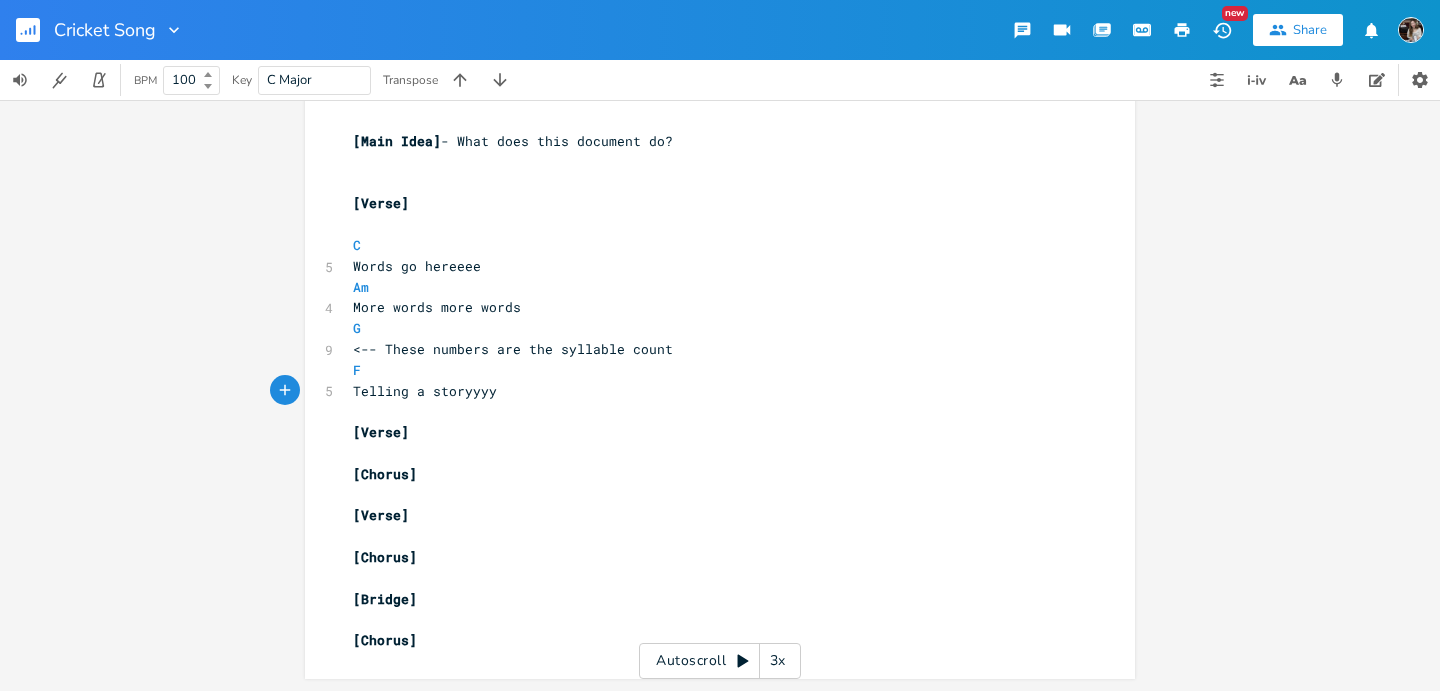 click on "Telling a storyyyy" at bounding box center (710, 391) 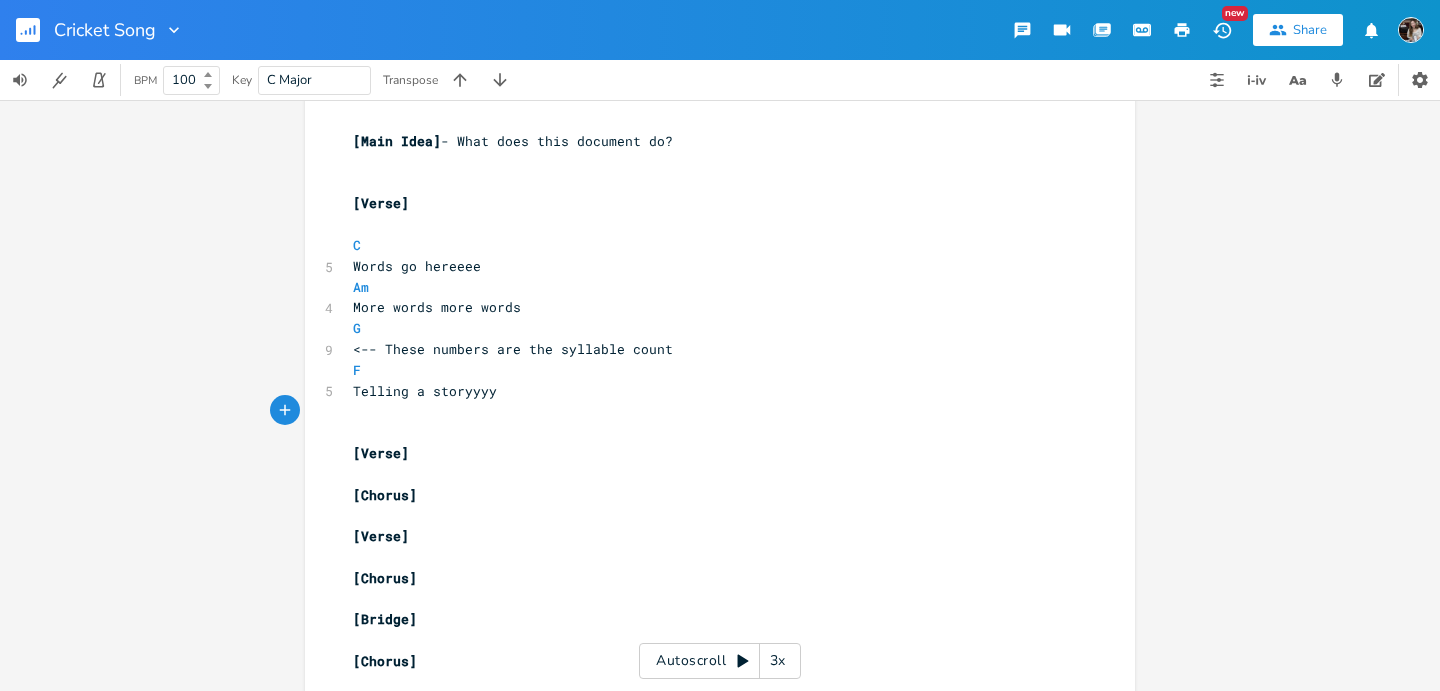click on "​" at bounding box center (710, 432) 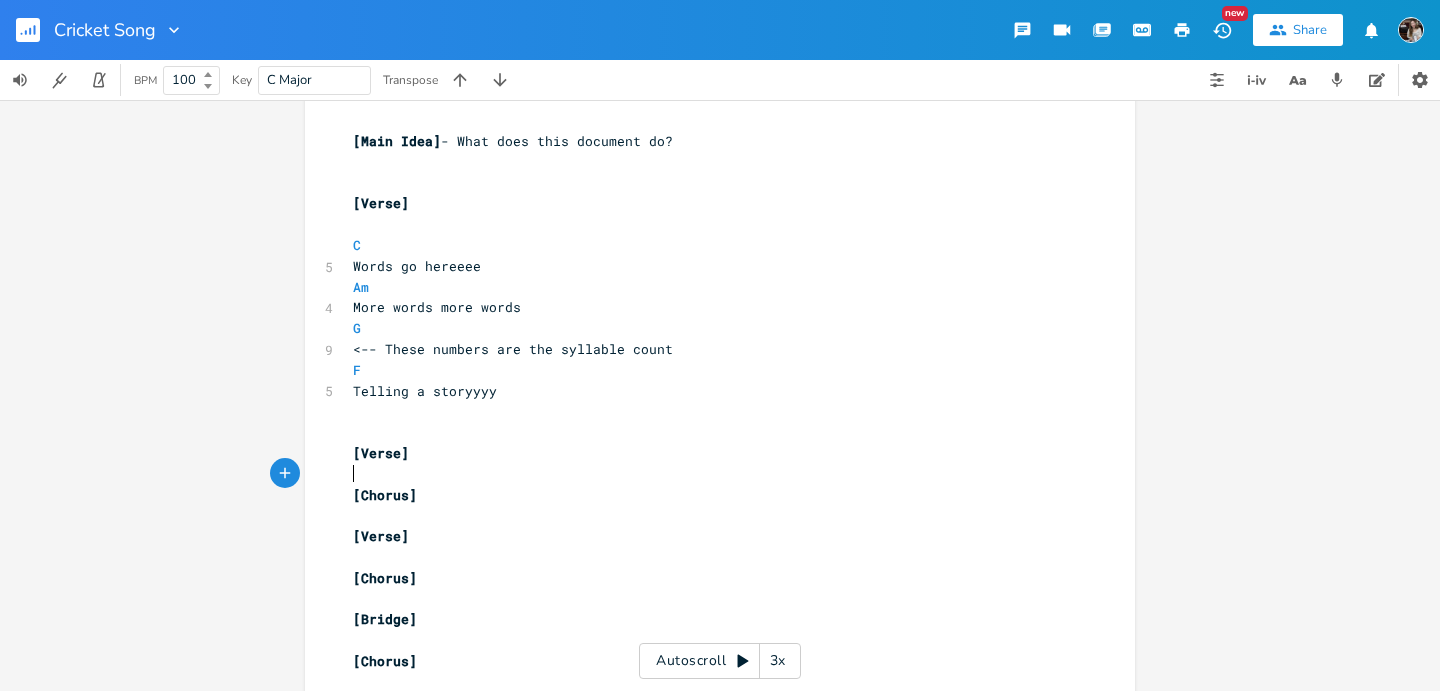 click on "​" at bounding box center (710, 474) 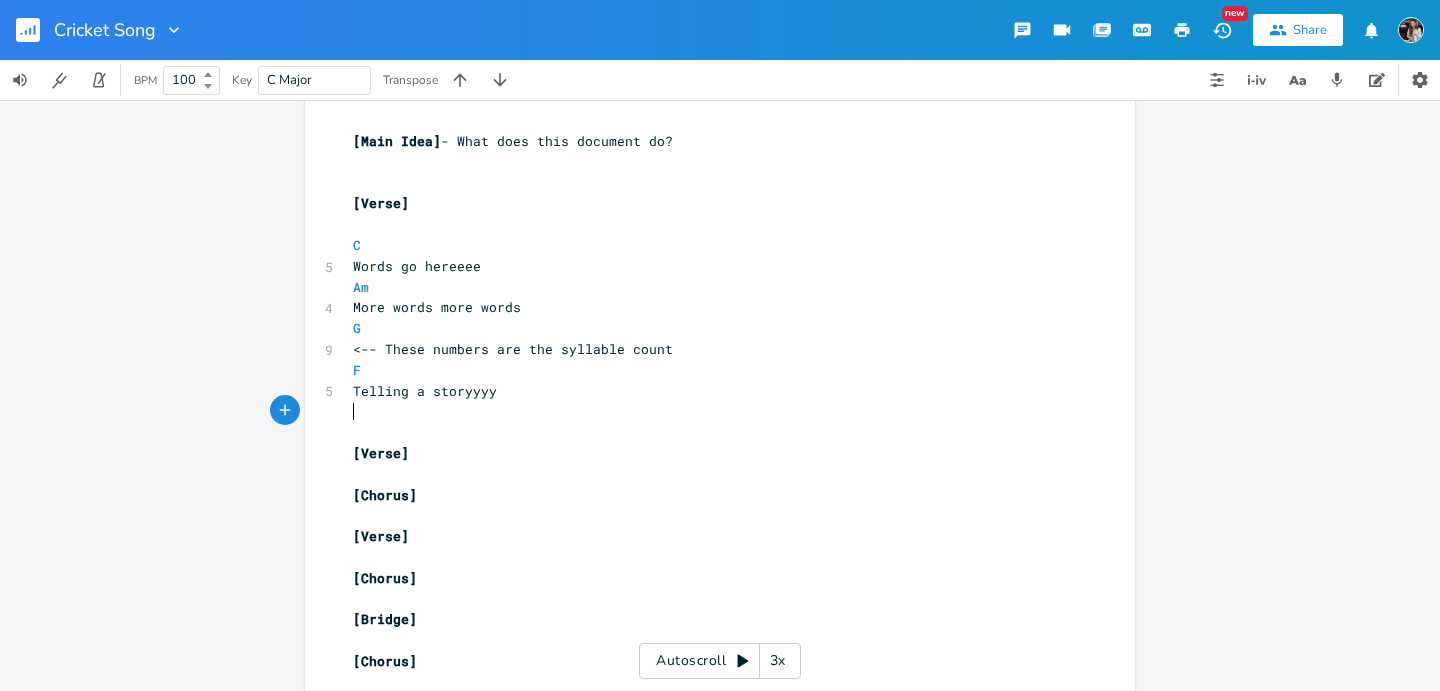 click on "​" at bounding box center (710, 411) 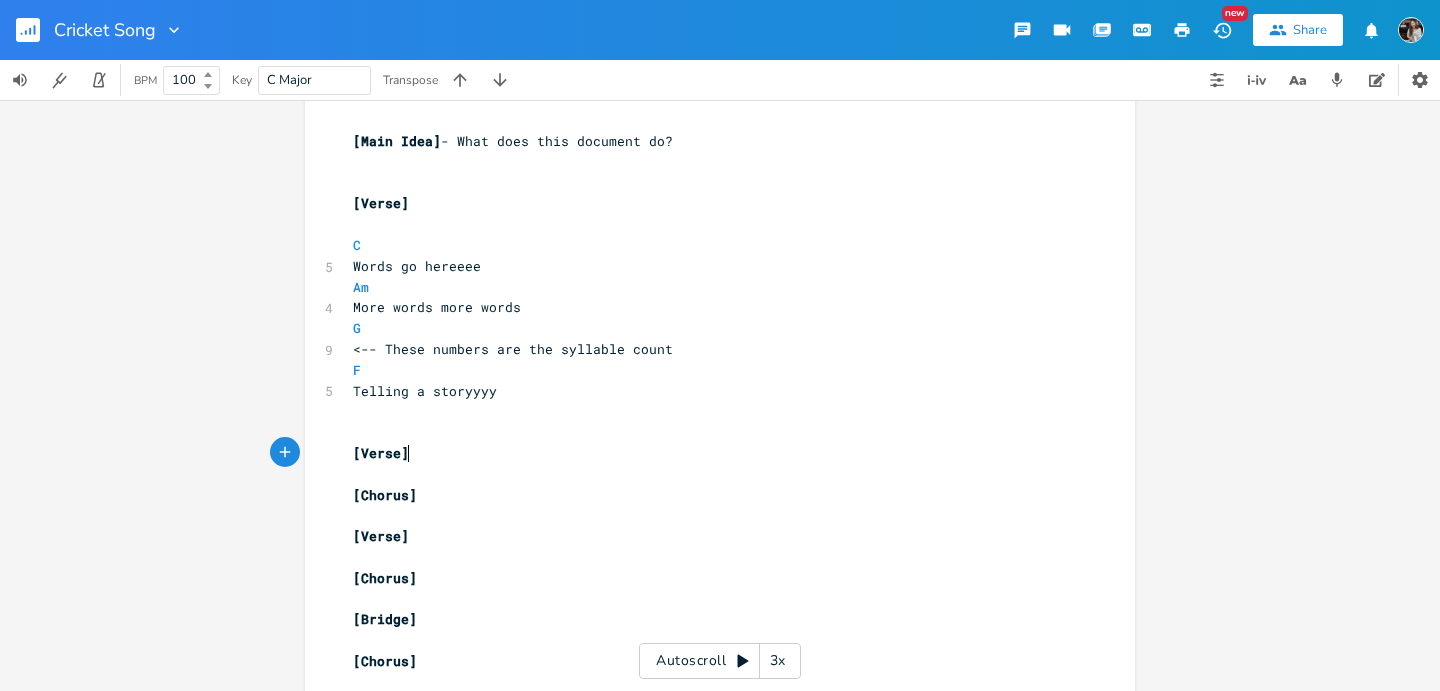 click on "[Verse]" at bounding box center [710, 453] 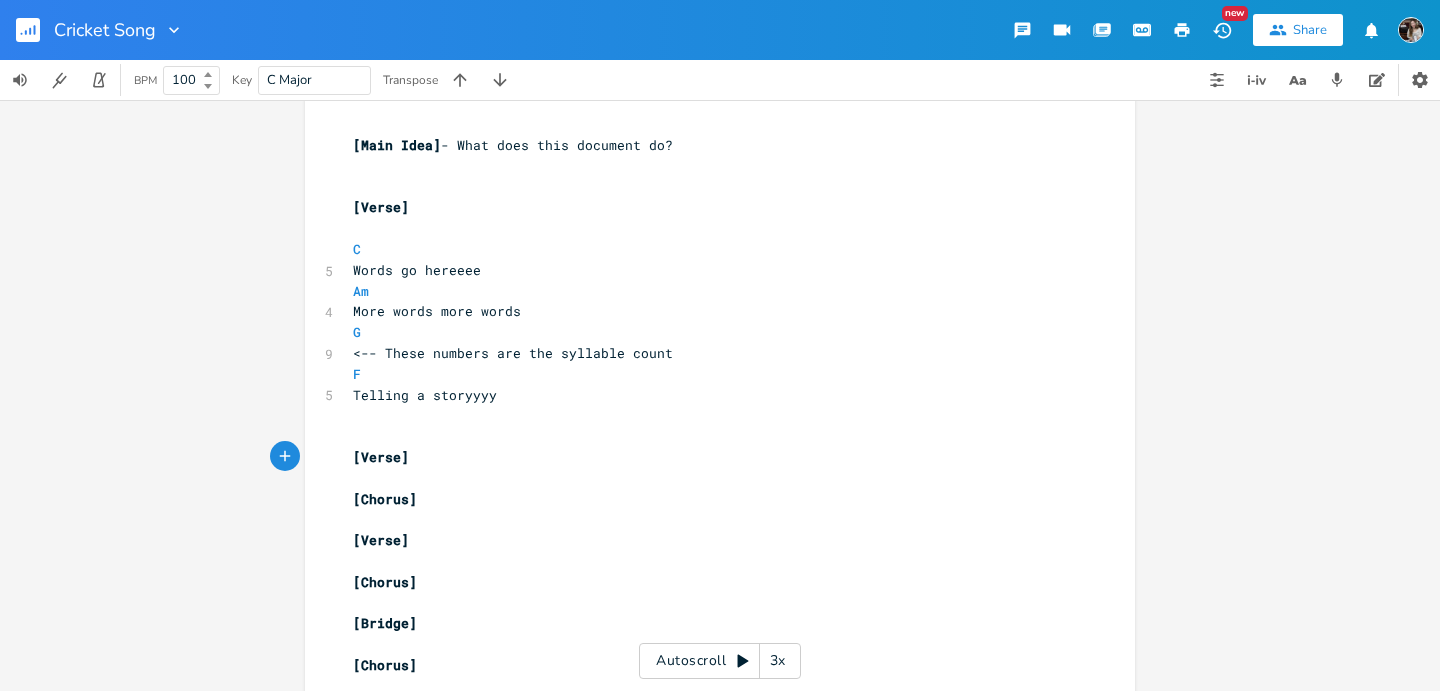 scroll, scrollTop: 5, scrollLeft: 0, axis: vertical 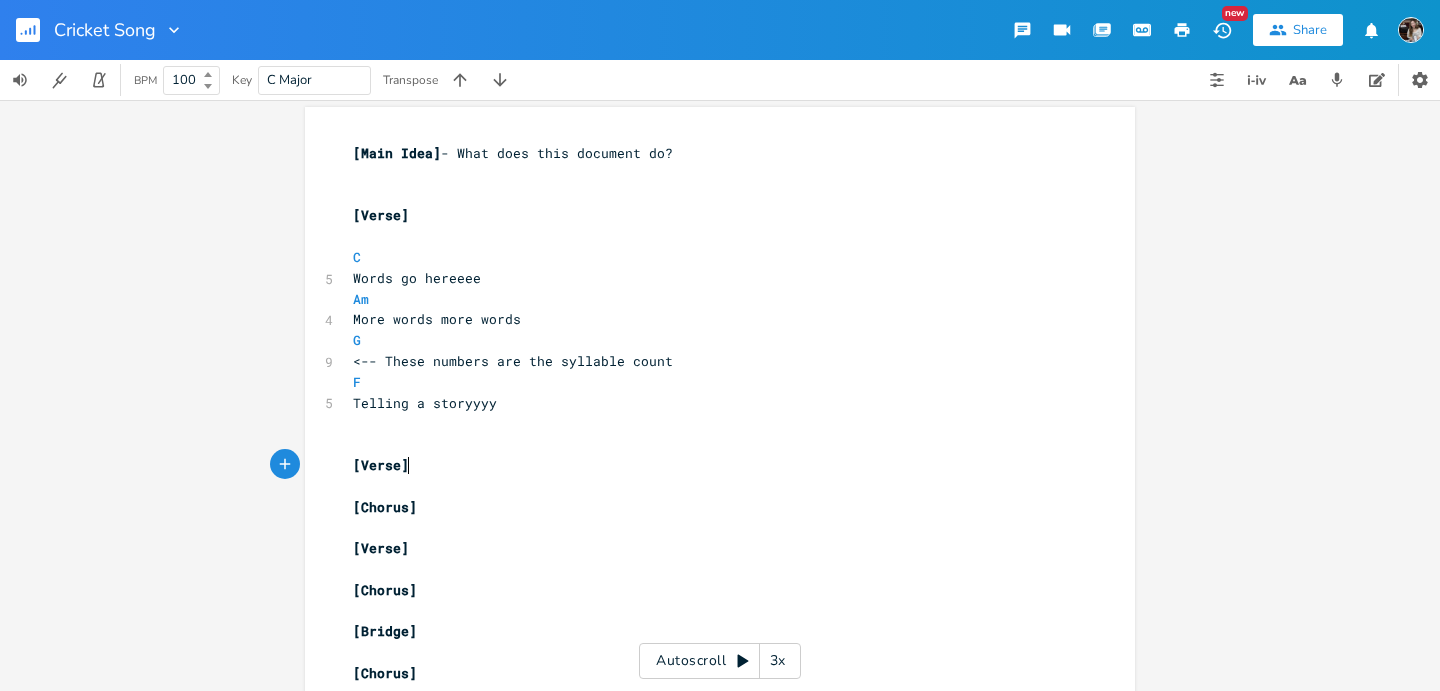 click on "​" at bounding box center (710, 423) 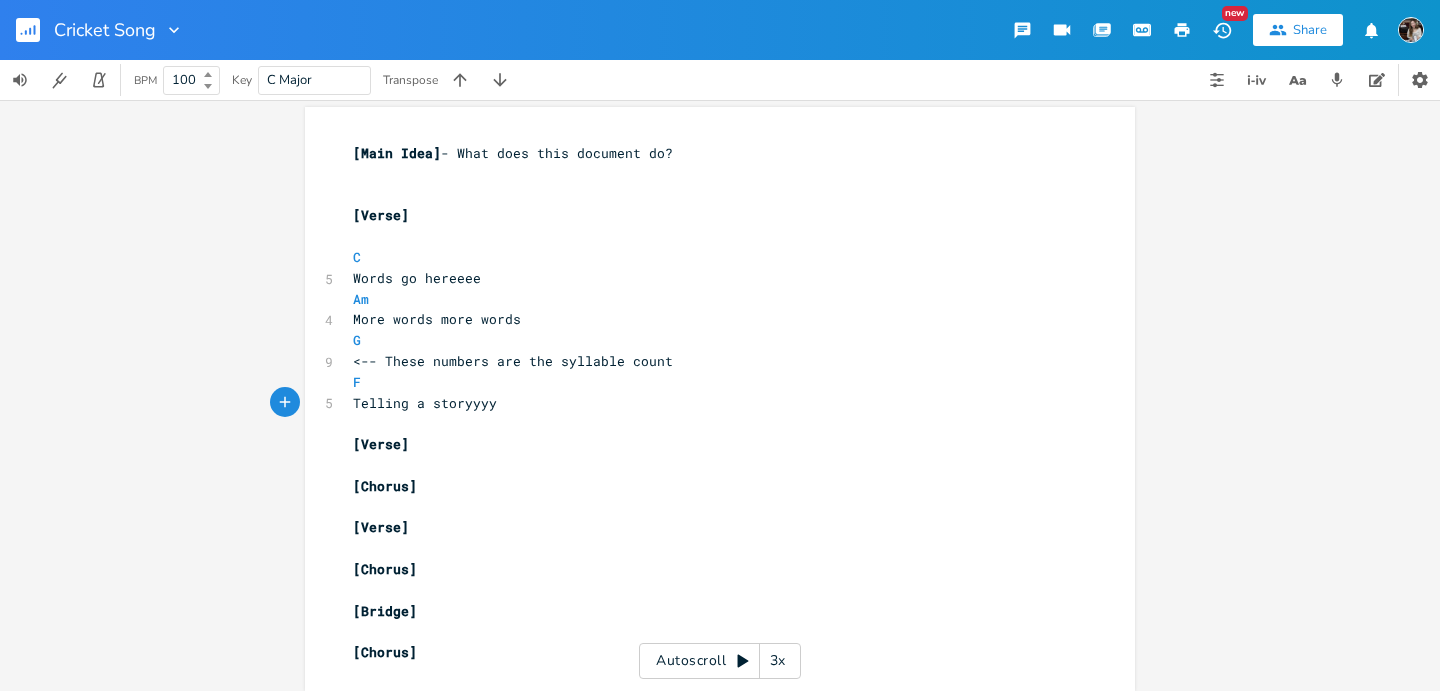 click on "​" at bounding box center (710, 465) 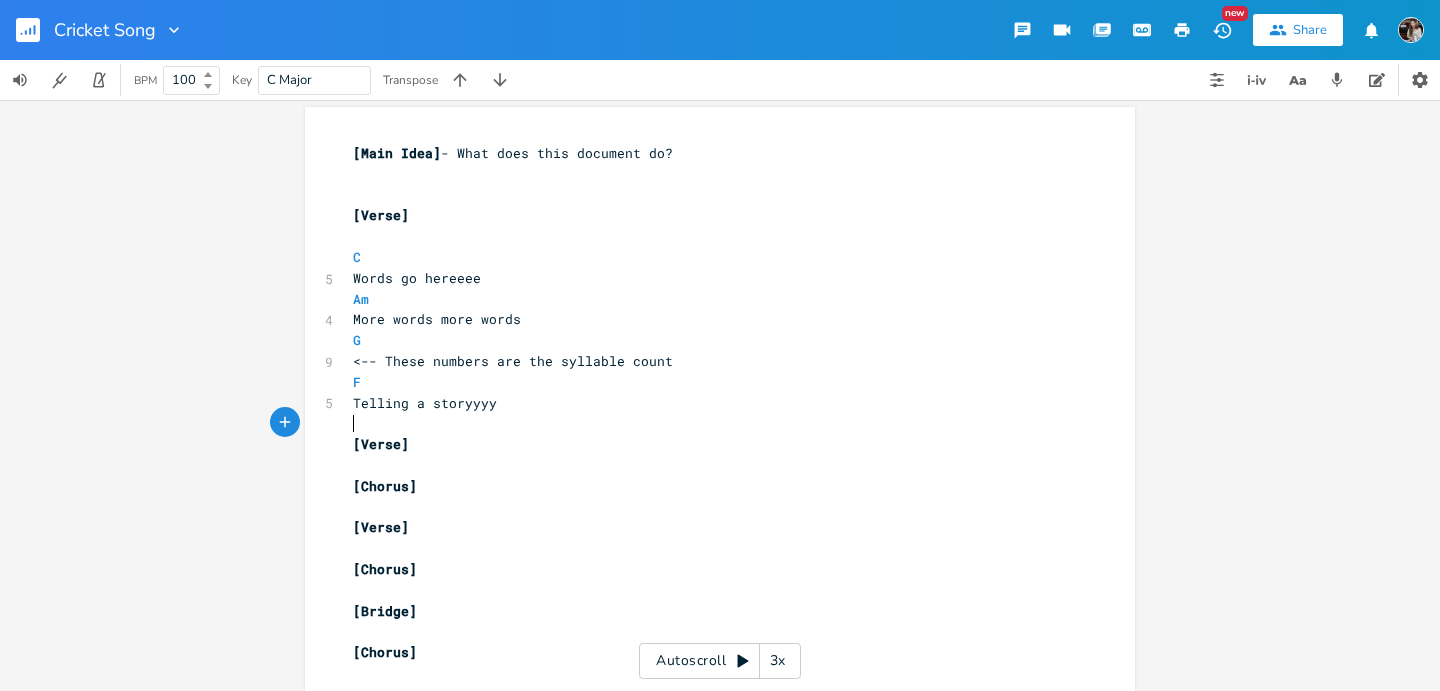 drag, startPoint x: 425, startPoint y: 432, endPoint x: 371, endPoint y: 435, distance: 54.08327 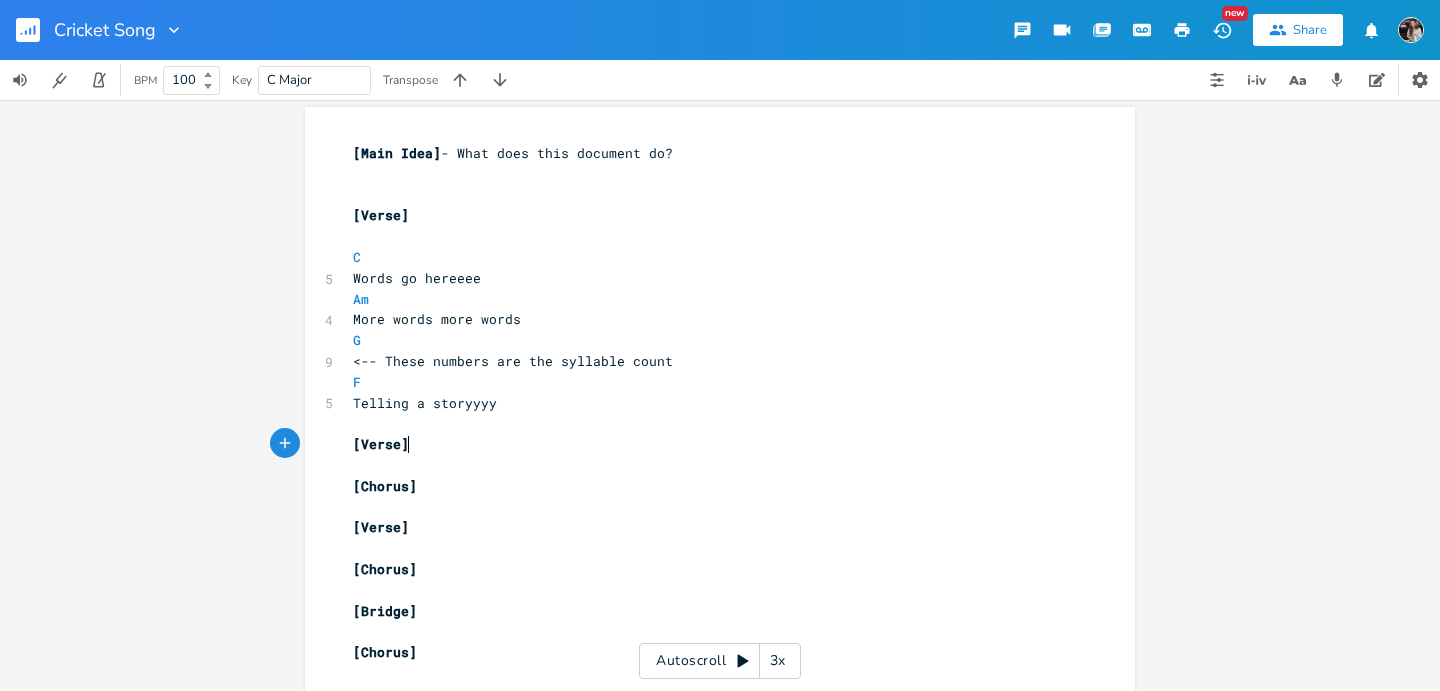 click on "[Verse]" at bounding box center [710, 444] 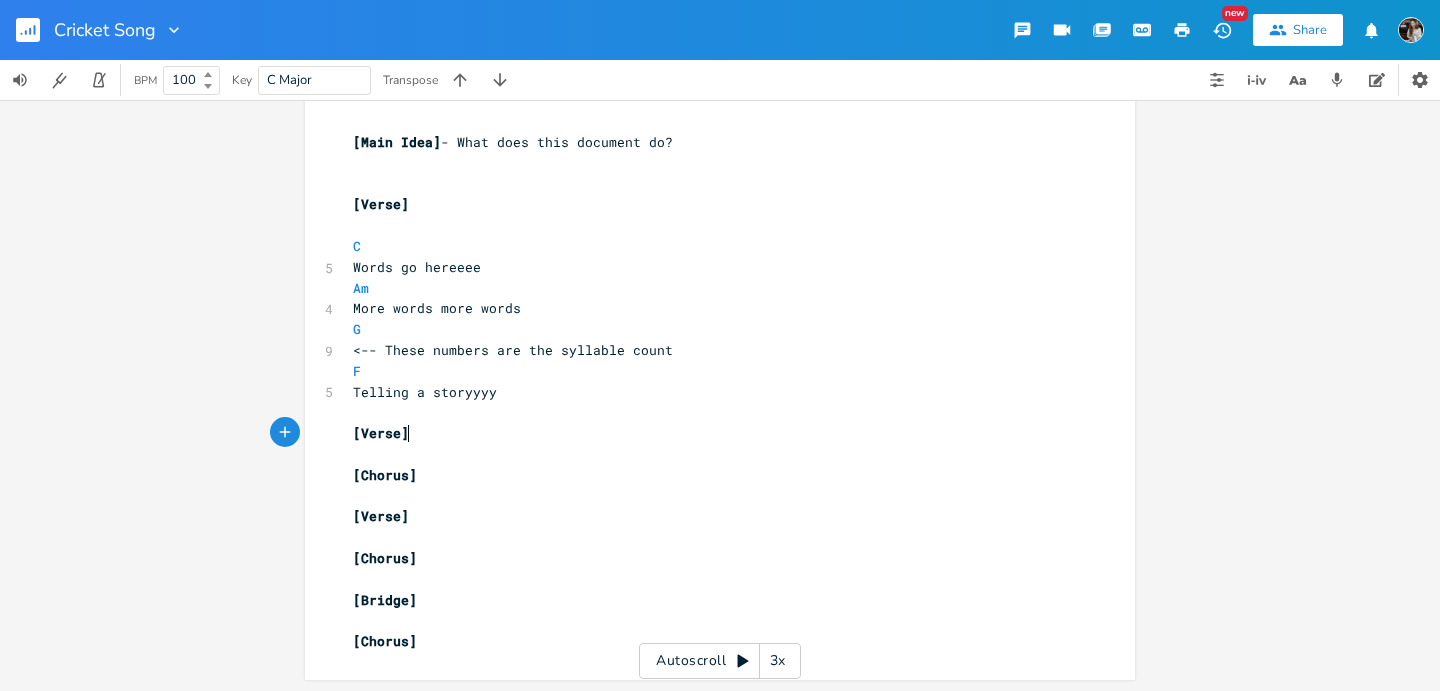 scroll, scrollTop: 0, scrollLeft: 0, axis: both 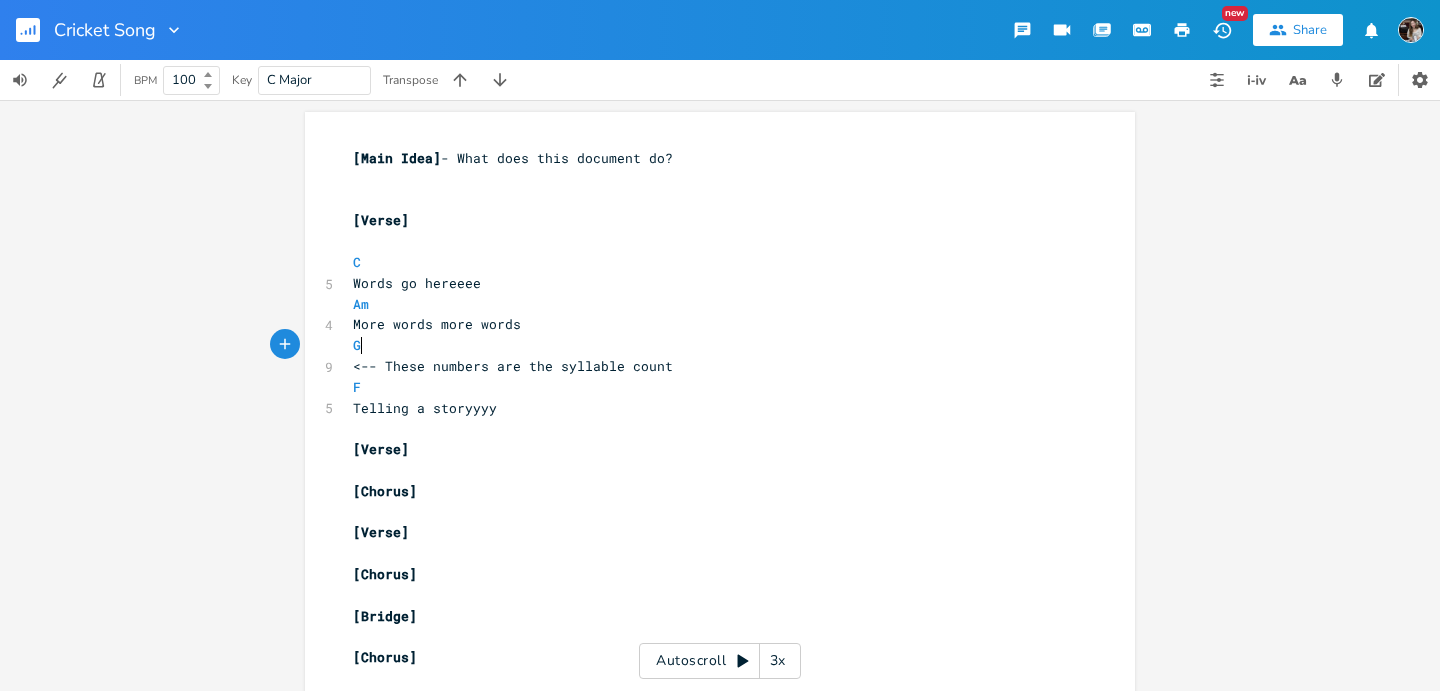 click on "G" at bounding box center (710, 345) 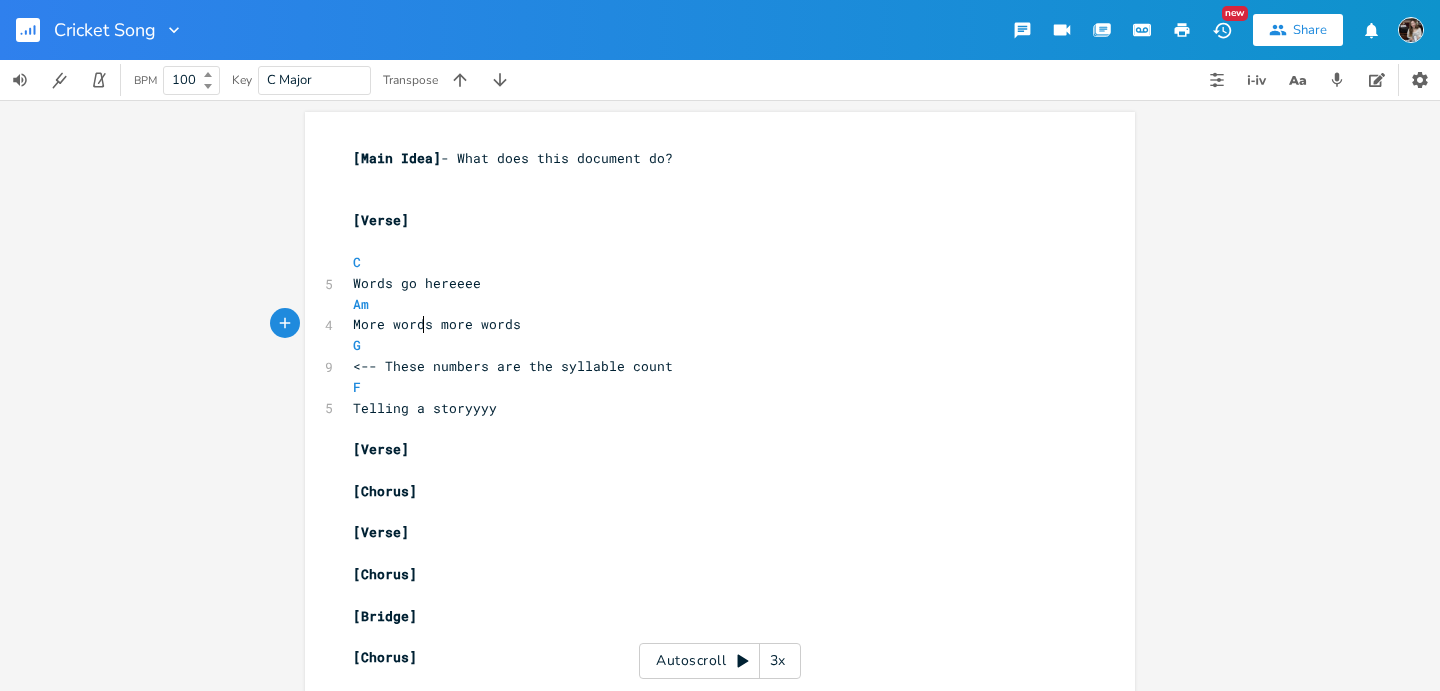 click on "More words more words" at bounding box center [710, 324] 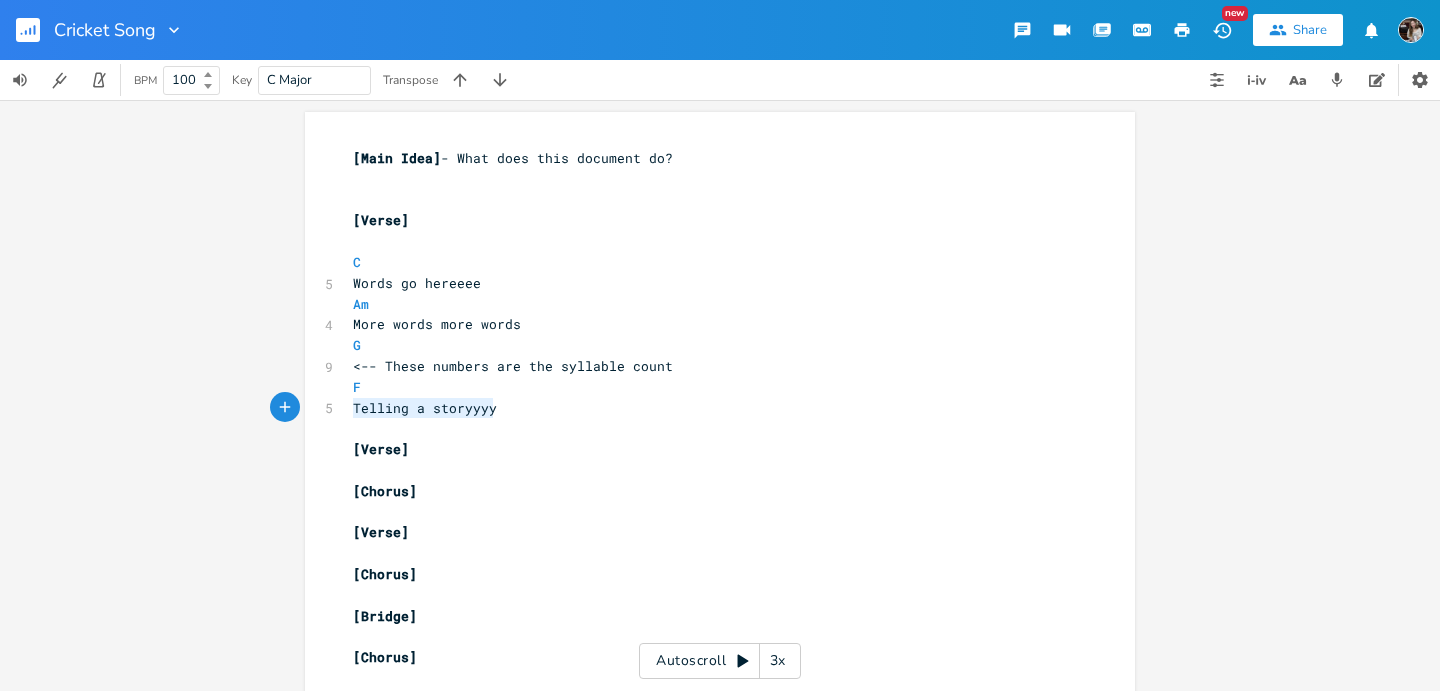 drag, startPoint x: 494, startPoint y: 414, endPoint x: 342, endPoint y: 411, distance: 152.0296 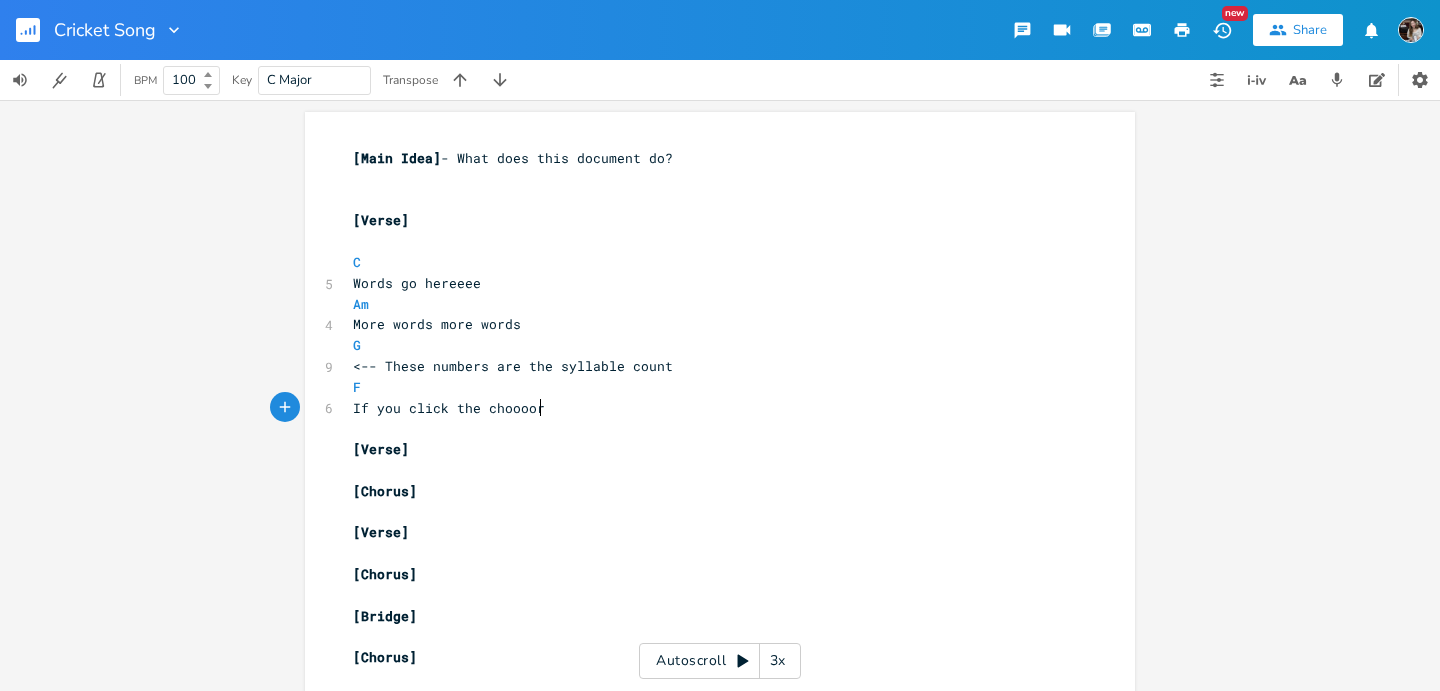 type on "If you click the choooords," 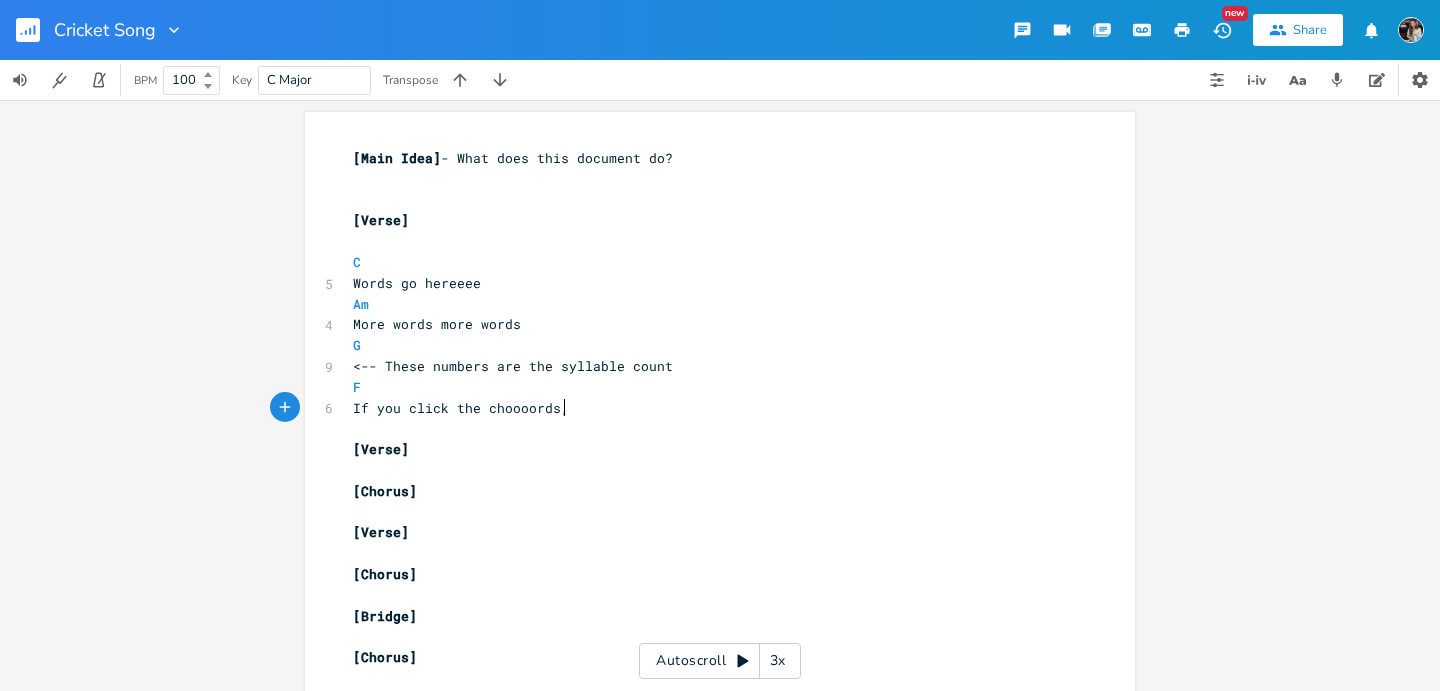 scroll, scrollTop: 0, scrollLeft: 153, axis: horizontal 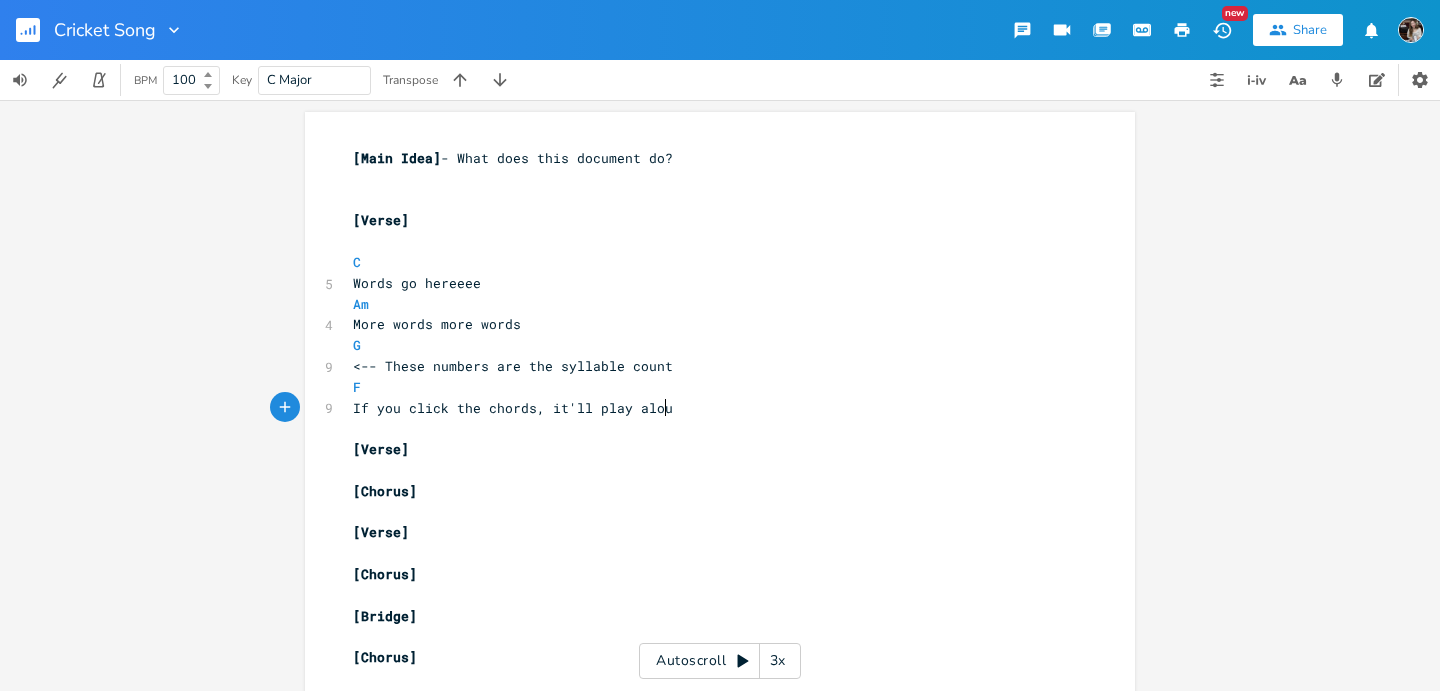 type on "rds, it'll play aloud" 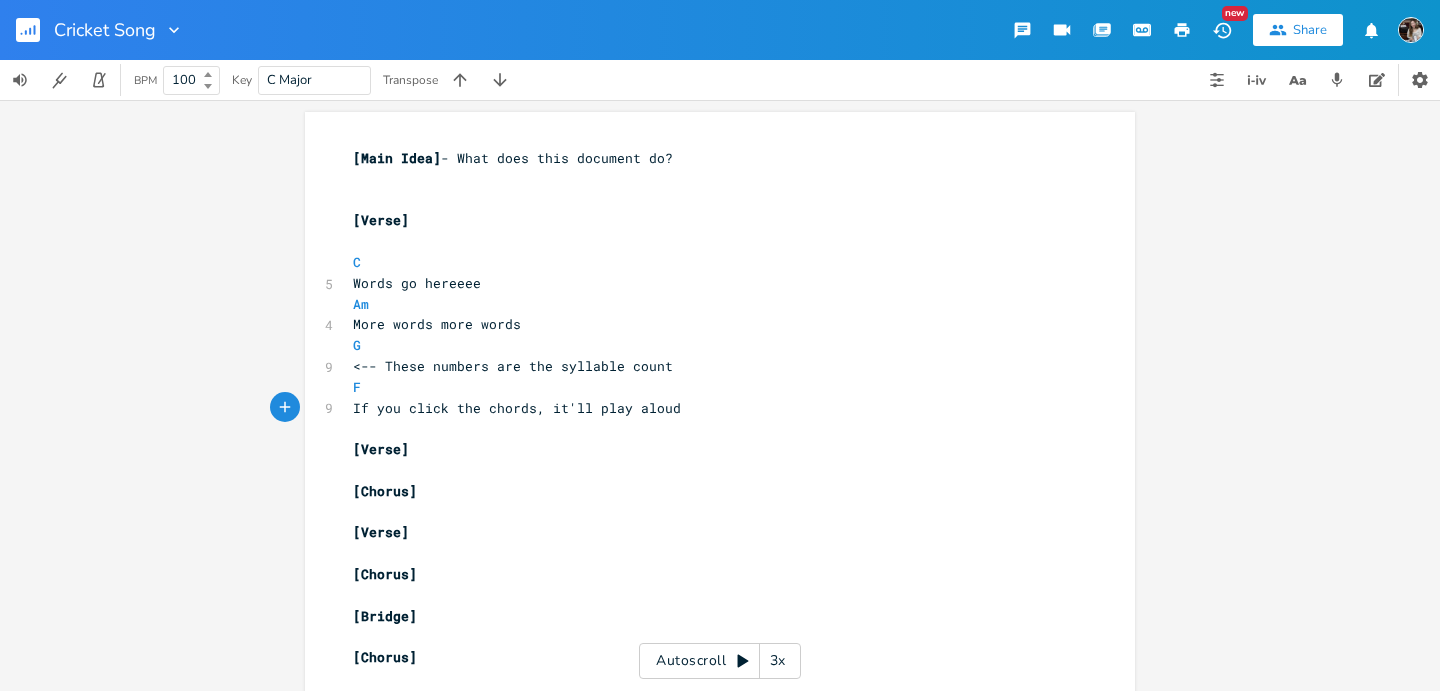 click on "​" at bounding box center (710, 428) 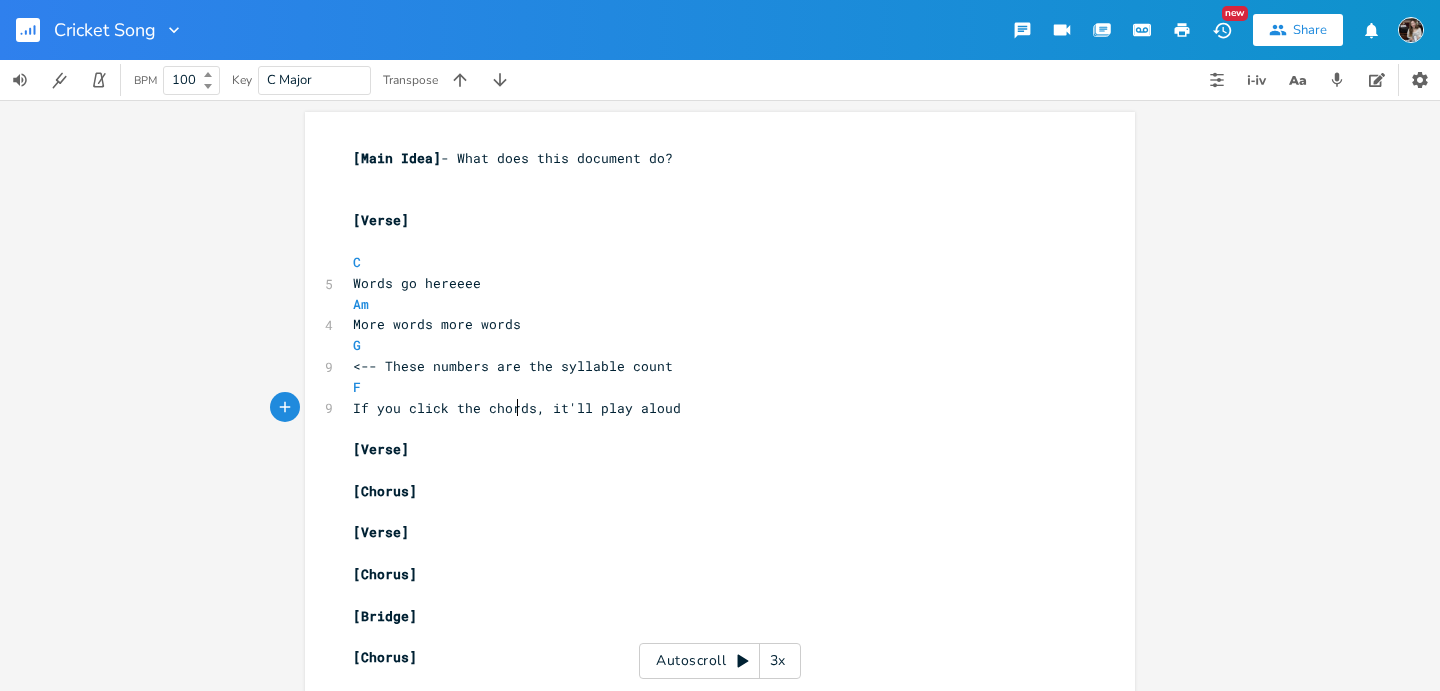click on "If you click the chords, it'll play aloud" at bounding box center [517, 408] 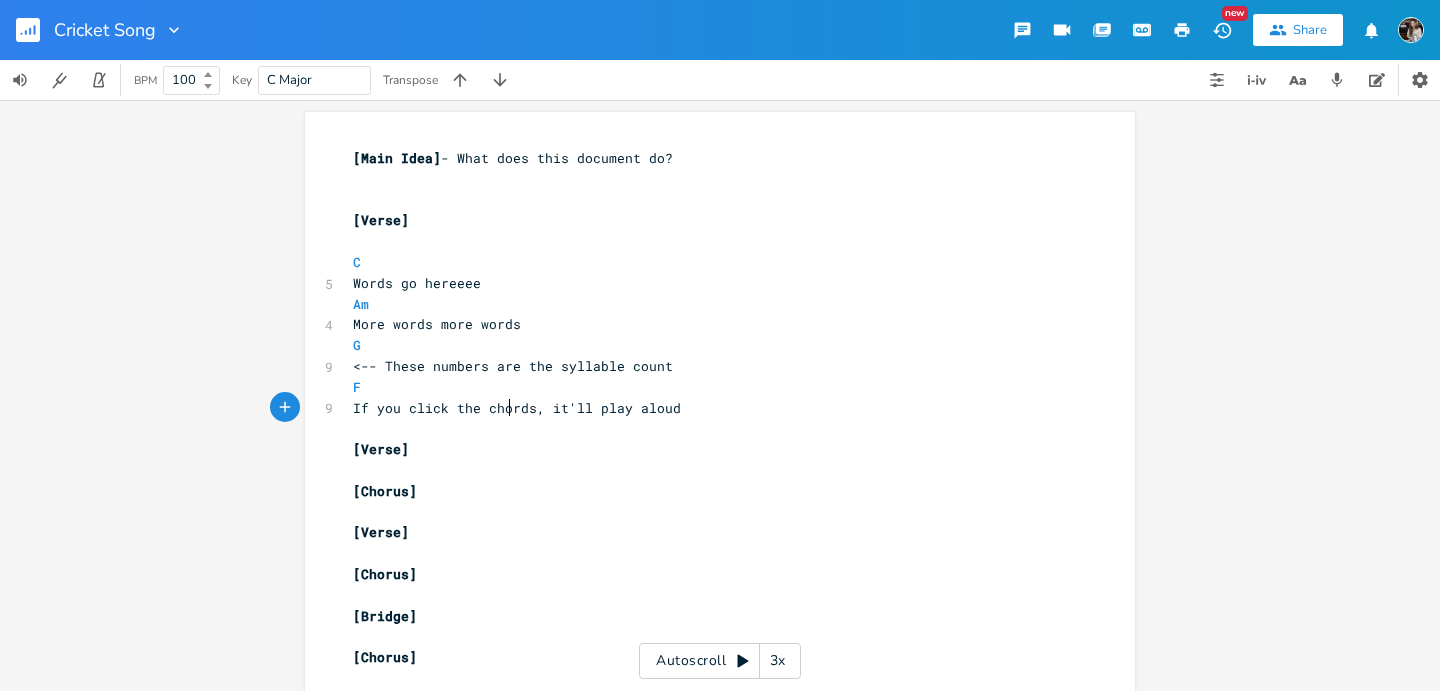 click on "If you click the chords, it'll play aloud" at bounding box center (517, 408) 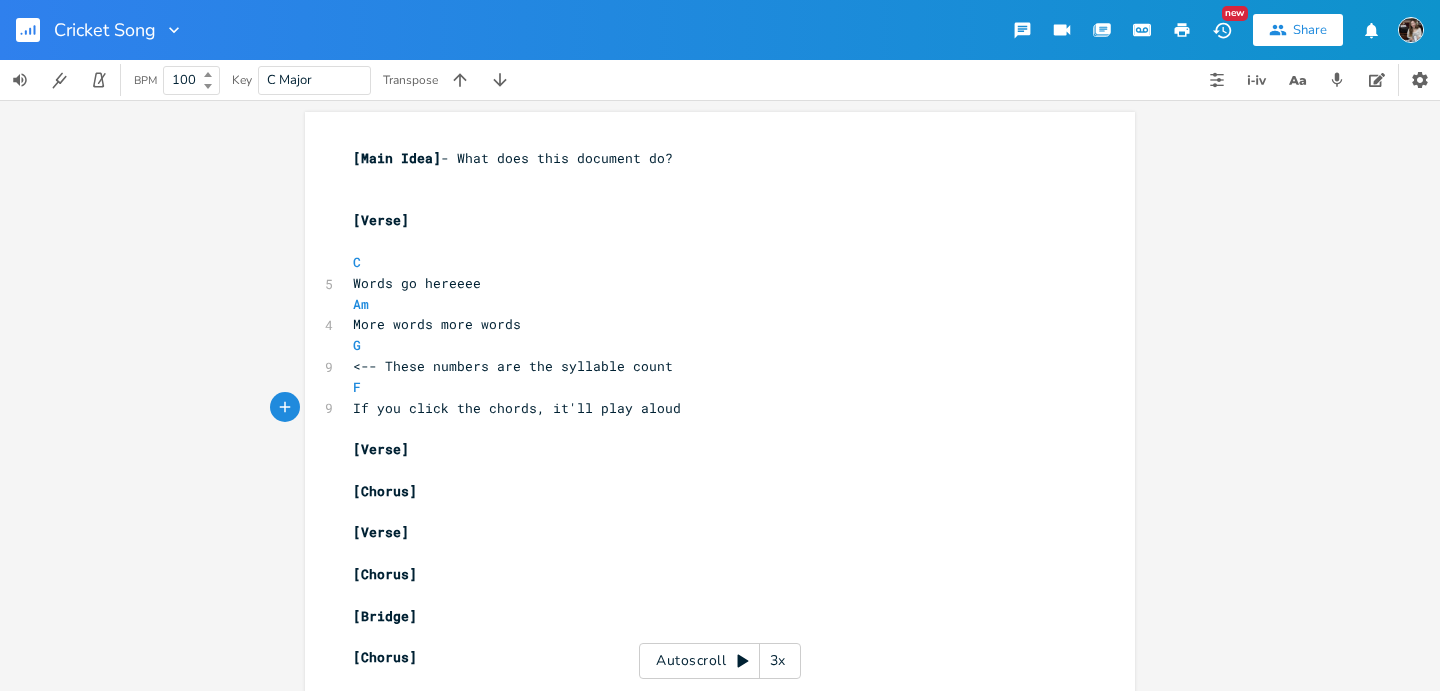type on "oo" 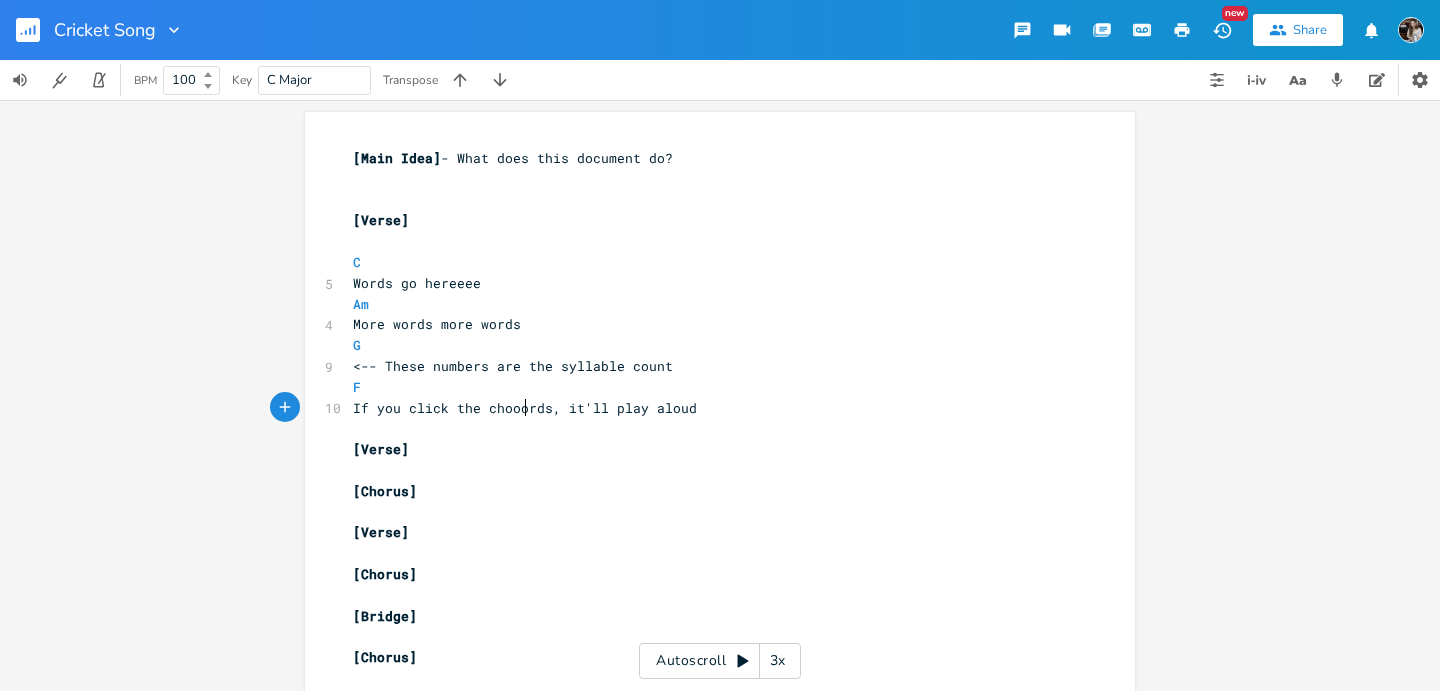 scroll, scrollTop: 0, scrollLeft: 14, axis: horizontal 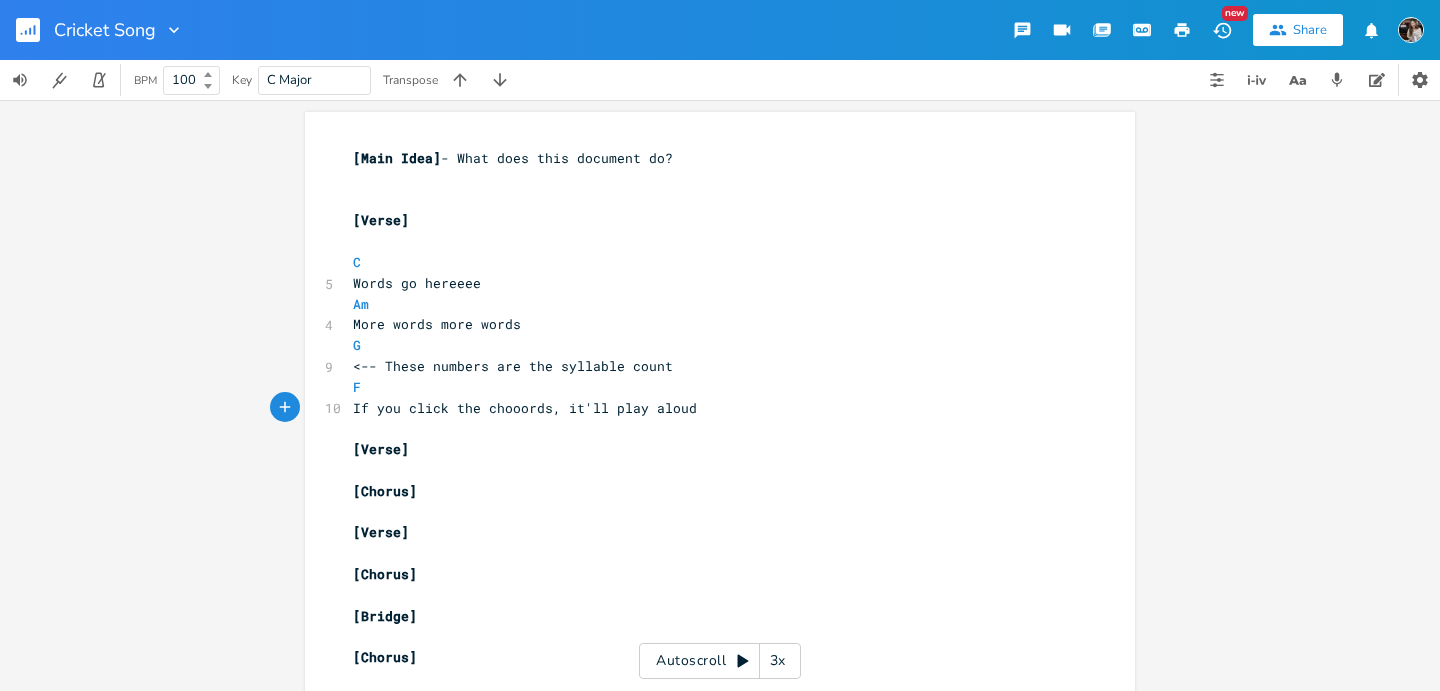 click on "​" at bounding box center [710, 428] 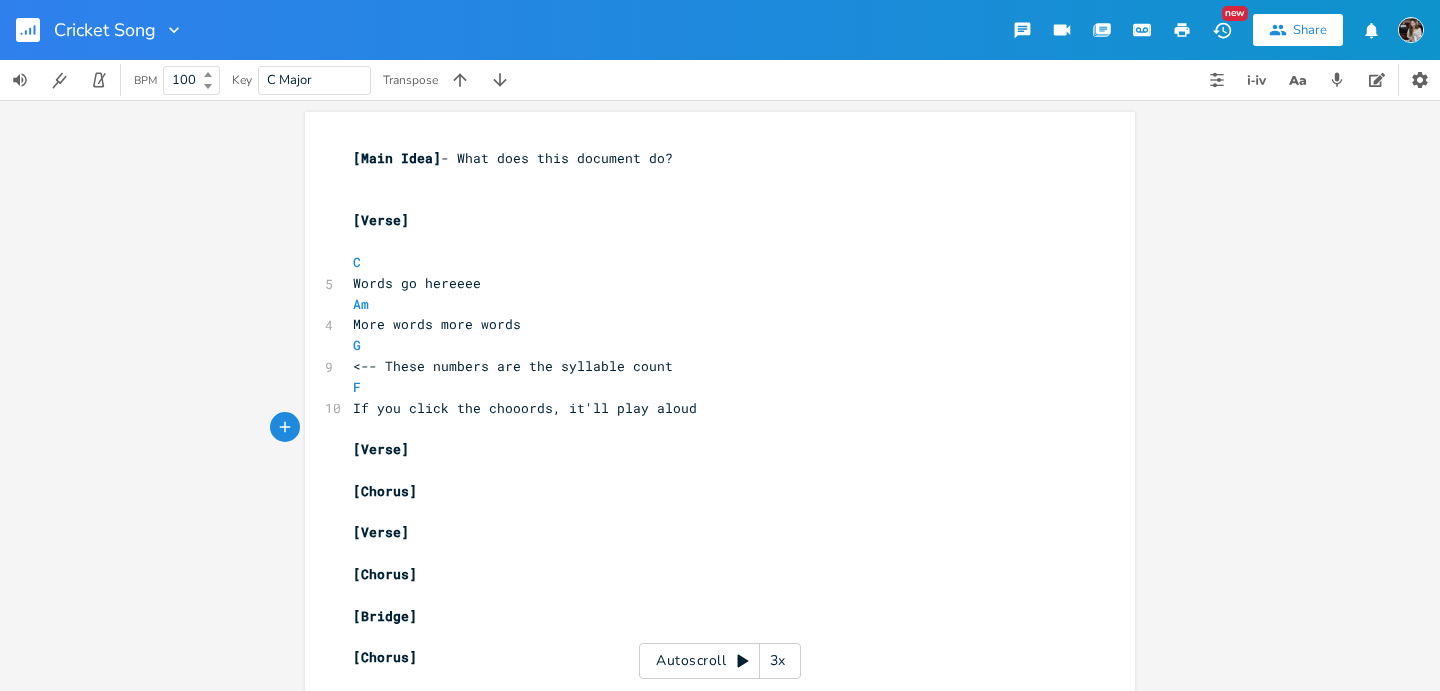click on "If you click the chooords, it'll play aloud" at bounding box center [525, 408] 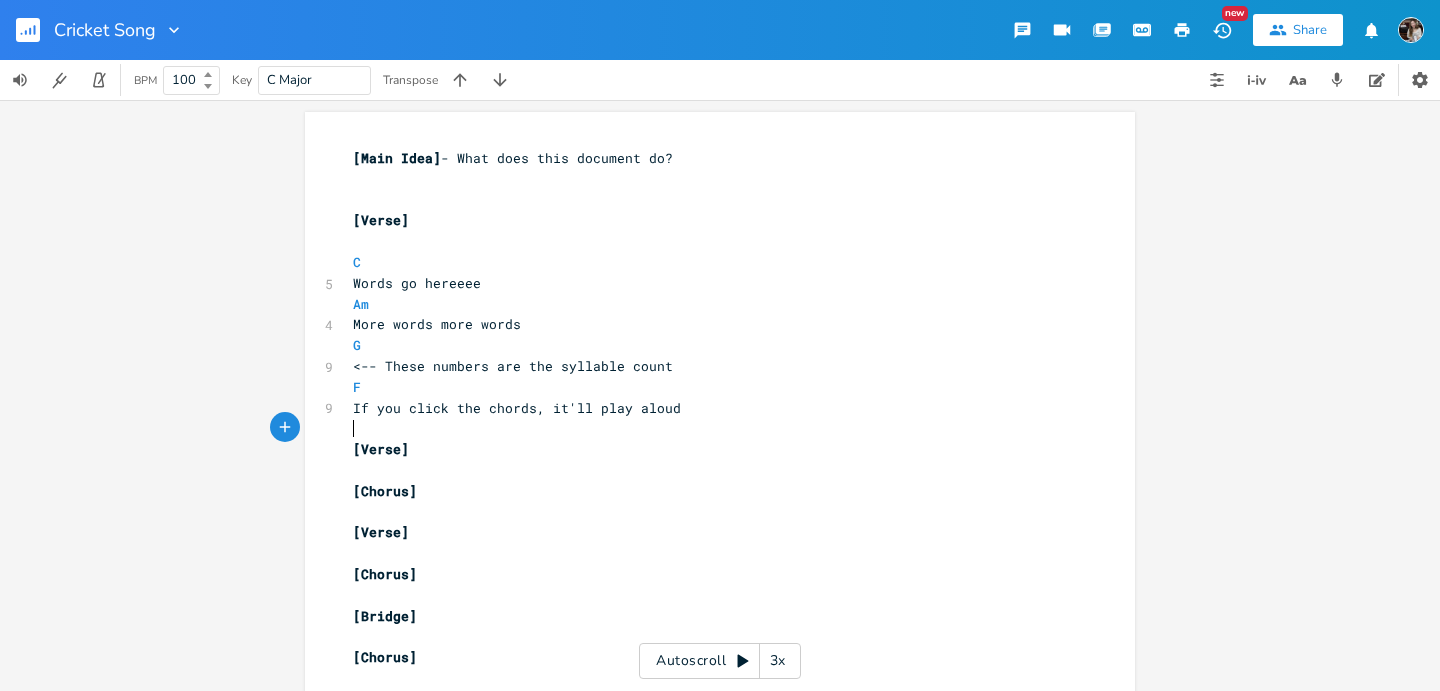click on "​" at bounding box center [710, 428] 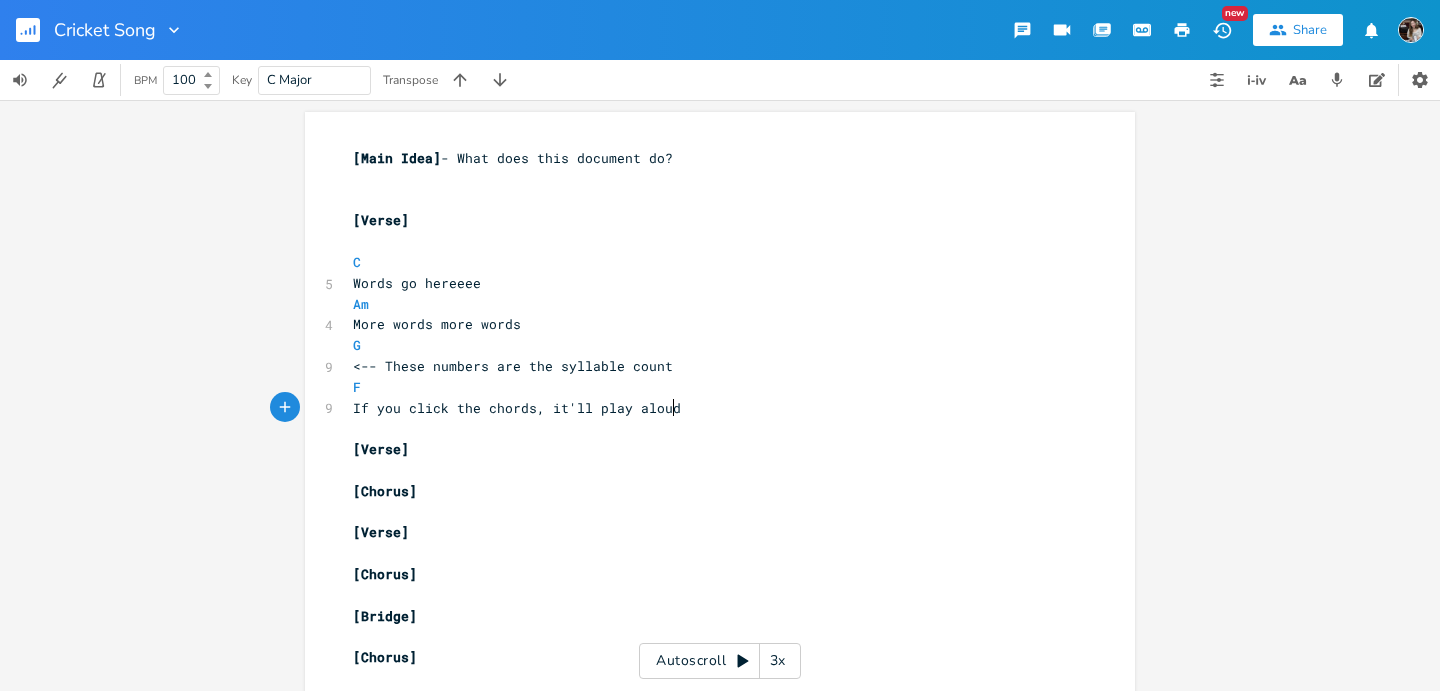 click on "If you click the chords, it'll play aloud" at bounding box center (710, 408) 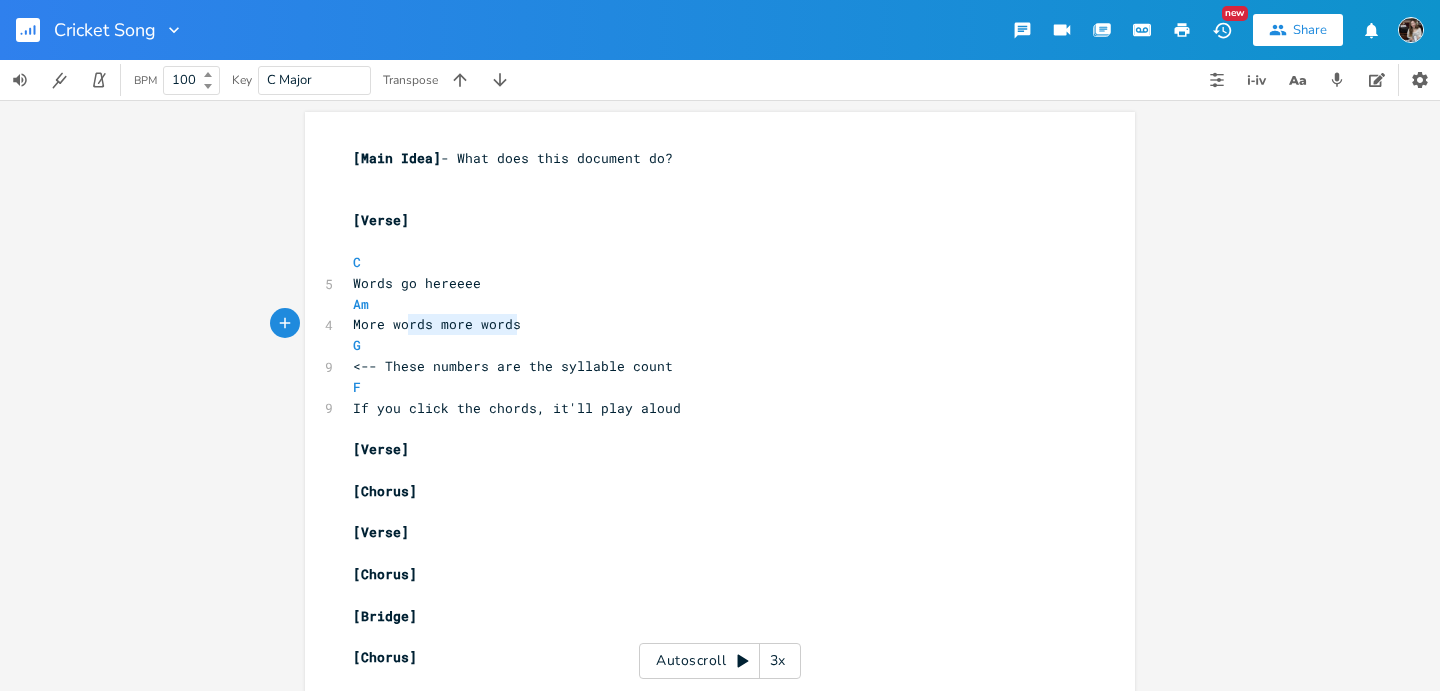 type on "More words more words" 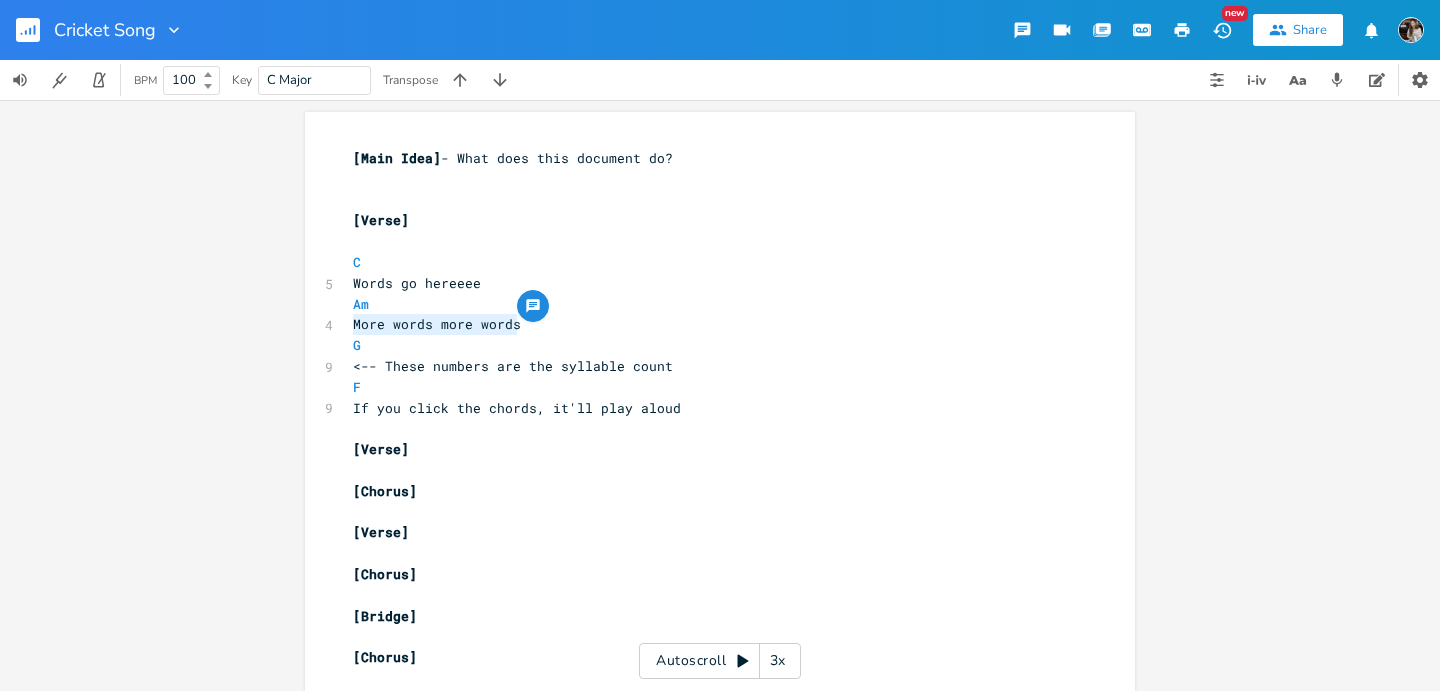drag, startPoint x: 520, startPoint y: 323, endPoint x: 348, endPoint y: 327, distance: 172.04651 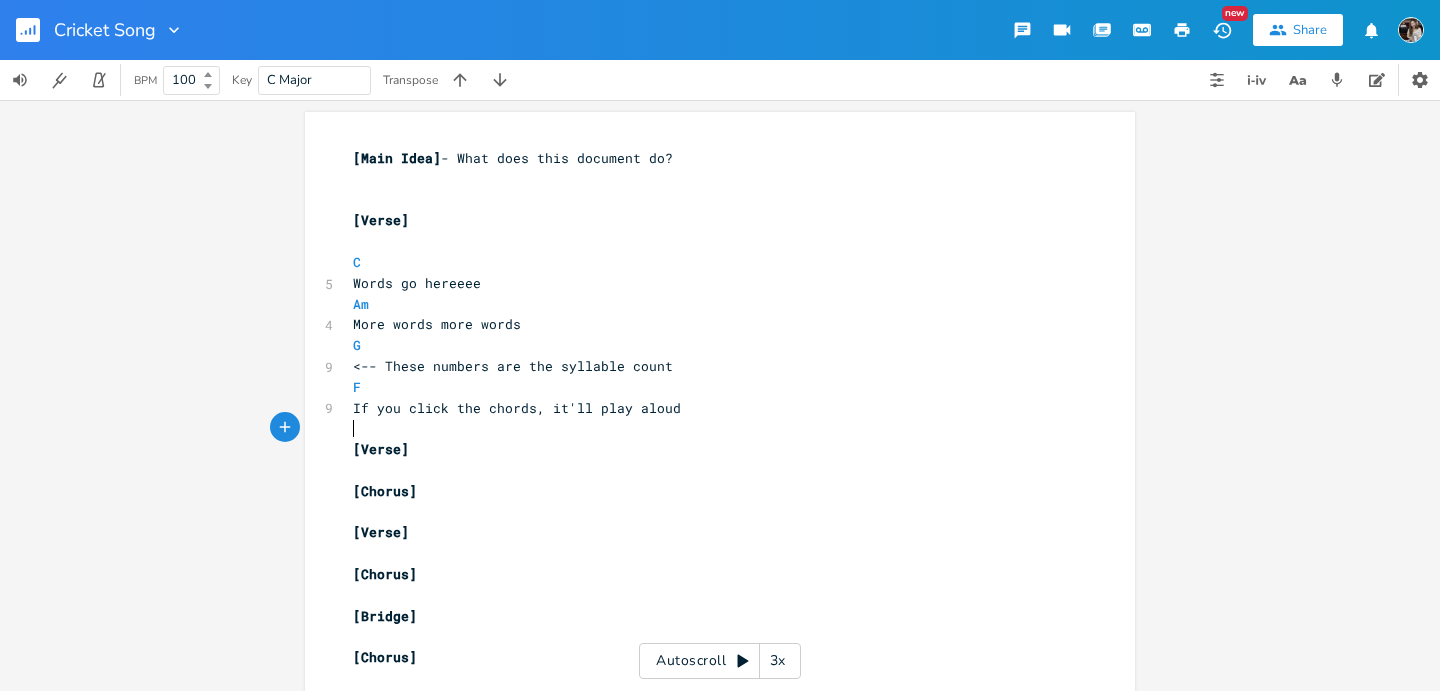click on "​" at bounding box center (710, 428) 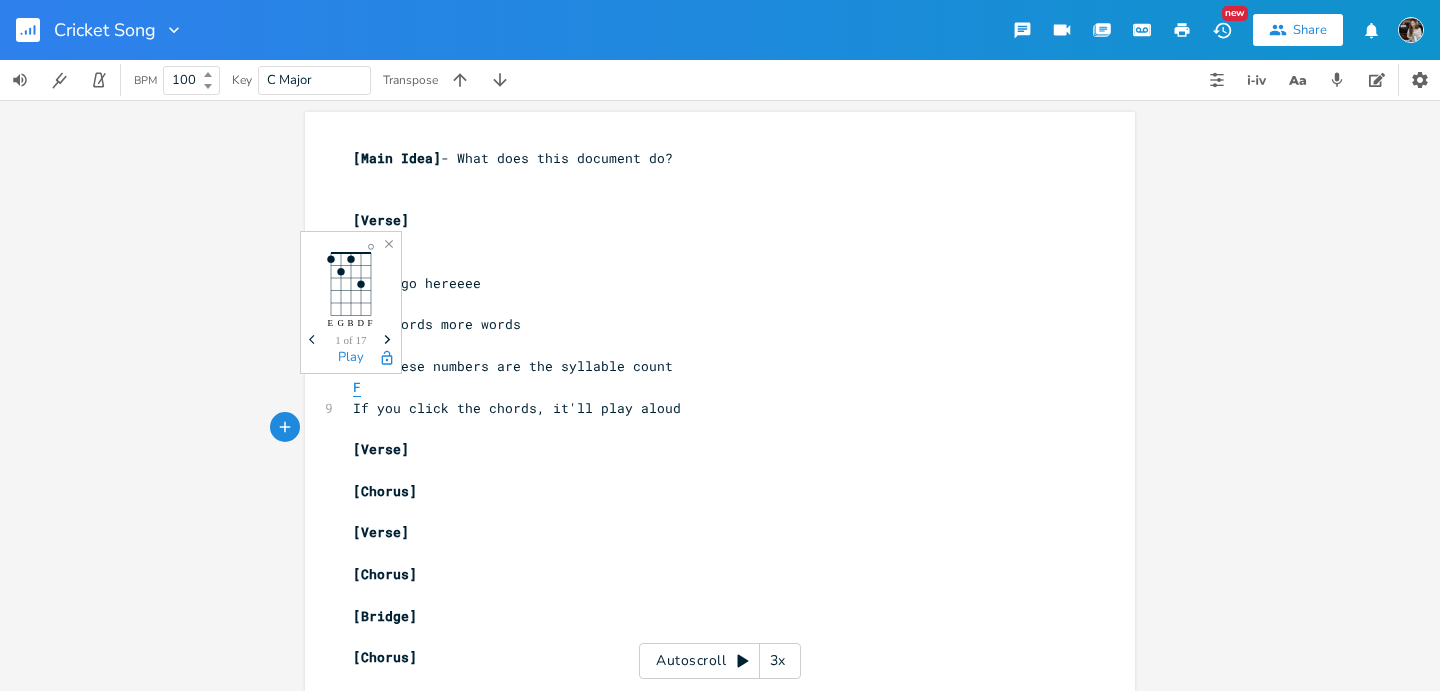 click on "F" at bounding box center (357, 387) 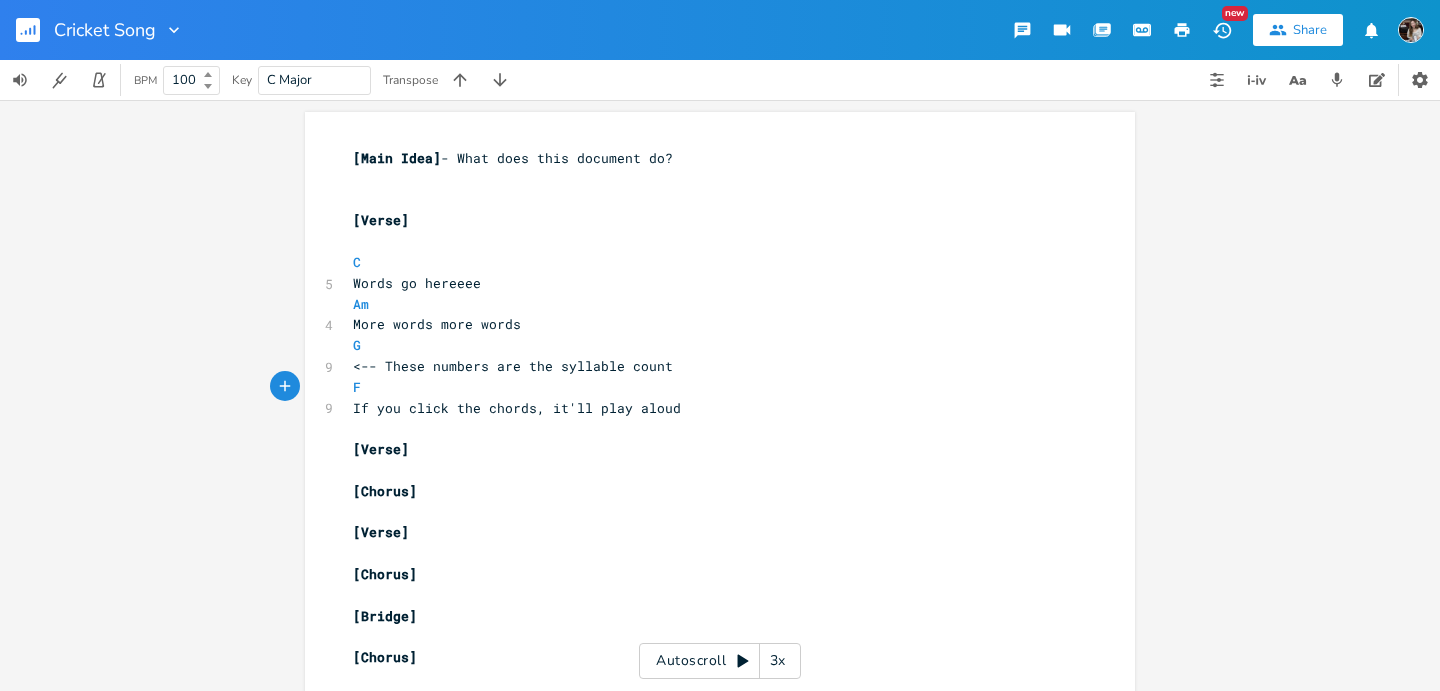 click on "If you click the chords, it'll play aloud" at bounding box center [517, 408] 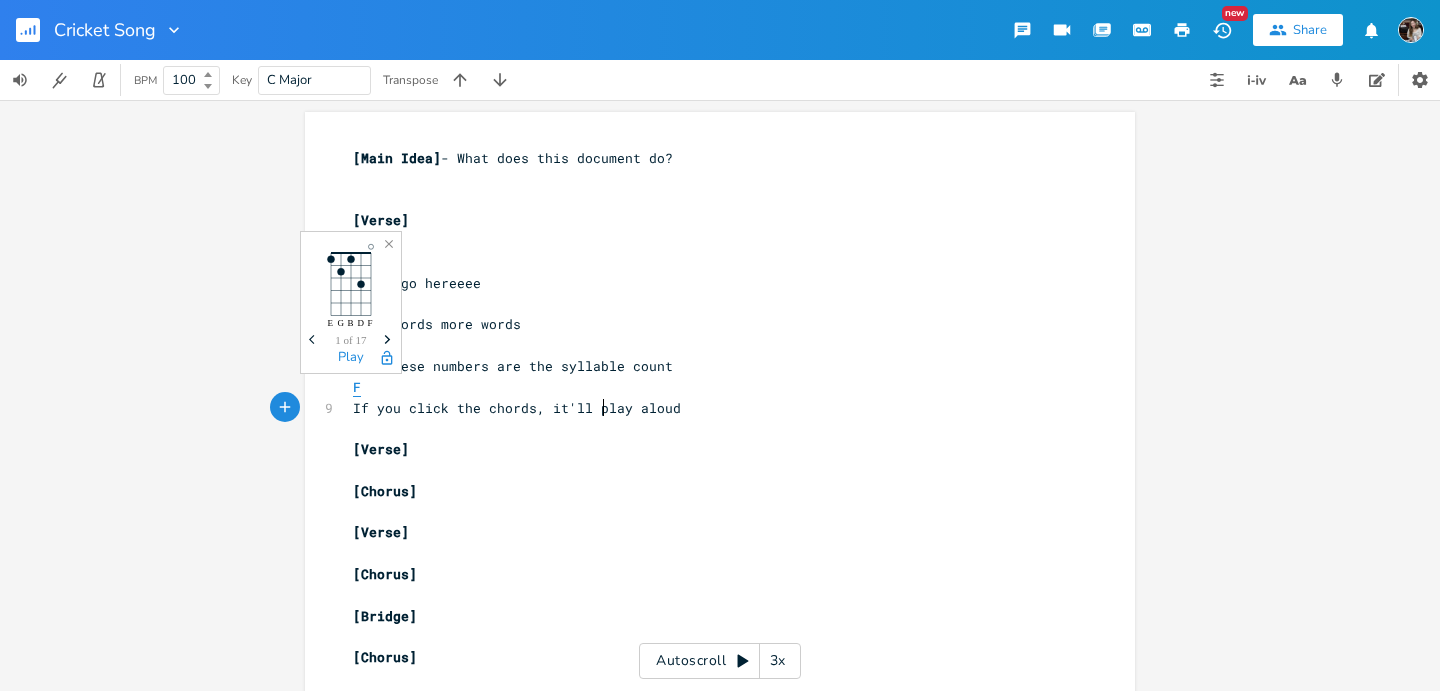 click on "F" at bounding box center [357, 387] 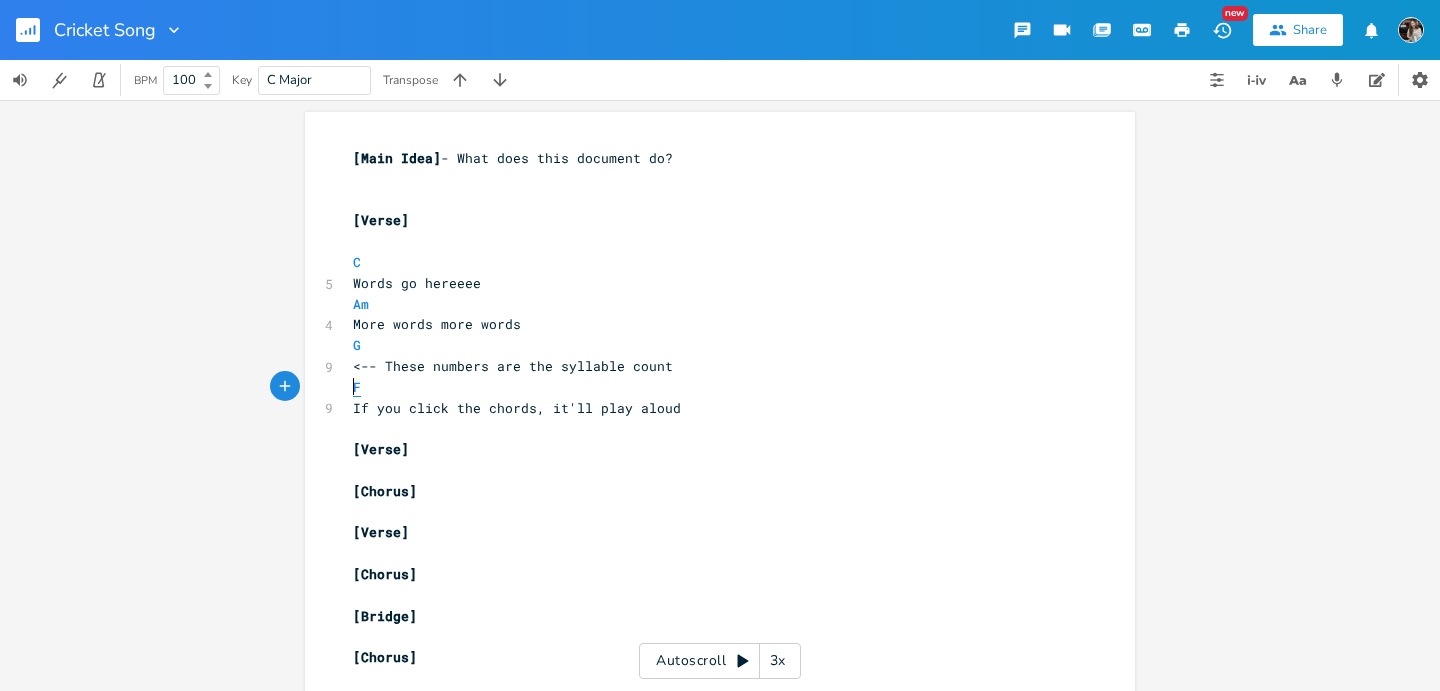 click on "F" at bounding box center (357, 387) 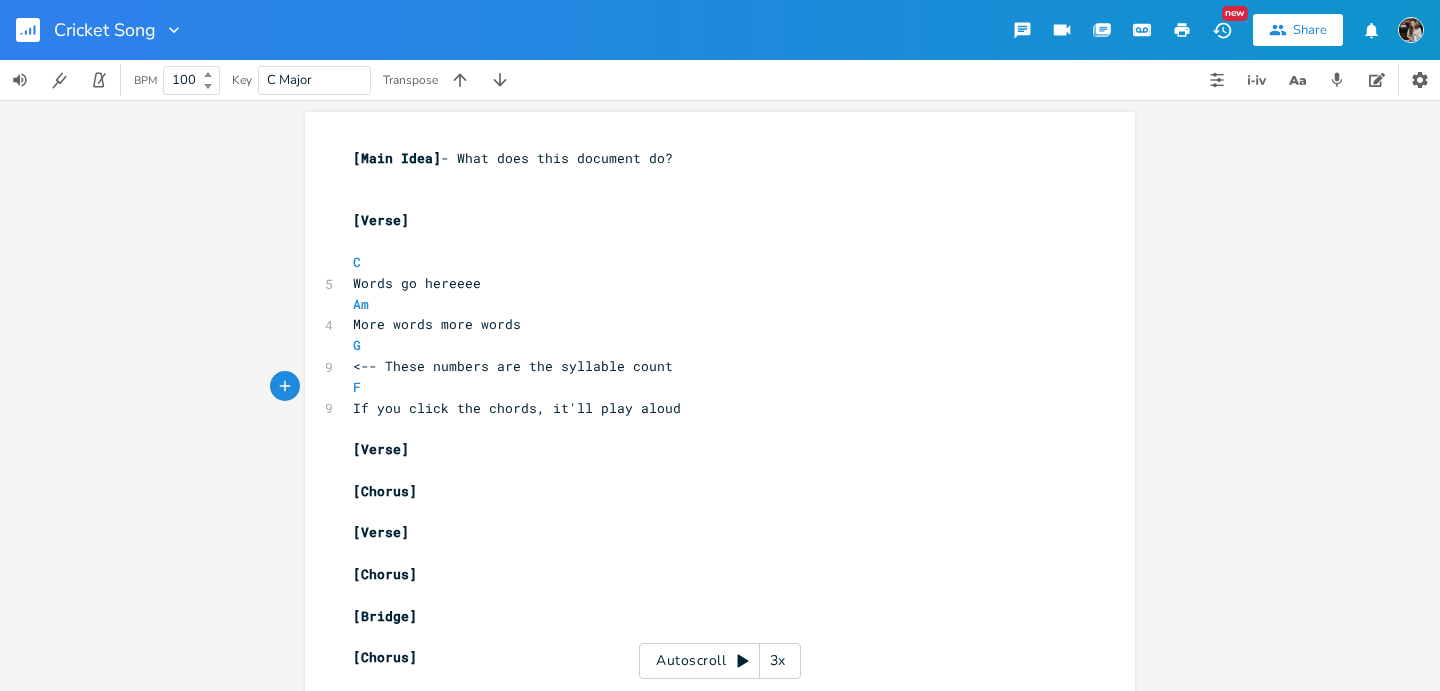 click on "If you click the chords, it'll play aloud" at bounding box center (517, 408) 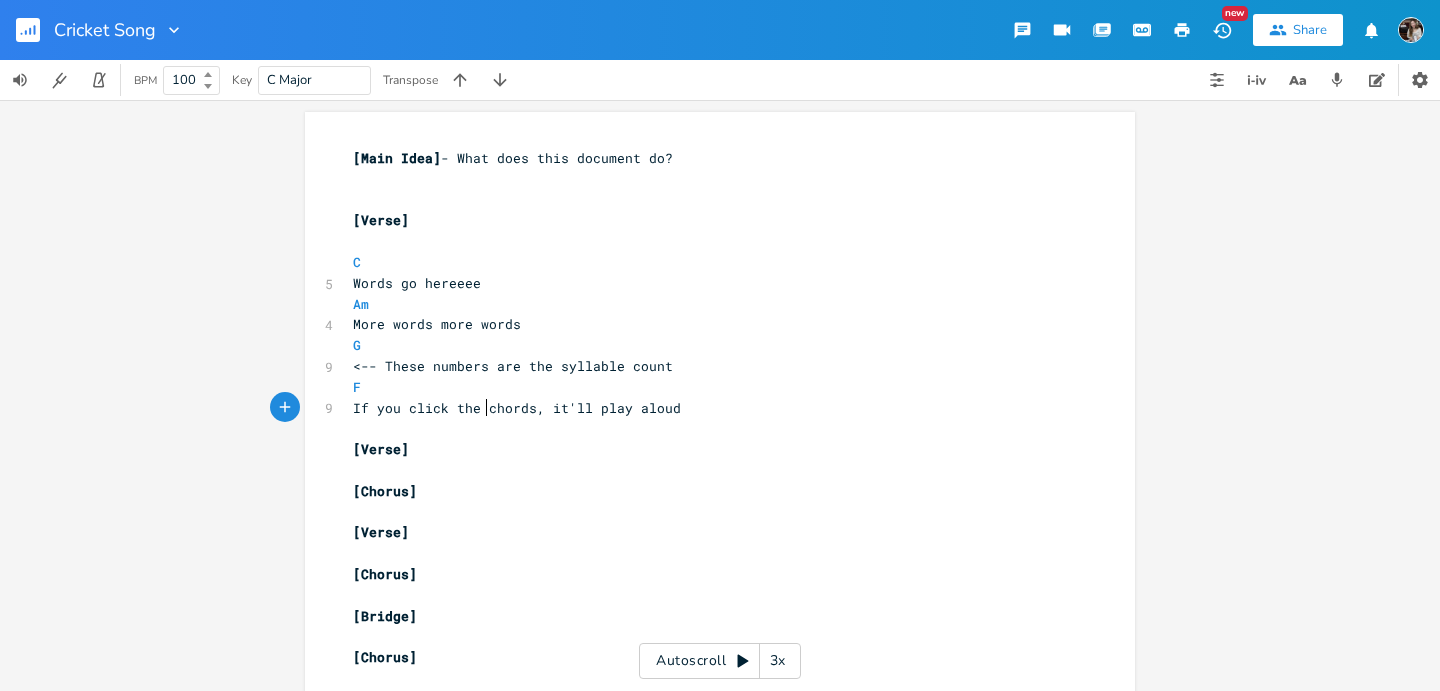 click on "If you click the chords, it'll play aloud" at bounding box center [517, 408] 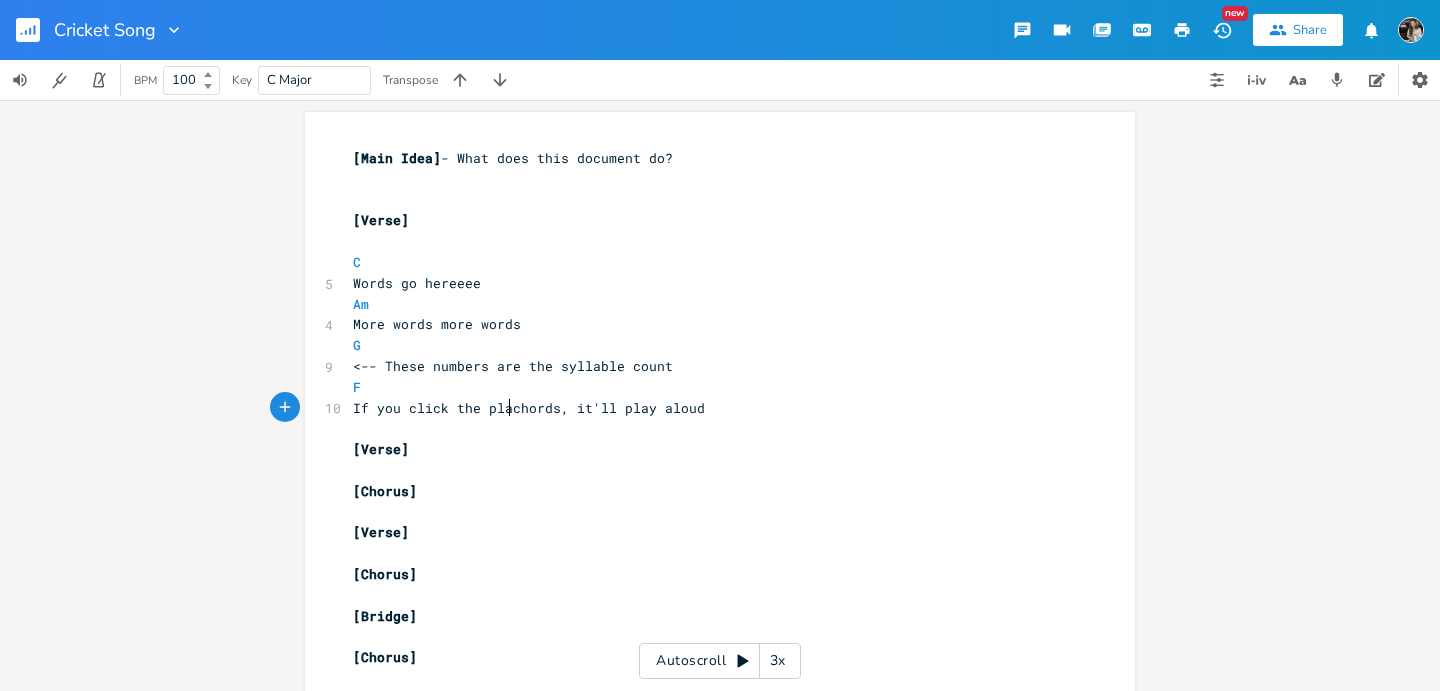 type on "play" 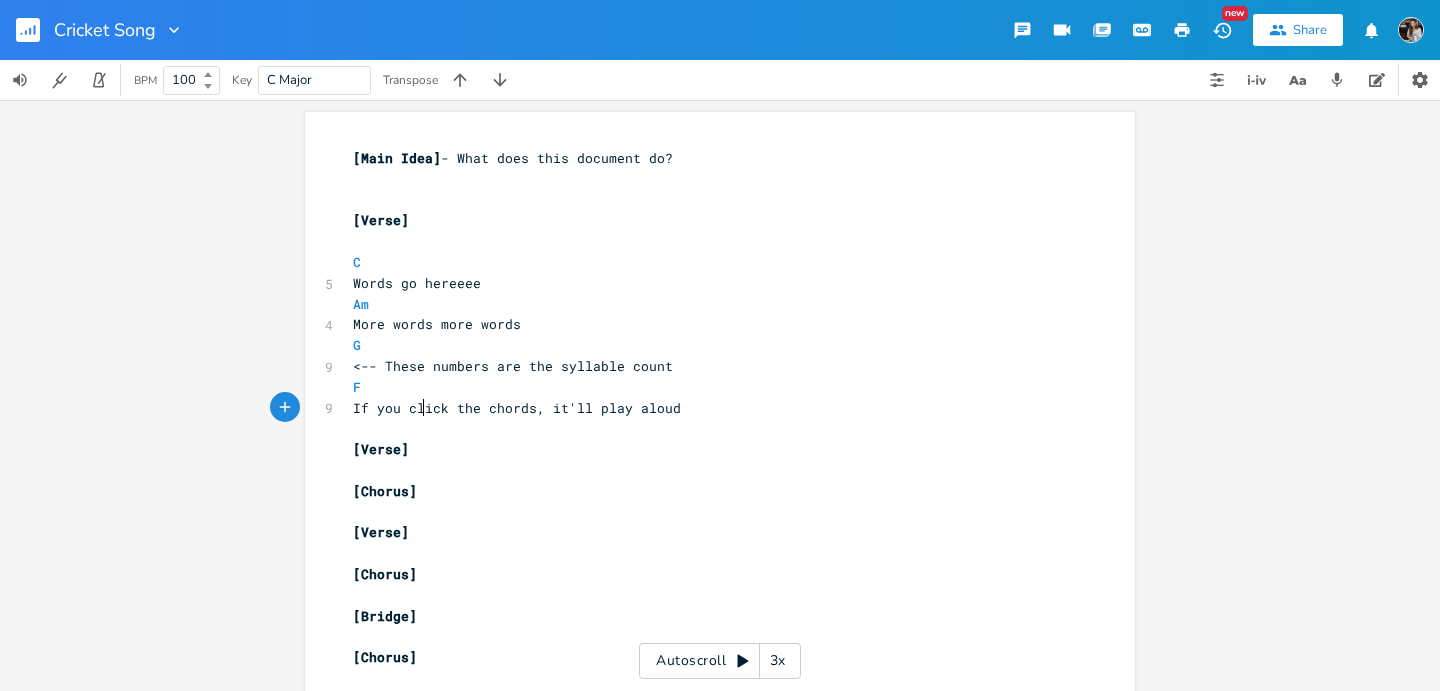 click on "If you click the chords, it'll play aloud" at bounding box center [517, 408] 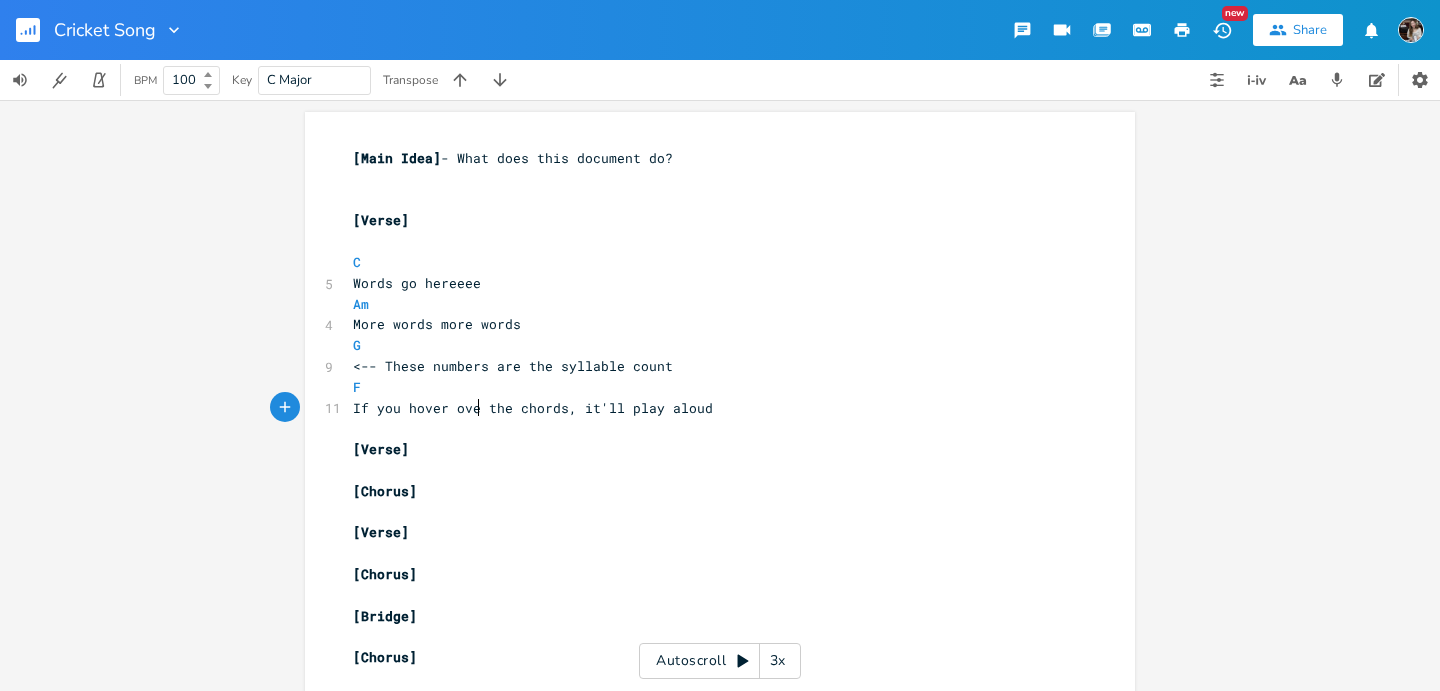 type on "hover over" 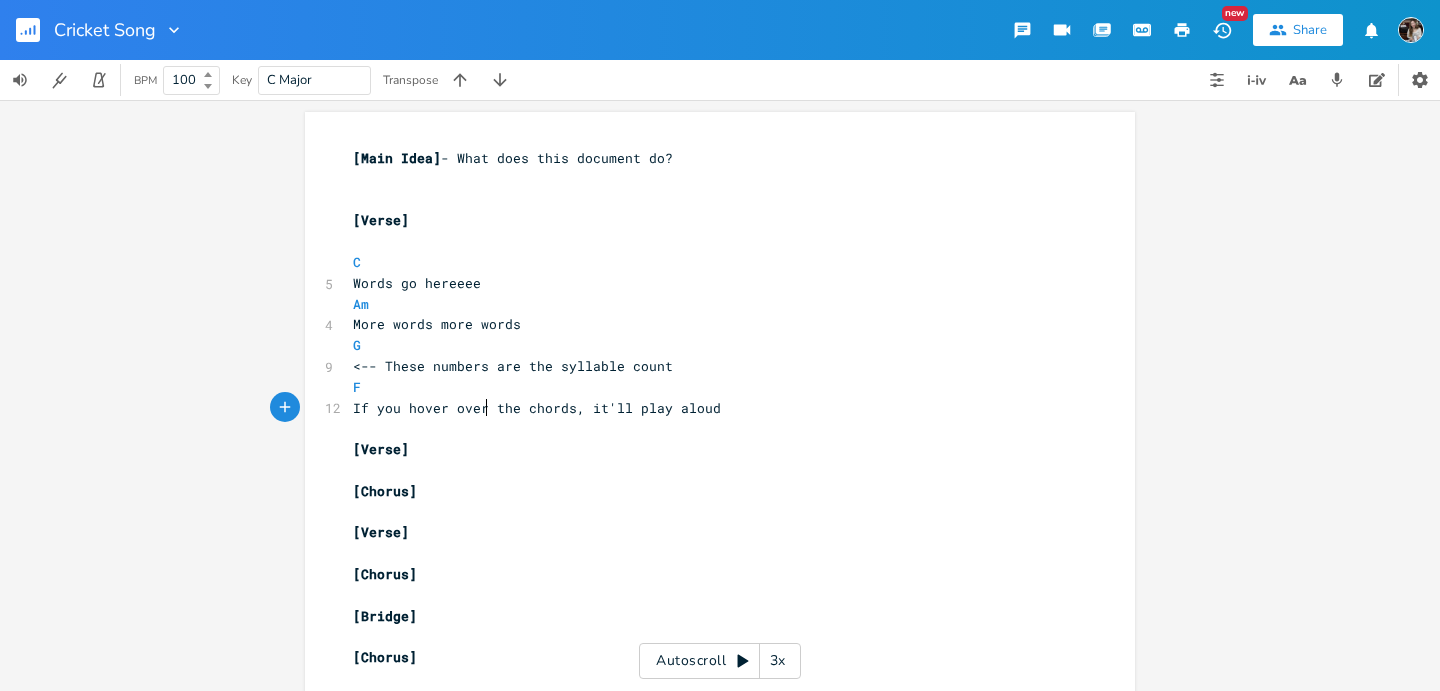 click on "If you hover over the chords, it'll play aloud" at bounding box center (537, 408) 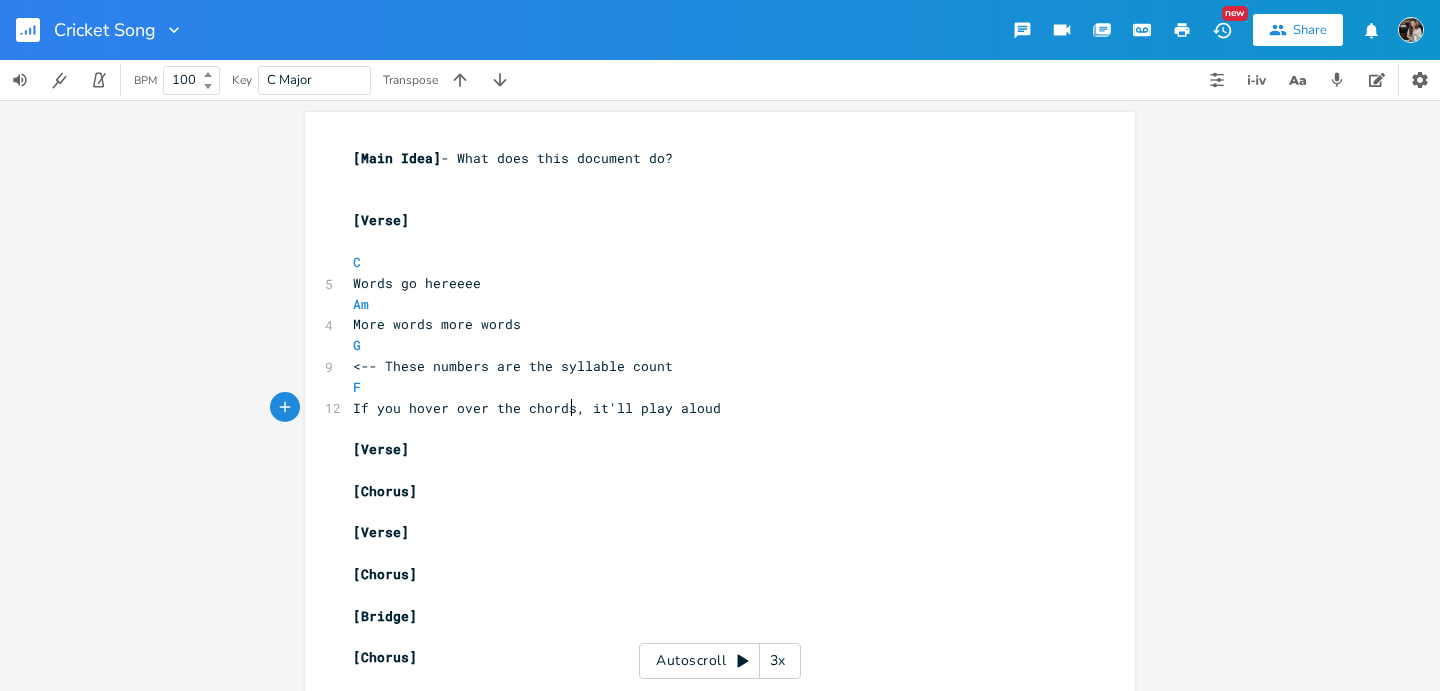 click on "If you hover over the chords, it'll play aloud" at bounding box center (537, 408) 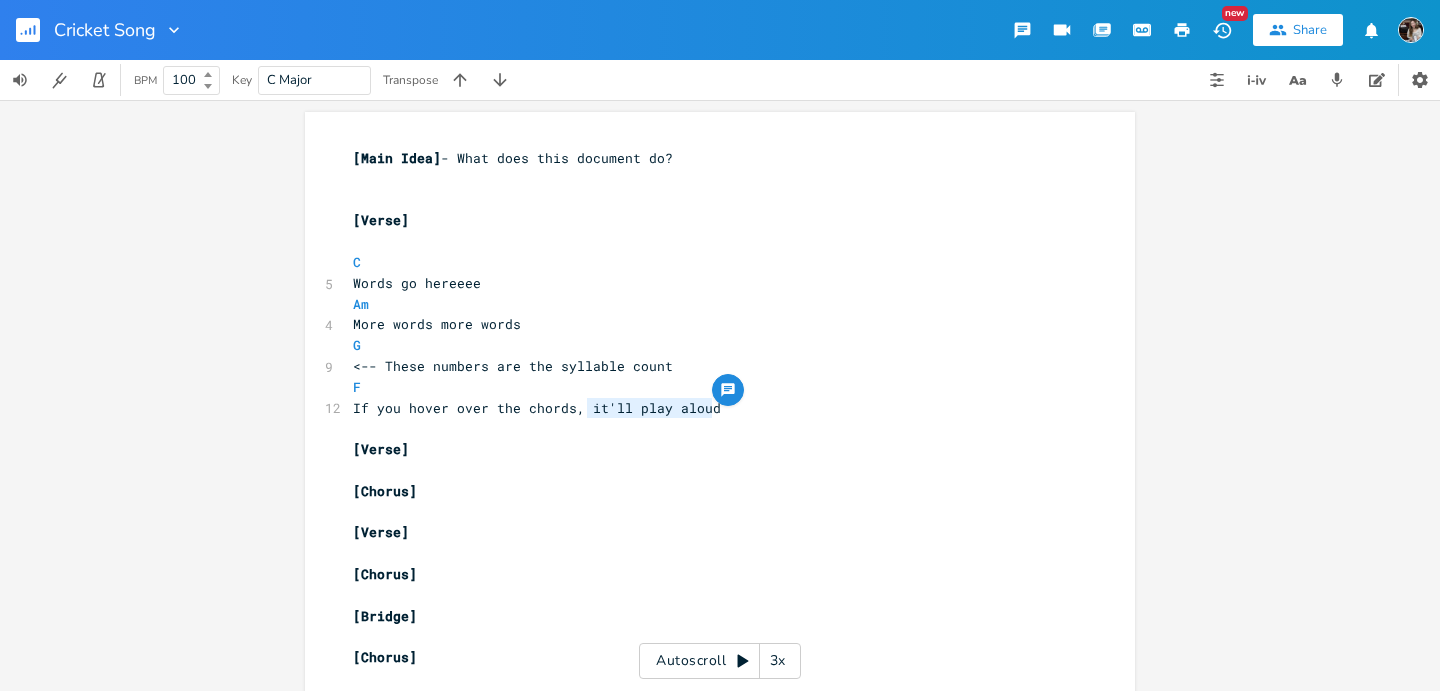 drag, startPoint x: 712, startPoint y: 404, endPoint x: 582, endPoint y: 416, distance: 130.55267 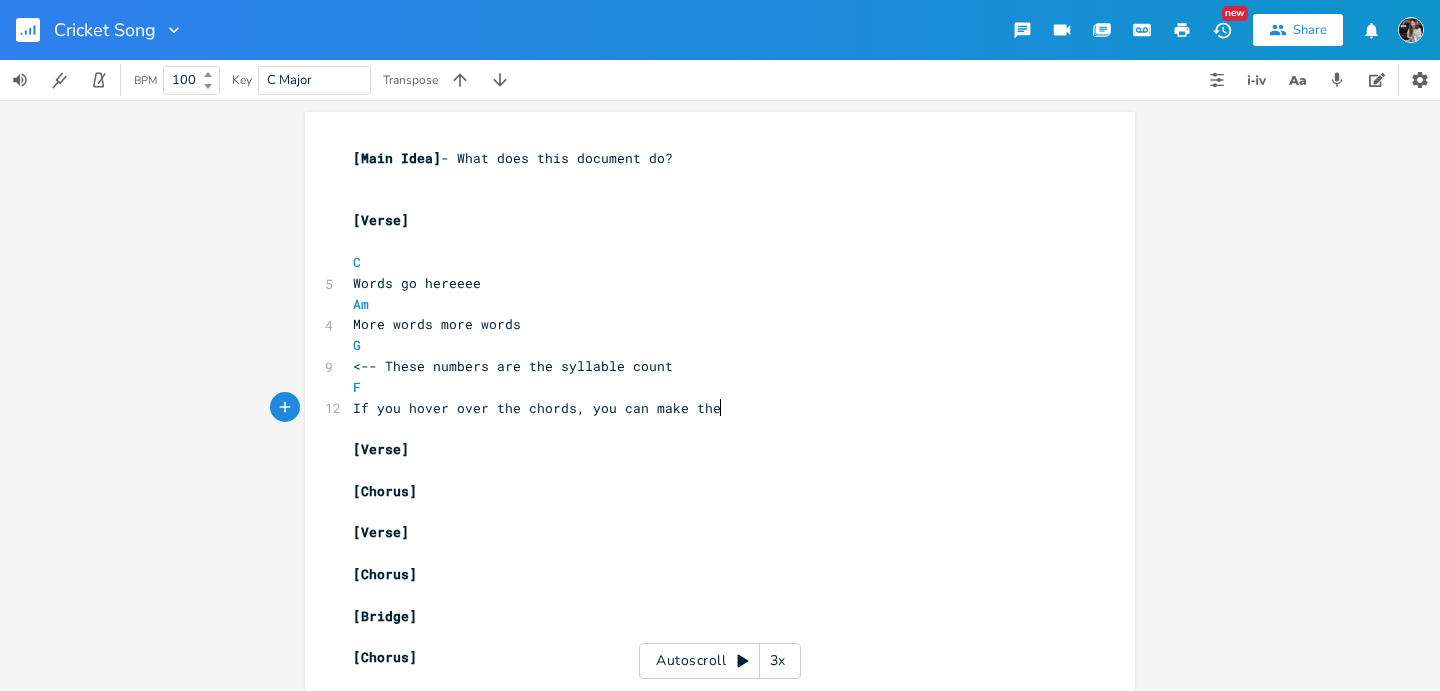 type on "you can make the m" 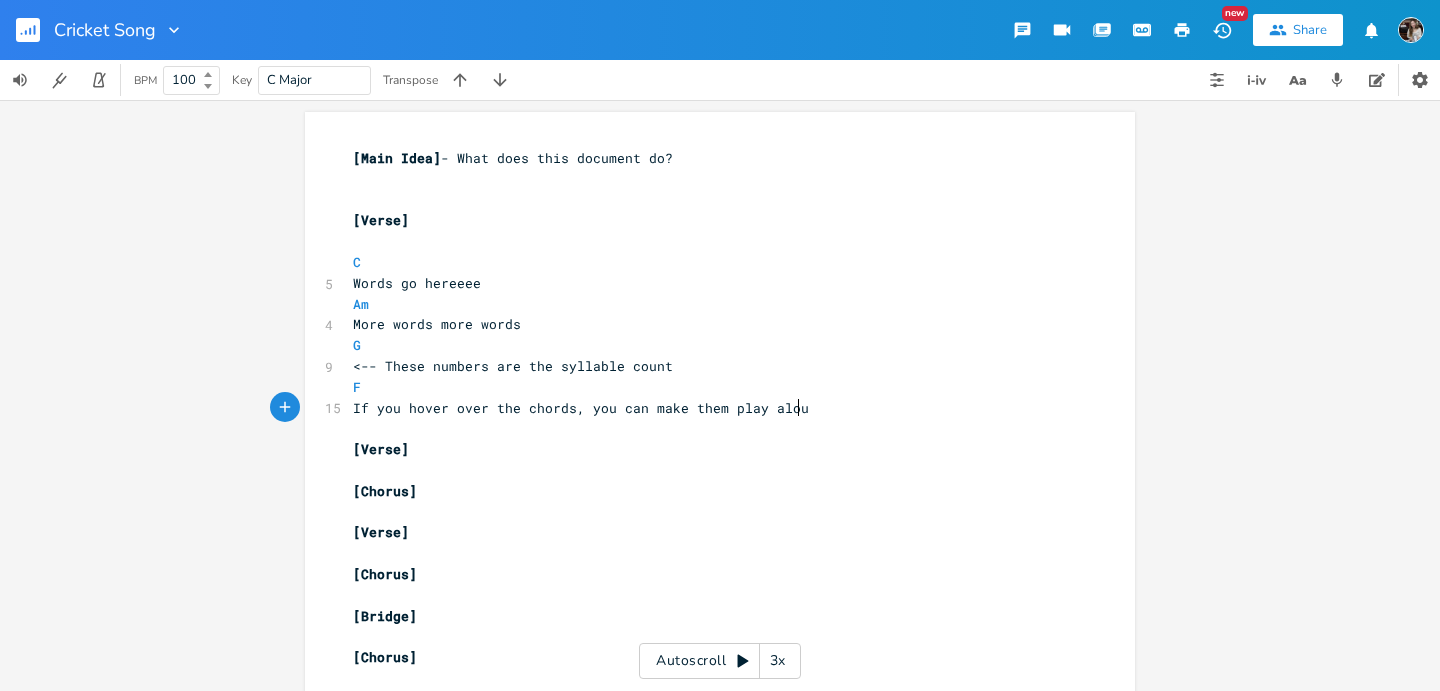type on "m play aloud" 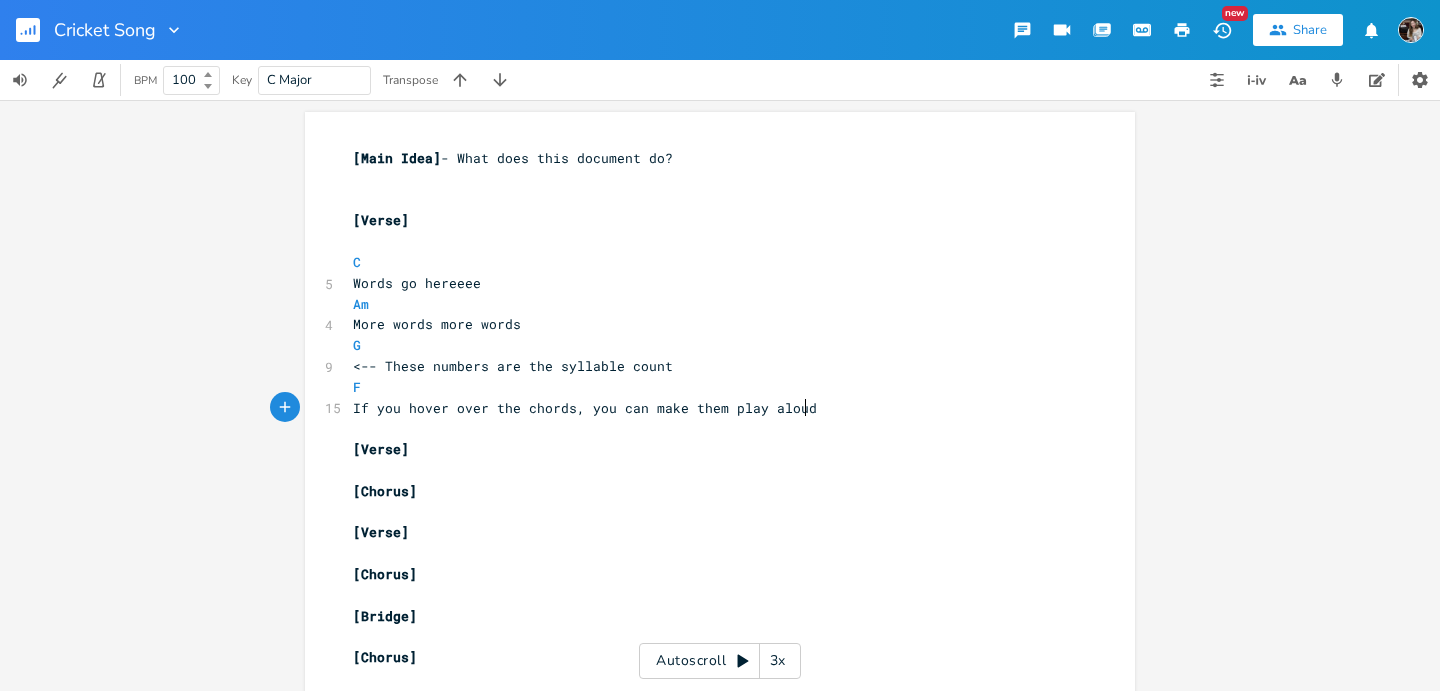 click on "If you hover over the chords, you can make them play aloud" at bounding box center (585, 408) 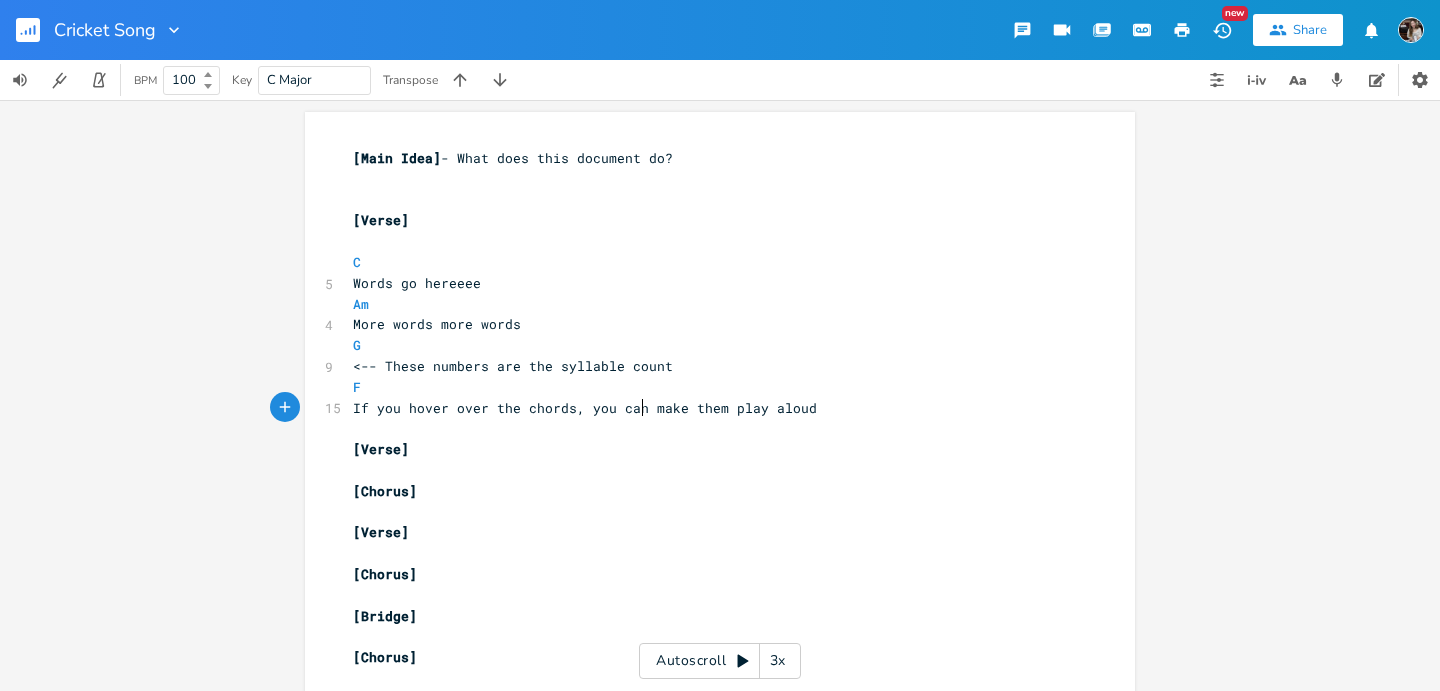 click on "[Verse]" at bounding box center [710, 449] 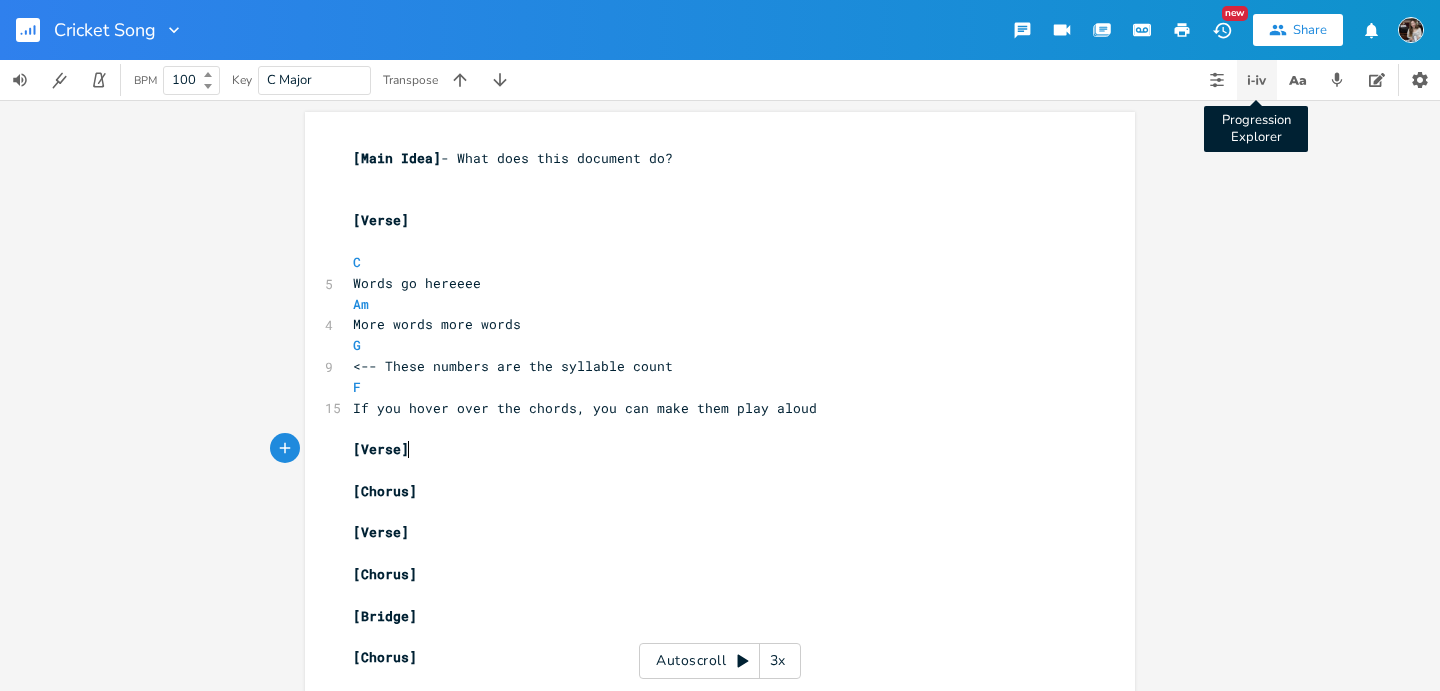 click 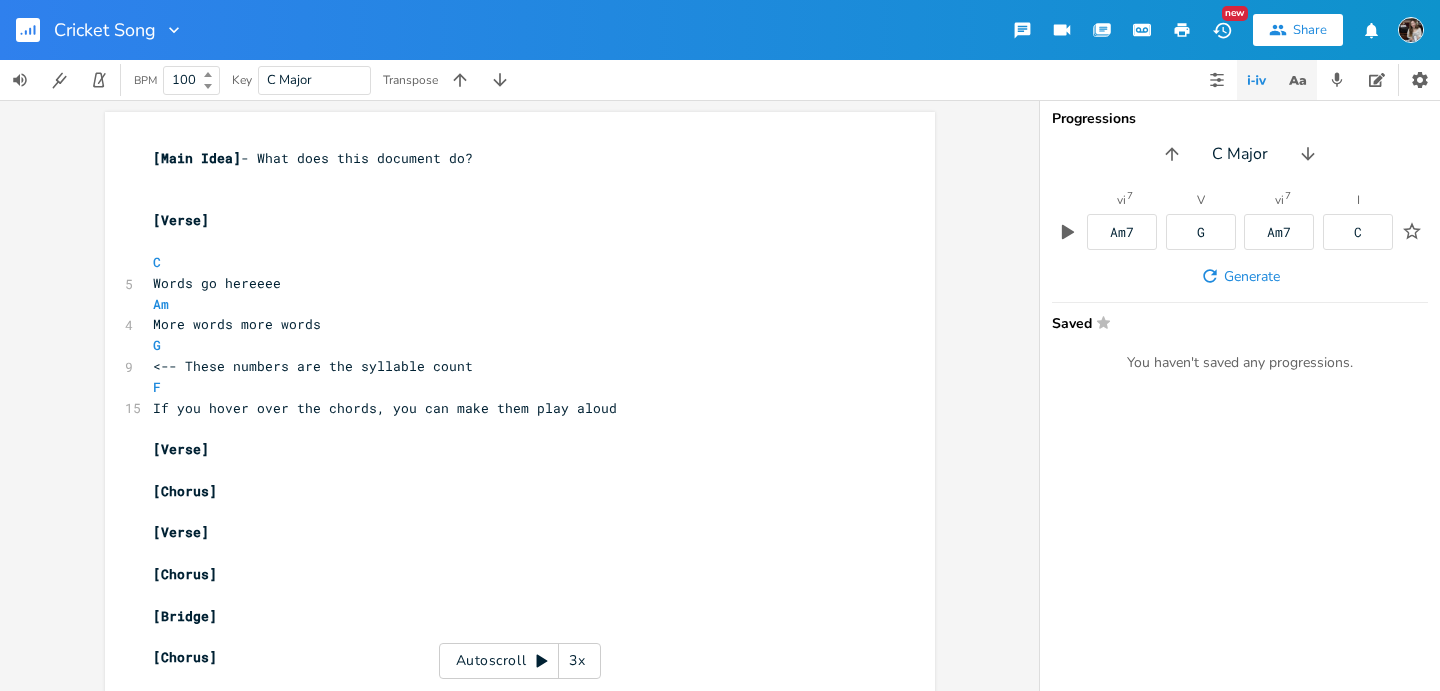 click 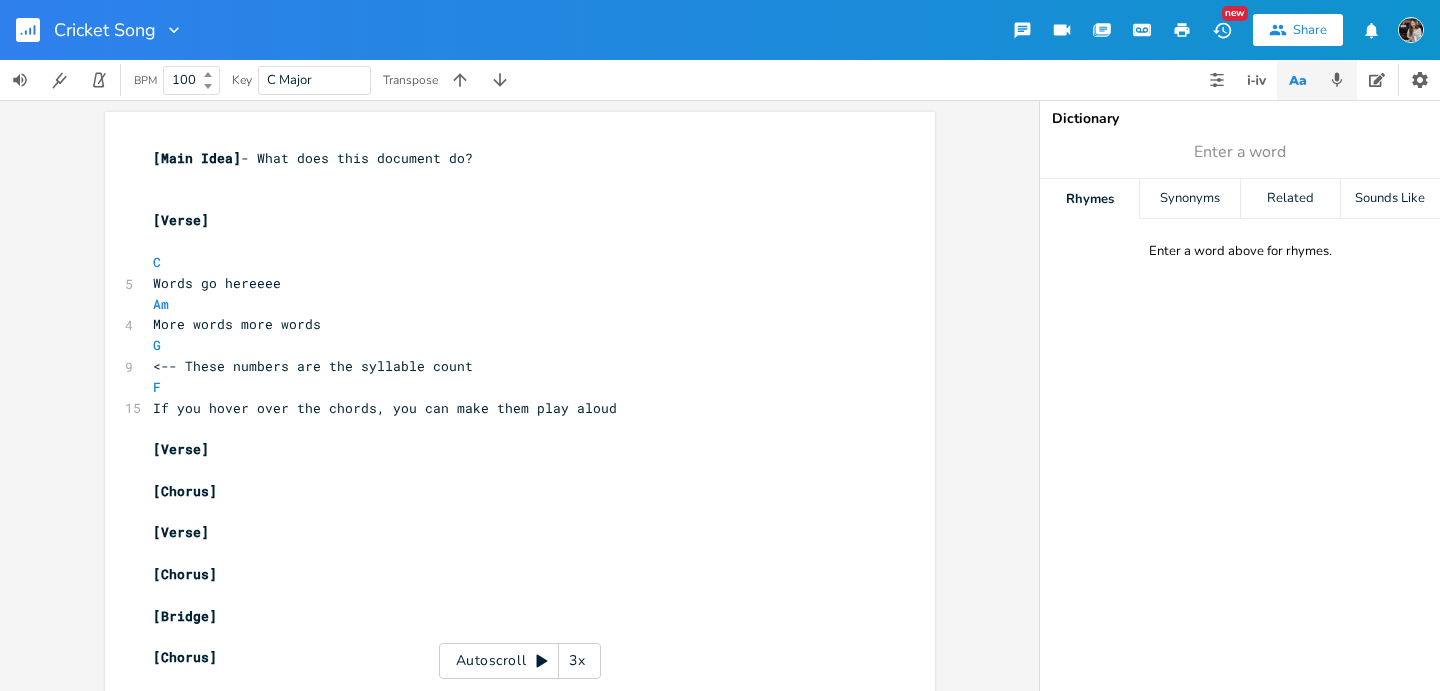 click 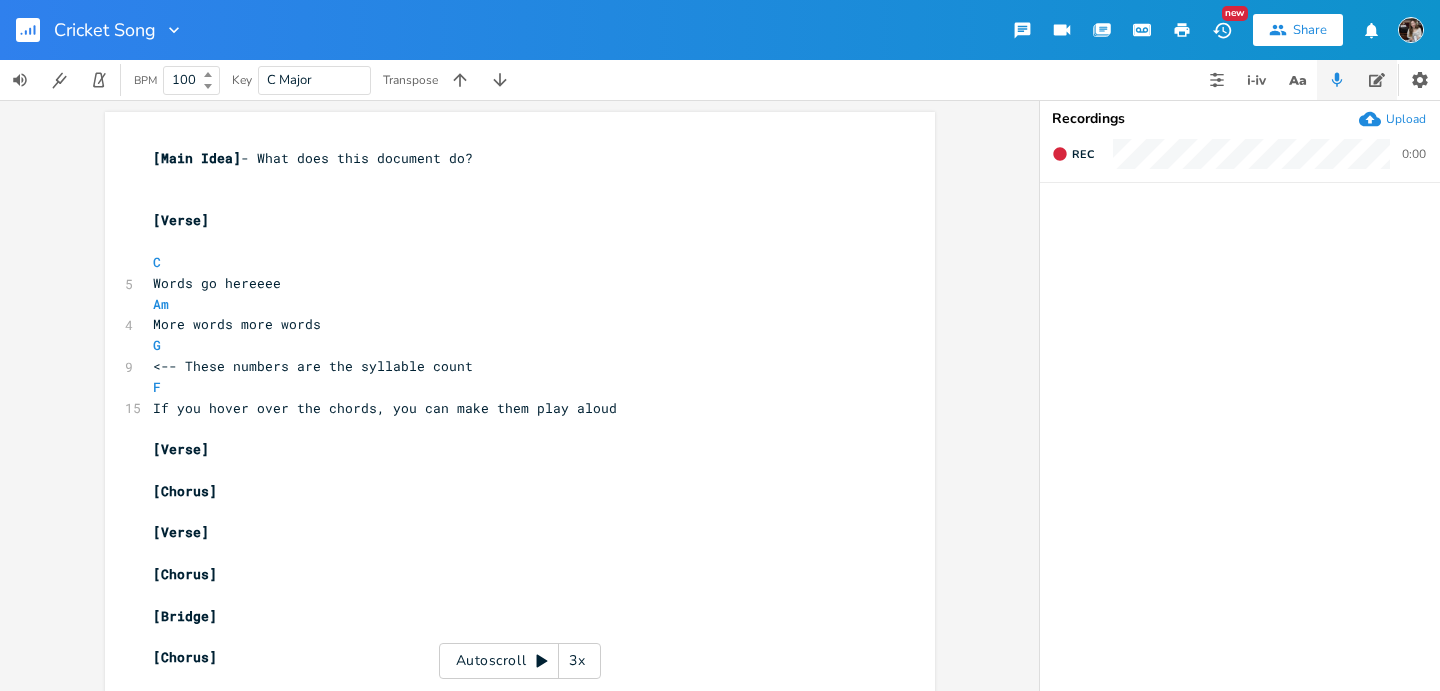 click at bounding box center [1377, 80] 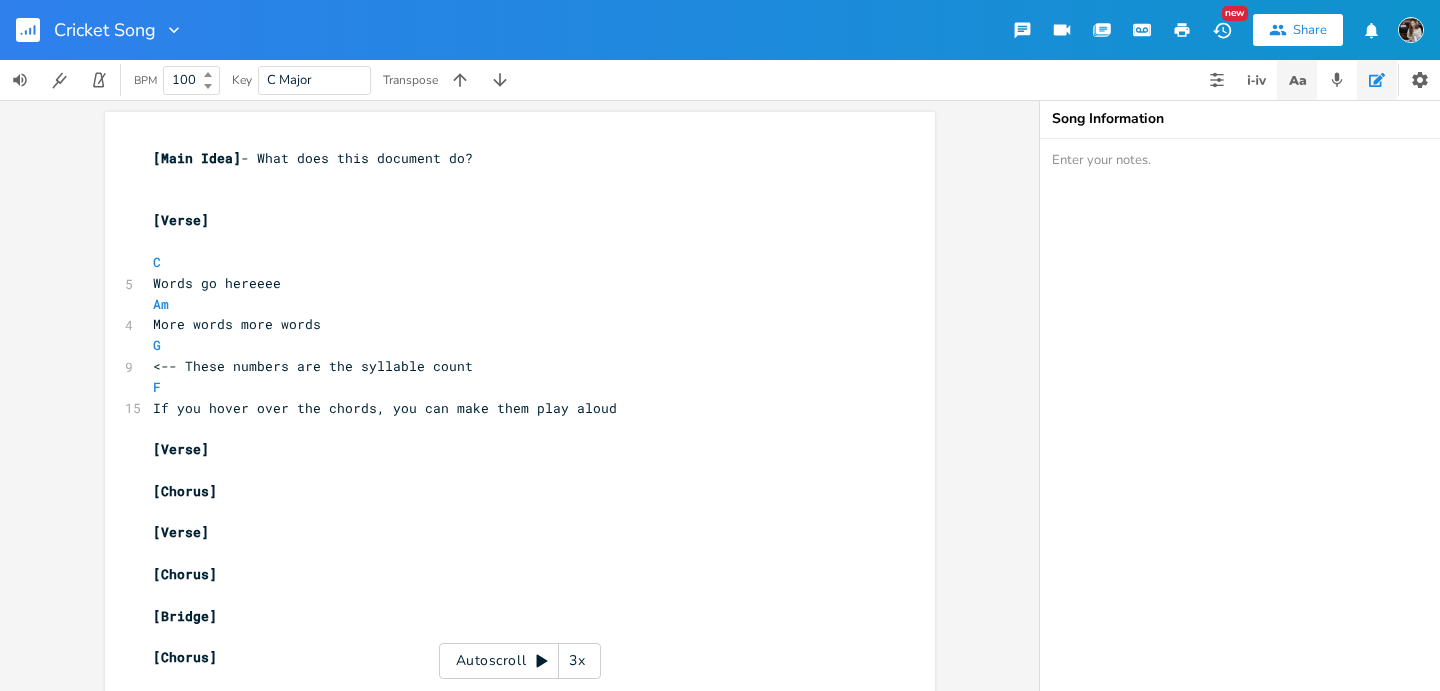 click at bounding box center (1297, 80) 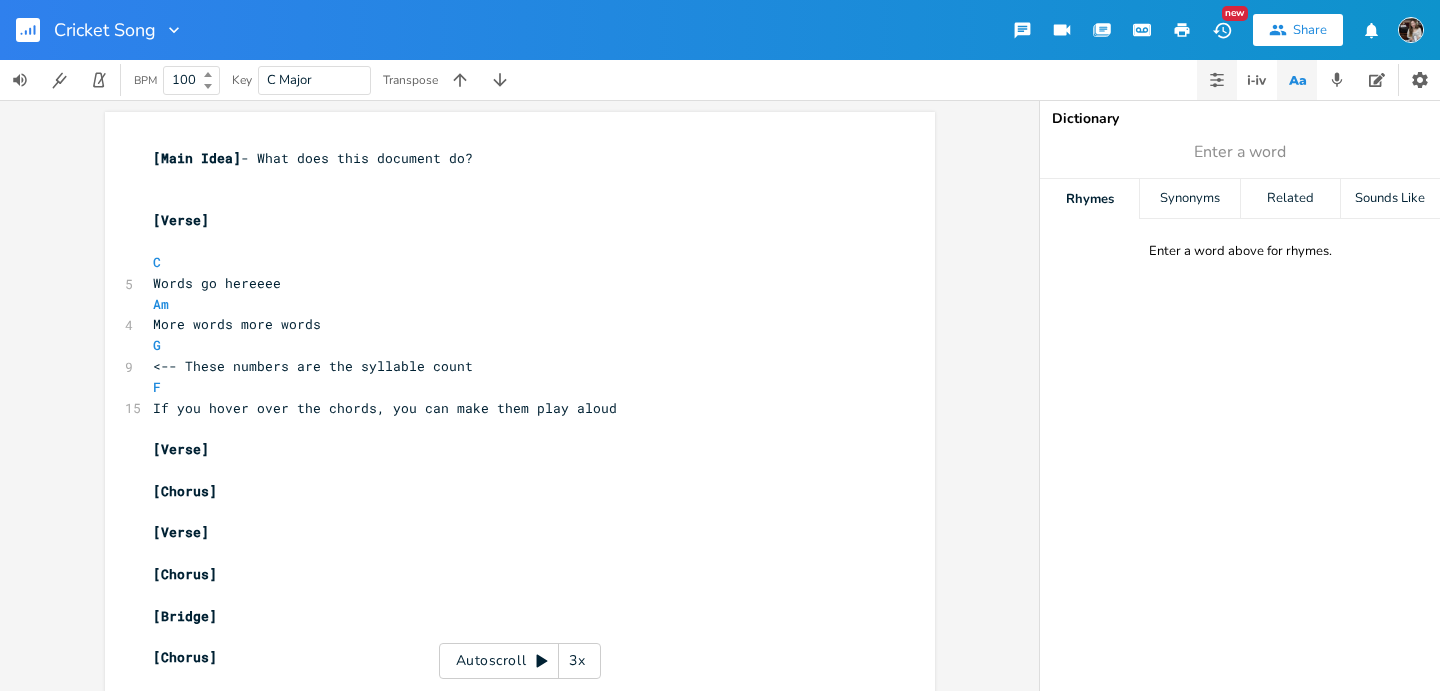 click at bounding box center (1217, 80) 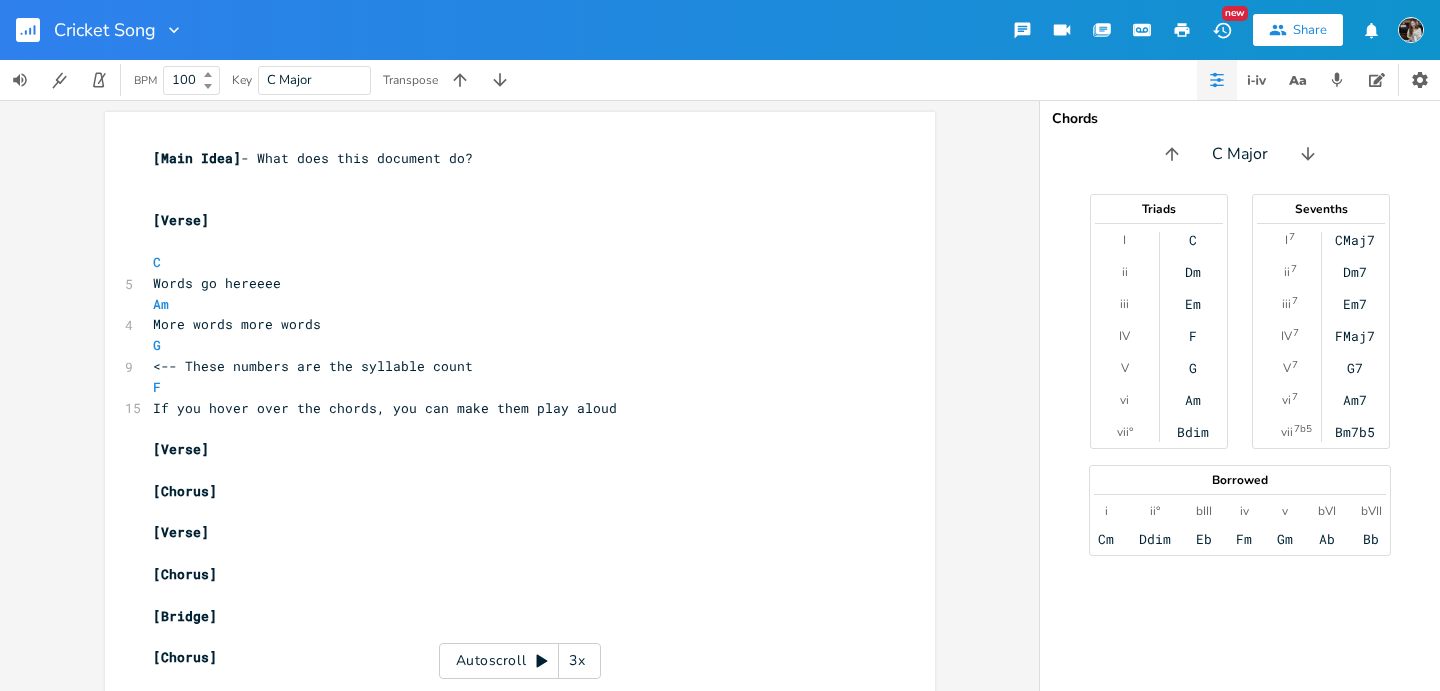 click 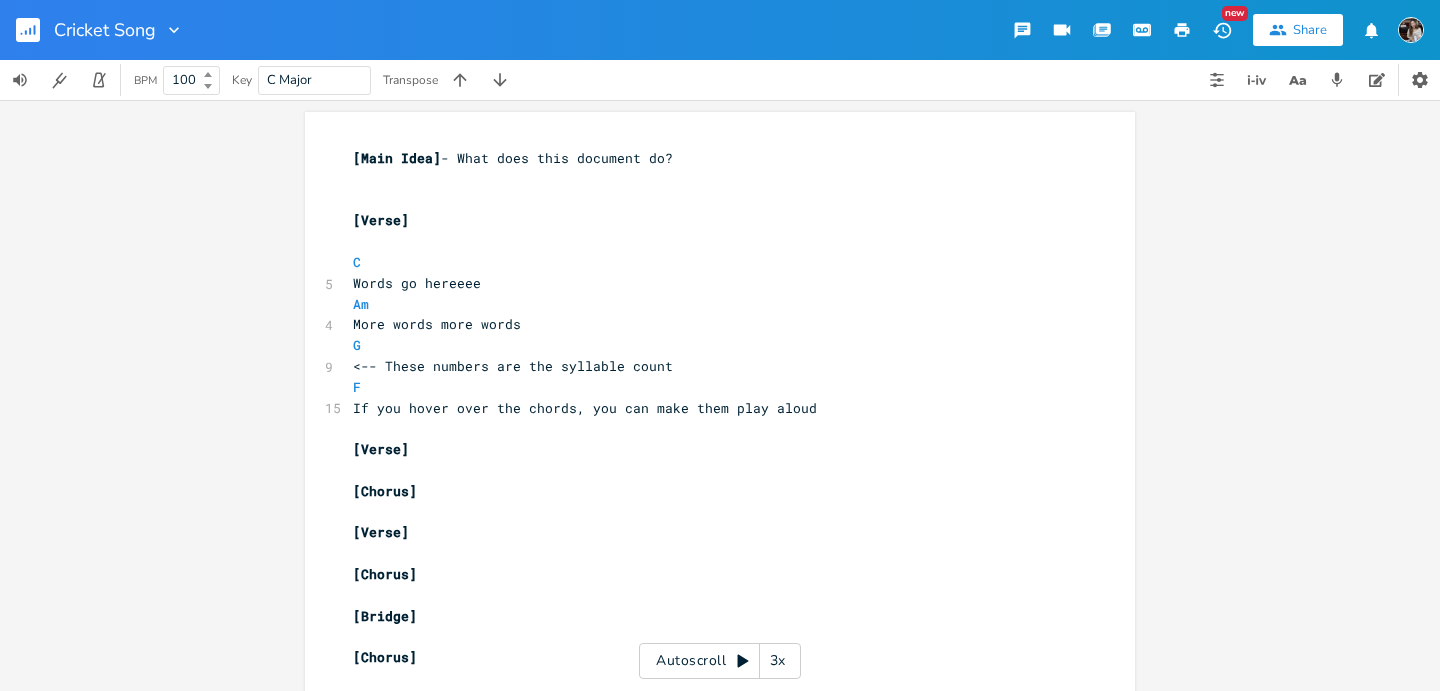 scroll, scrollTop: 0, scrollLeft: 0, axis: both 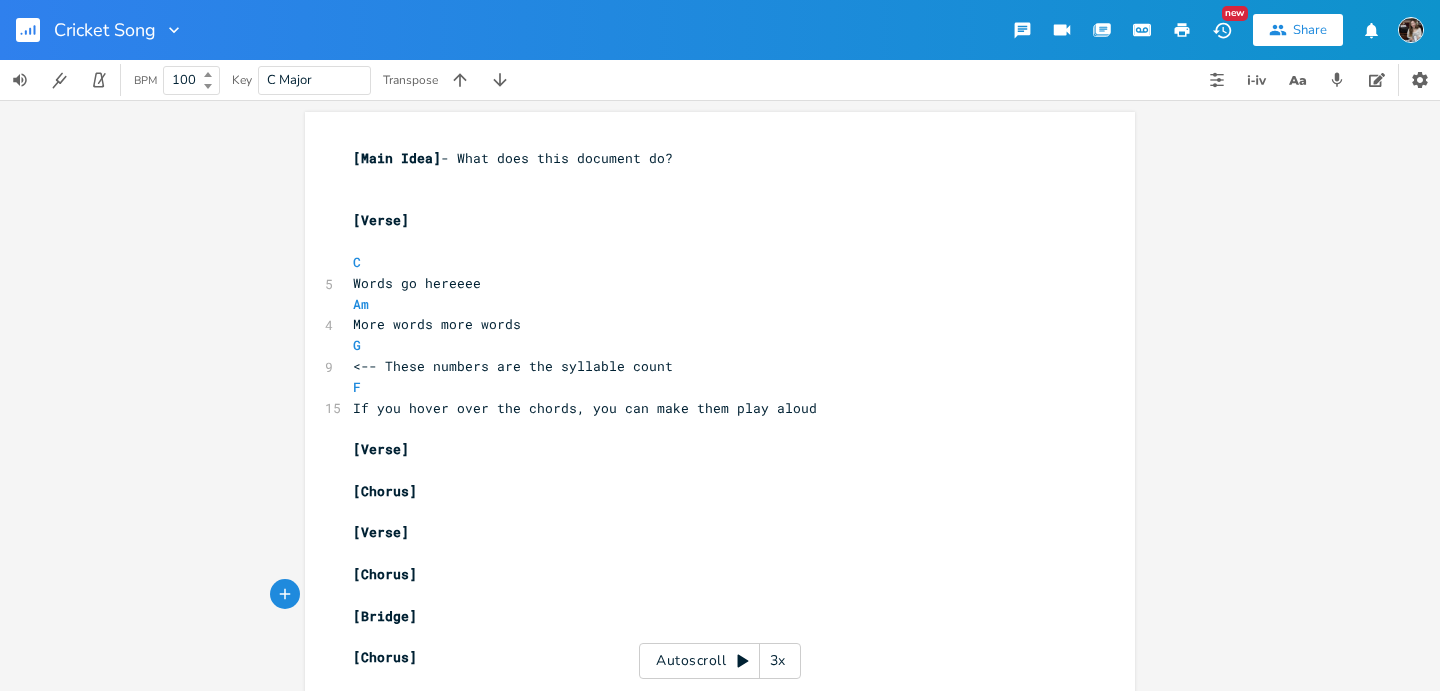 click on "C" at bounding box center [710, 262] 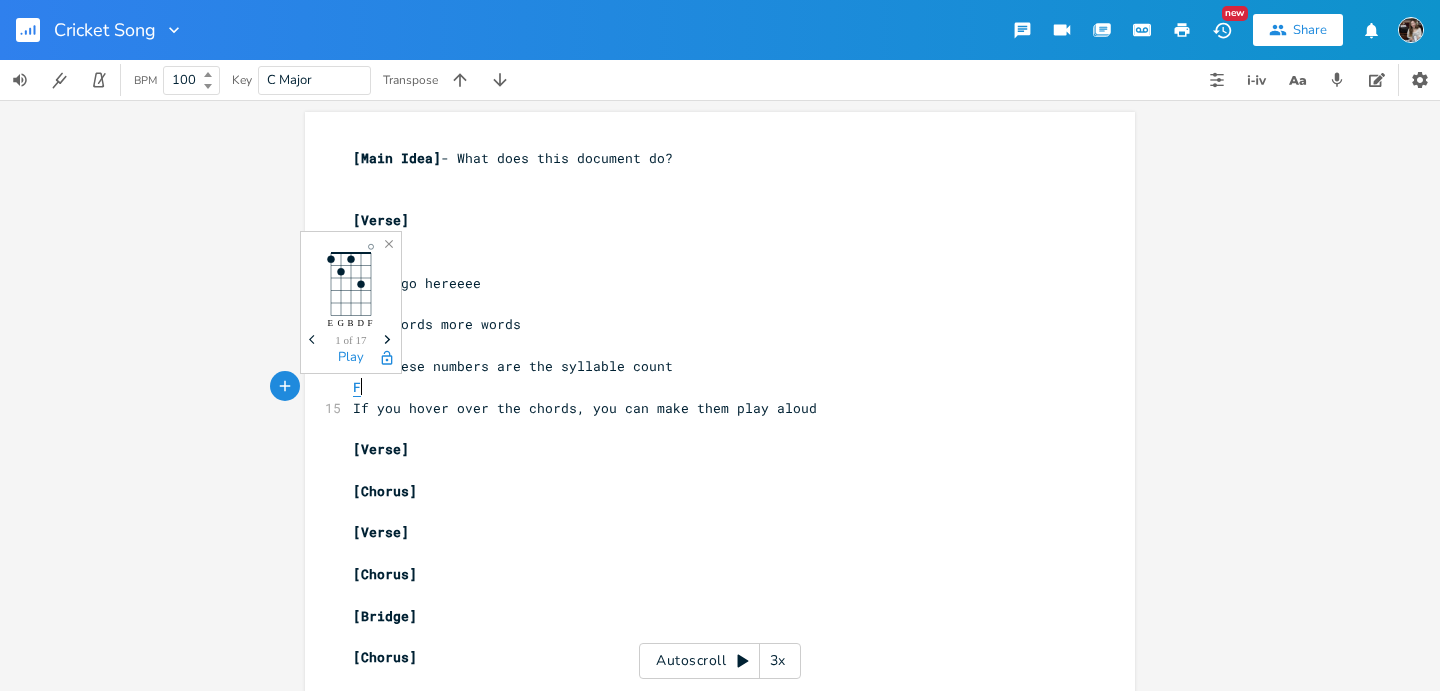 click on "F" at bounding box center [357, 387] 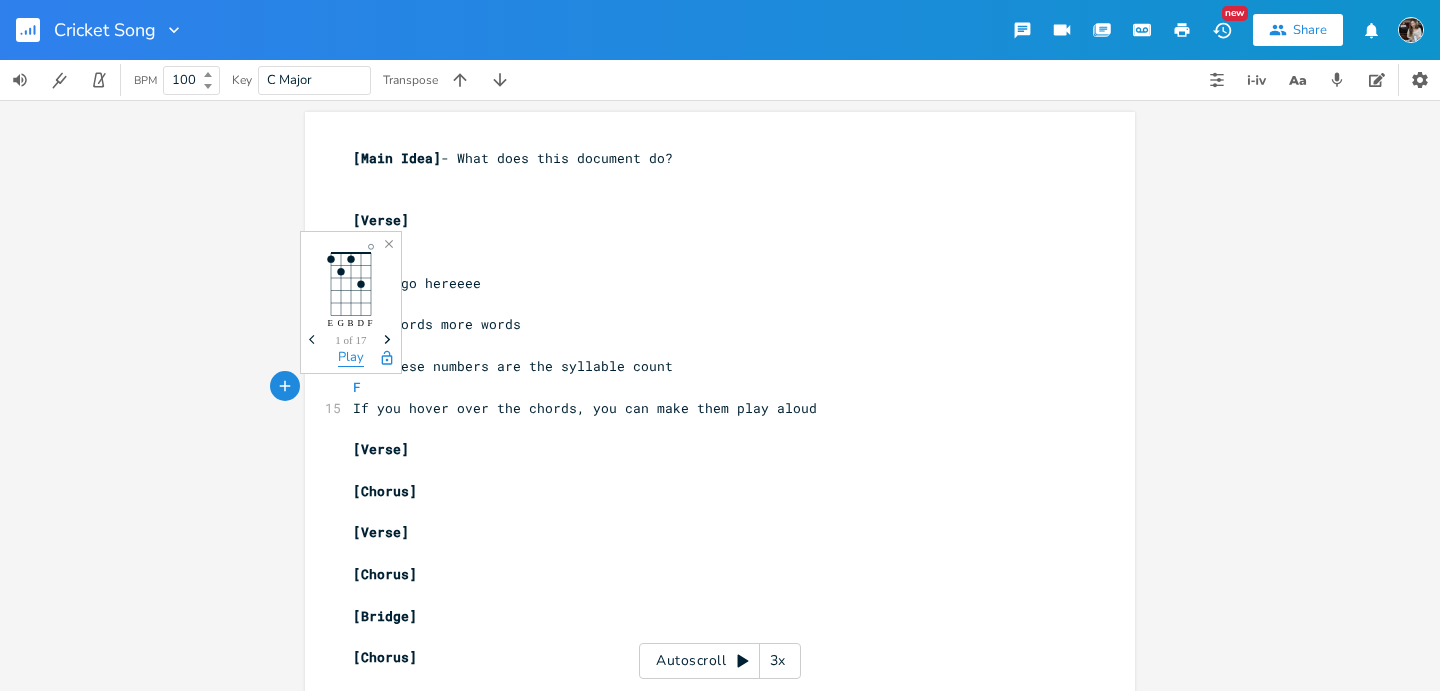 click on "Play" at bounding box center [351, 358] 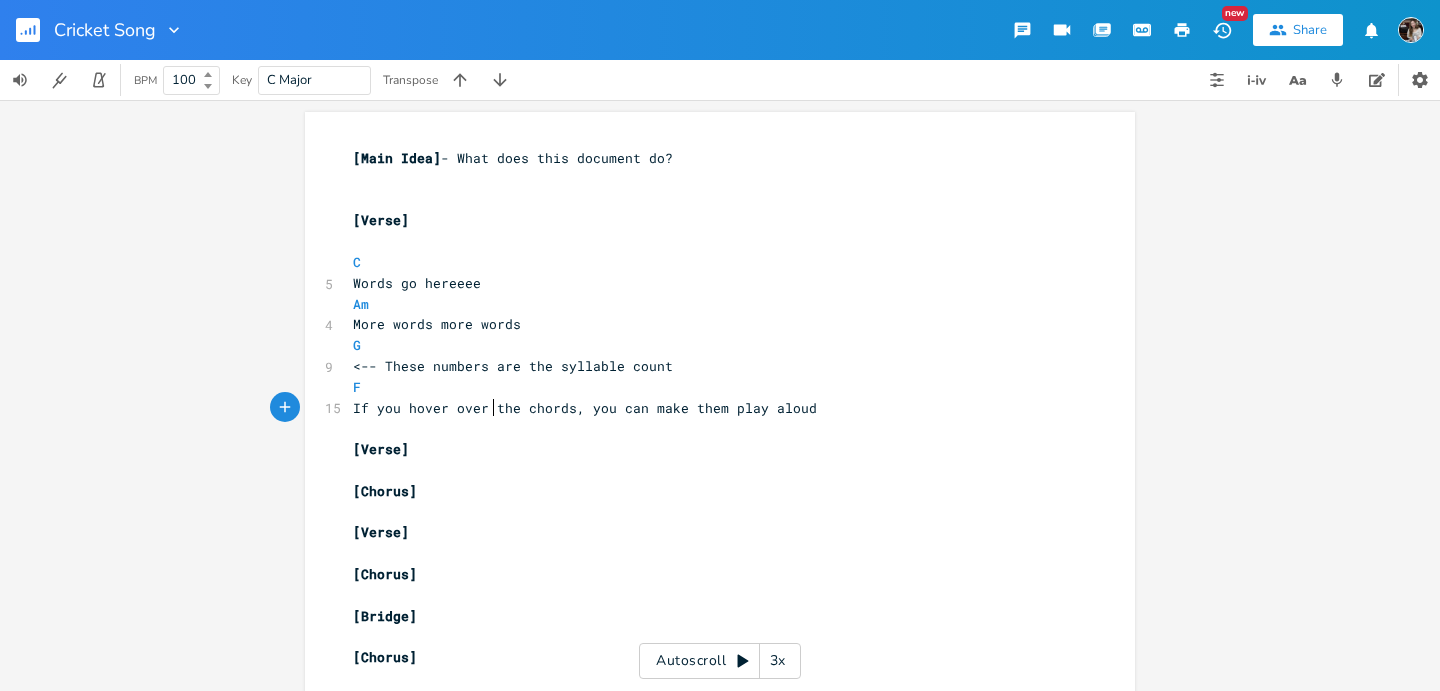 click on "If you hover over the chords, you can make them play aloud" at bounding box center (585, 408) 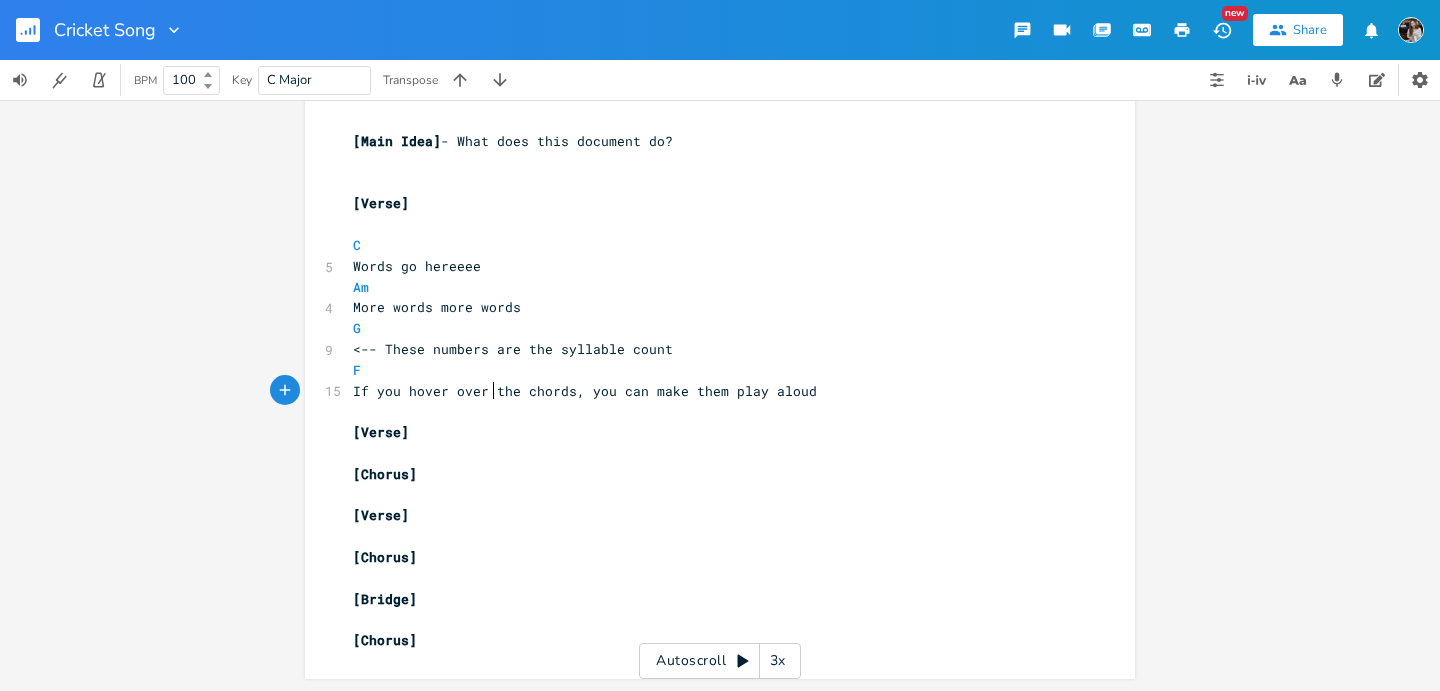 scroll, scrollTop: 17, scrollLeft: 0, axis: vertical 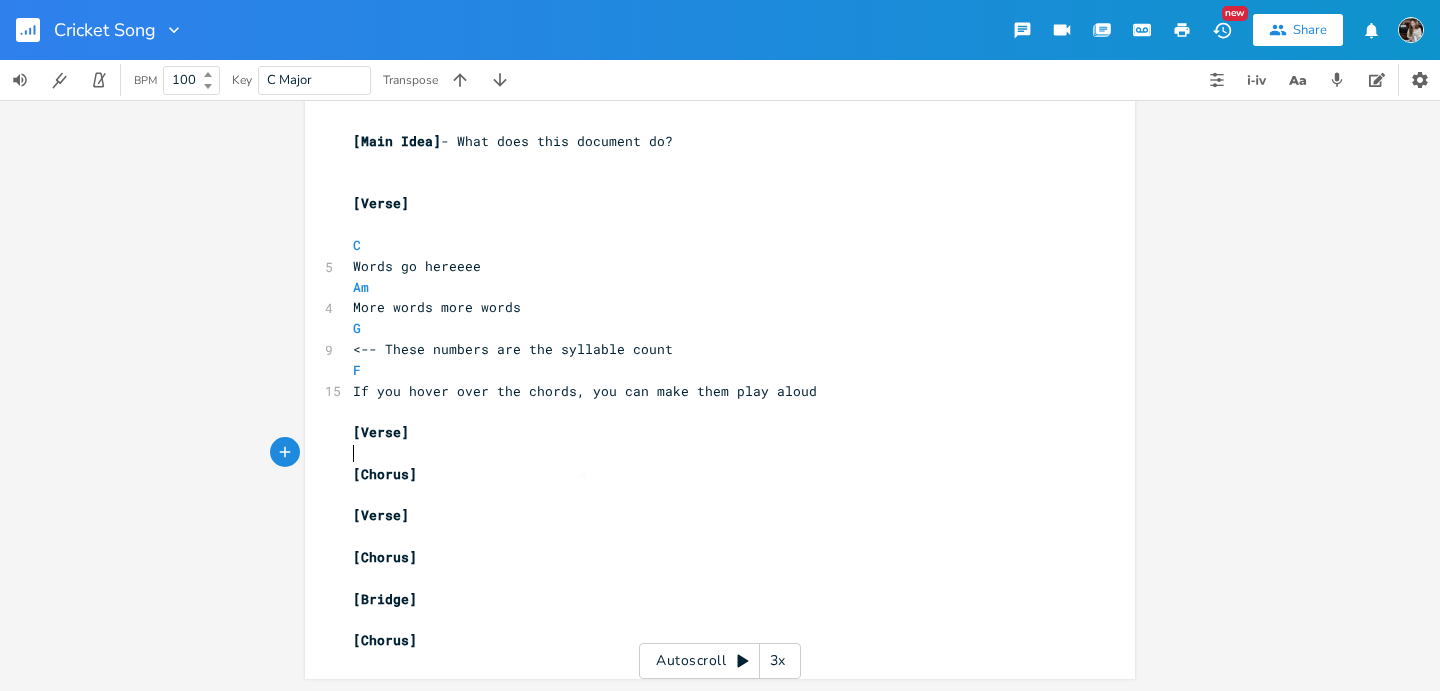 type on "​" 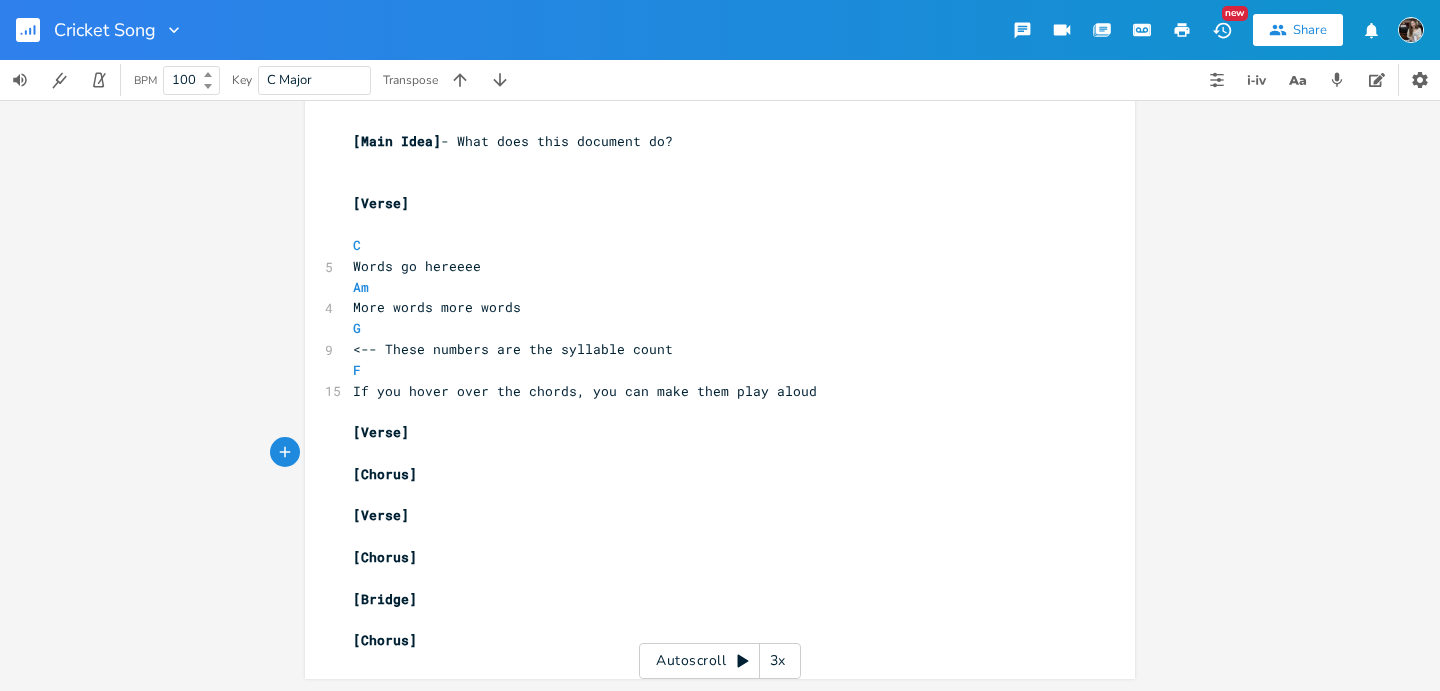 scroll, scrollTop: 0, scrollLeft: 0, axis: both 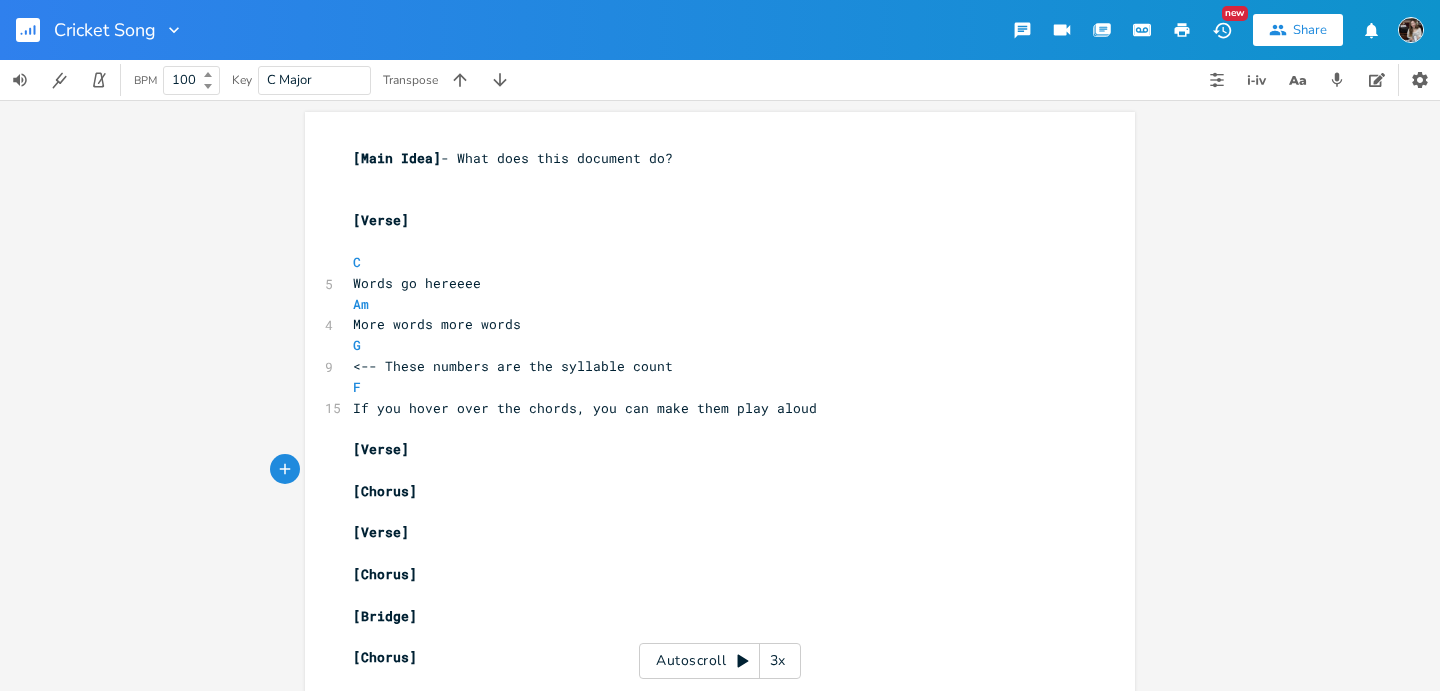 type 